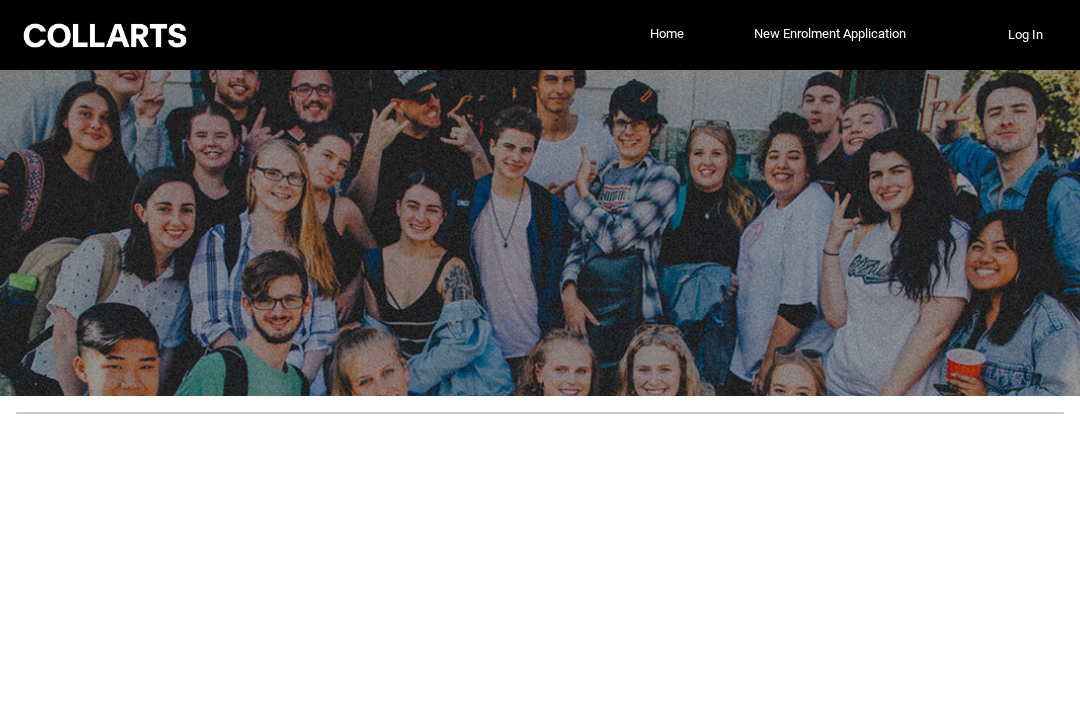 scroll, scrollTop: 0, scrollLeft: 0, axis: both 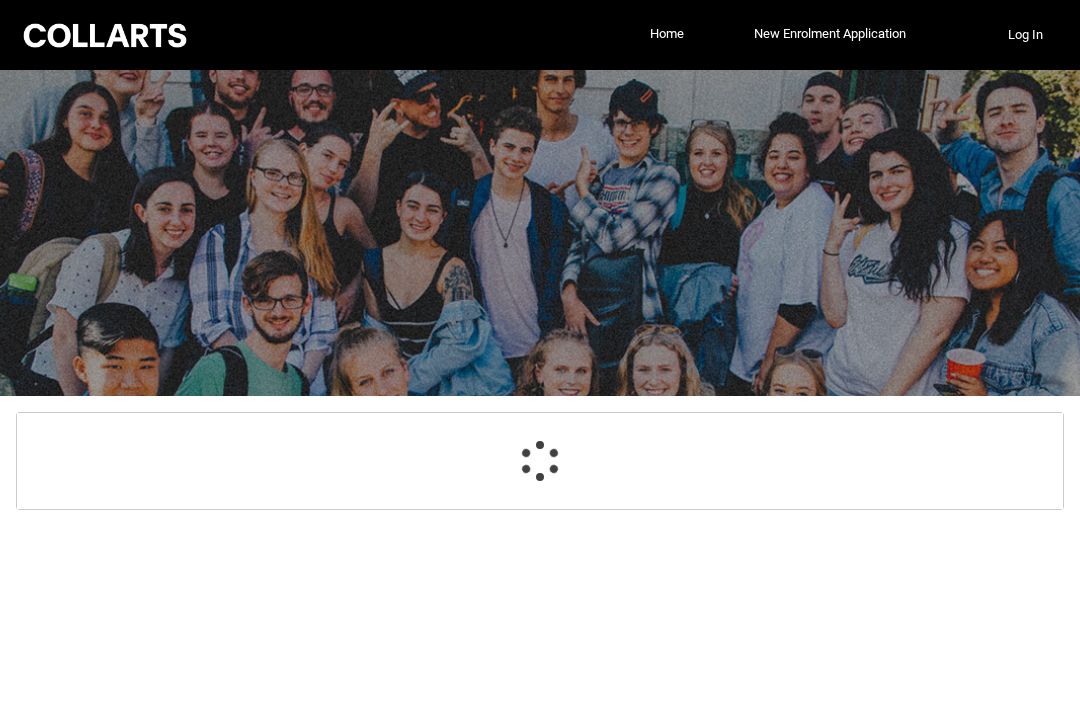 select on "GenderOptions.Female" 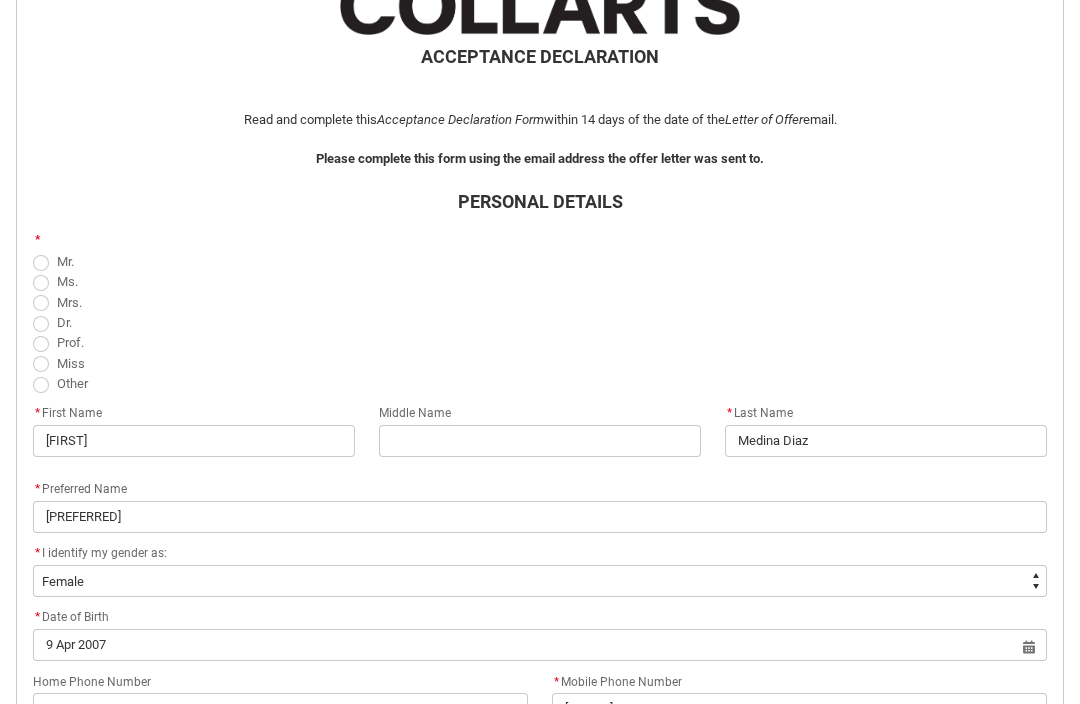 scroll, scrollTop: 442, scrollLeft: 0, axis: vertical 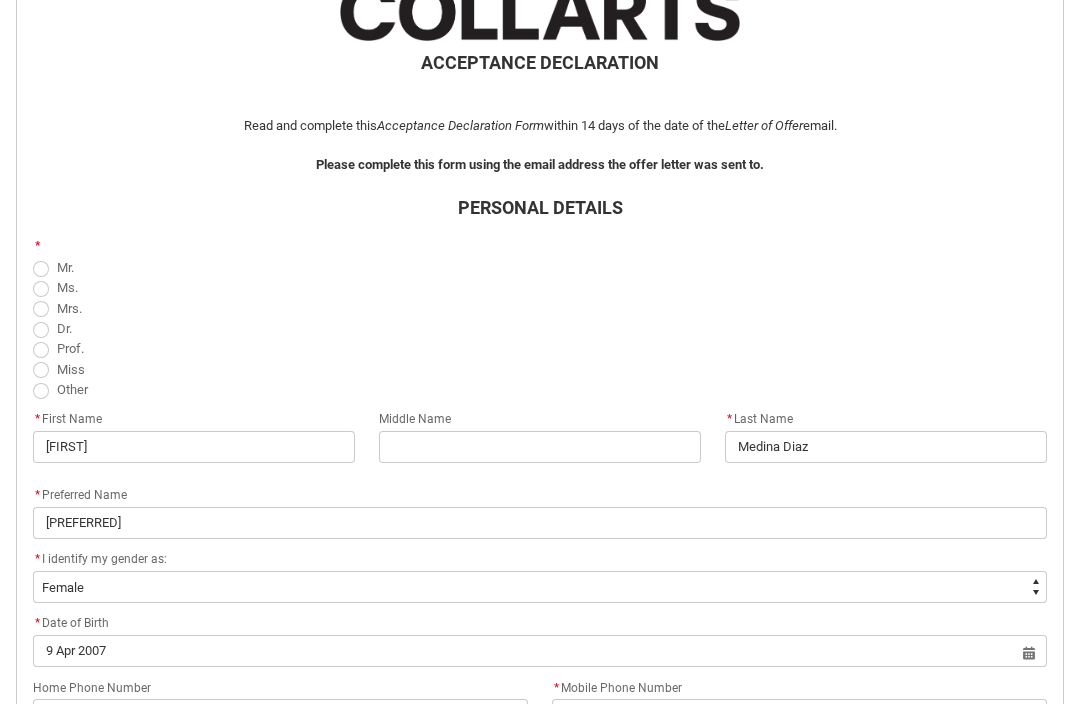 click on "Miss" at bounding box center (63, 368) 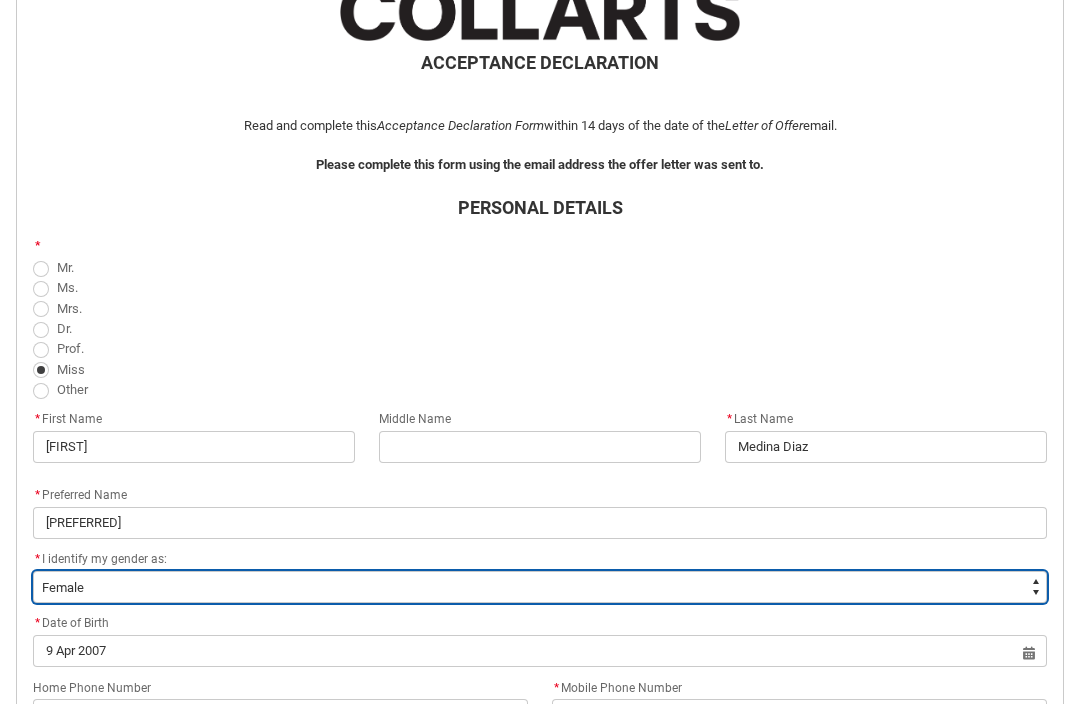 click on "--None-- Female Male Other, or prefer not to disclose Non-Binary Different Term" at bounding box center [540, 587] 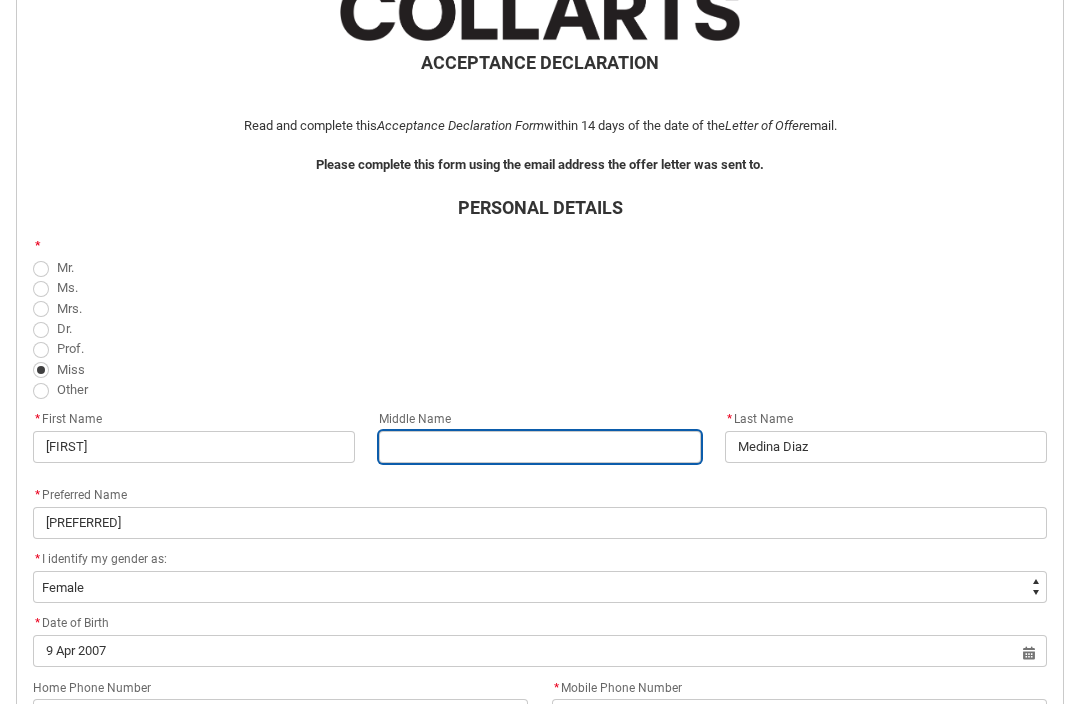 click at bounding box center (540, 447) 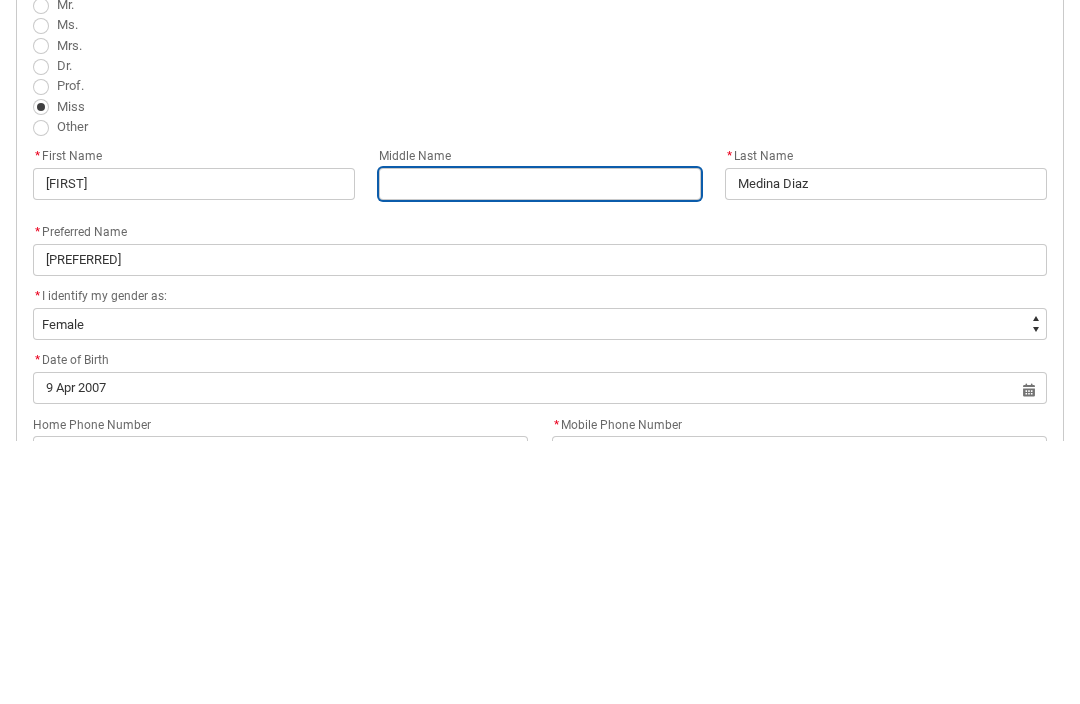 type on "M" 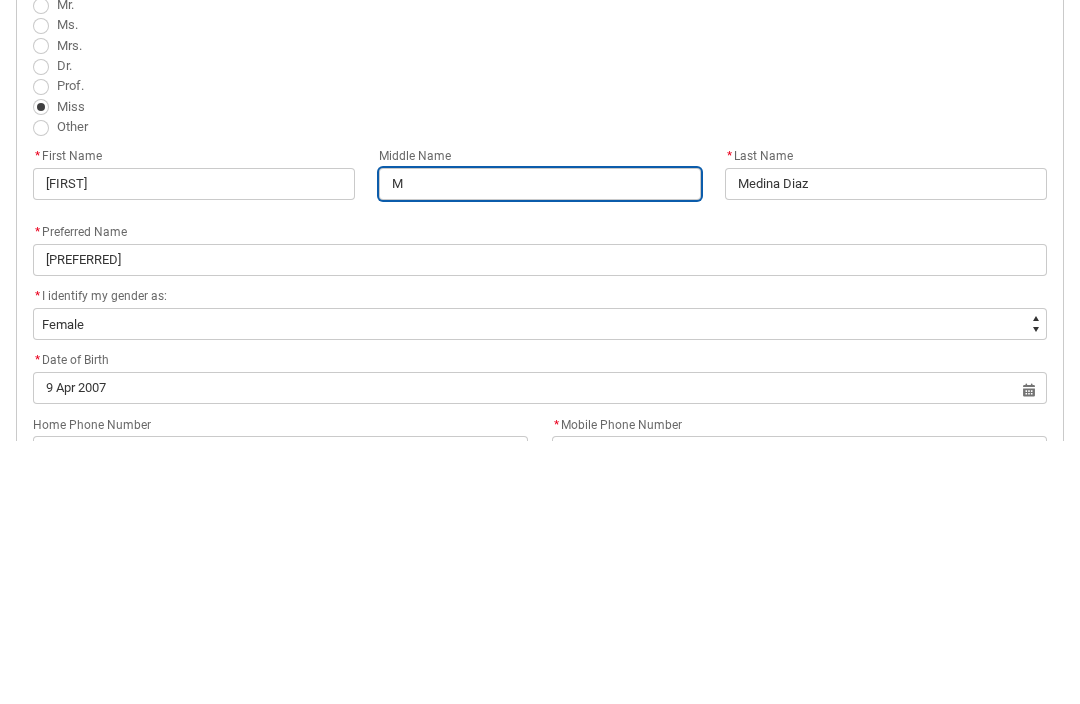 type on "Ma" 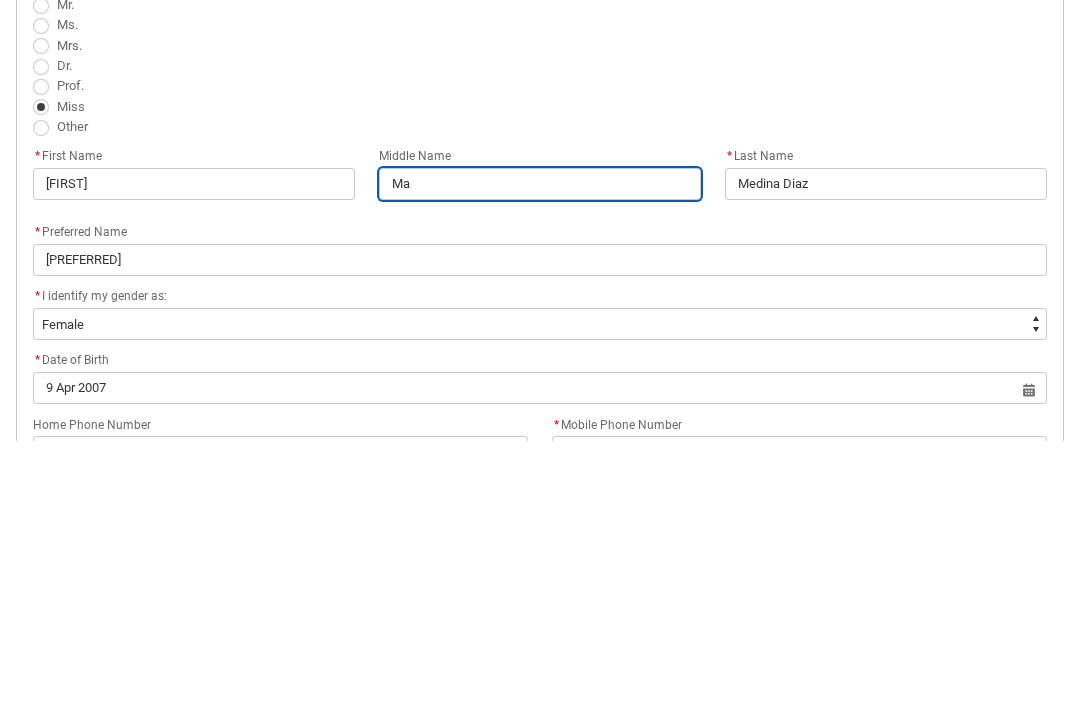 type on "[LAST]" 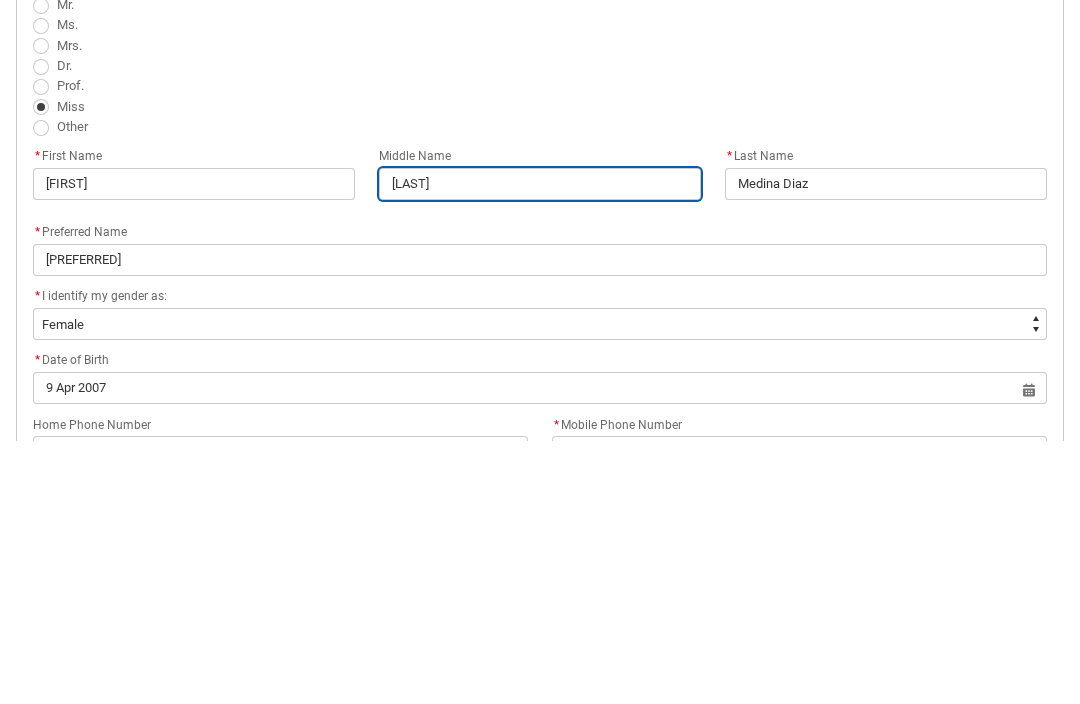 type on "Maru" 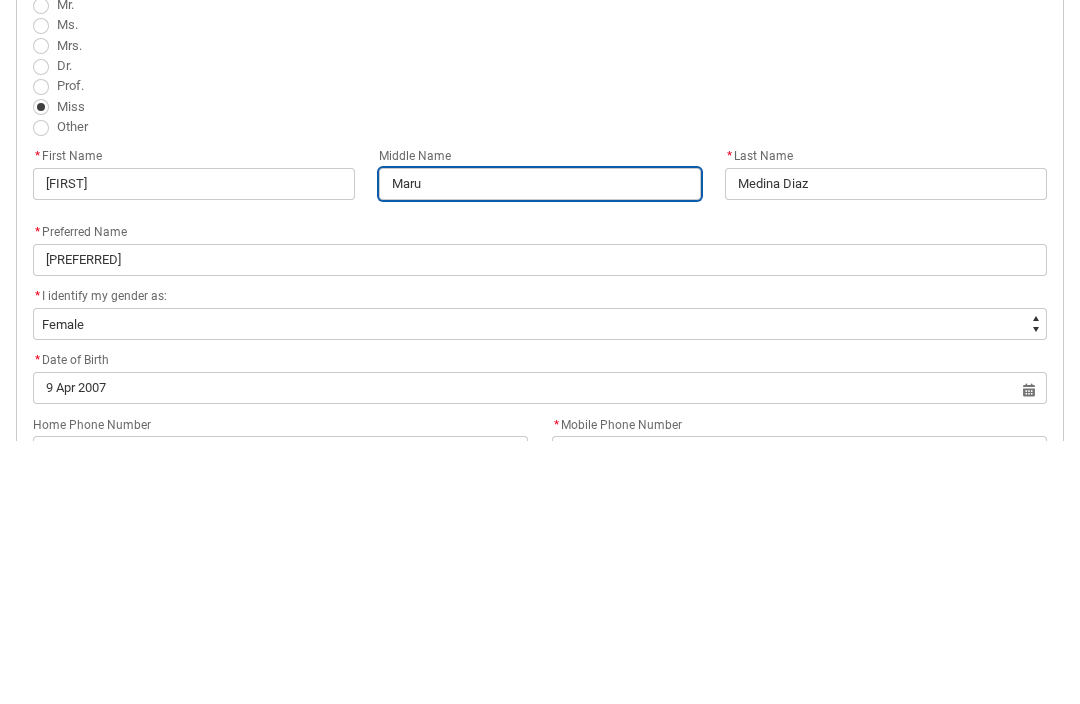 type on "[MIDDLE]" 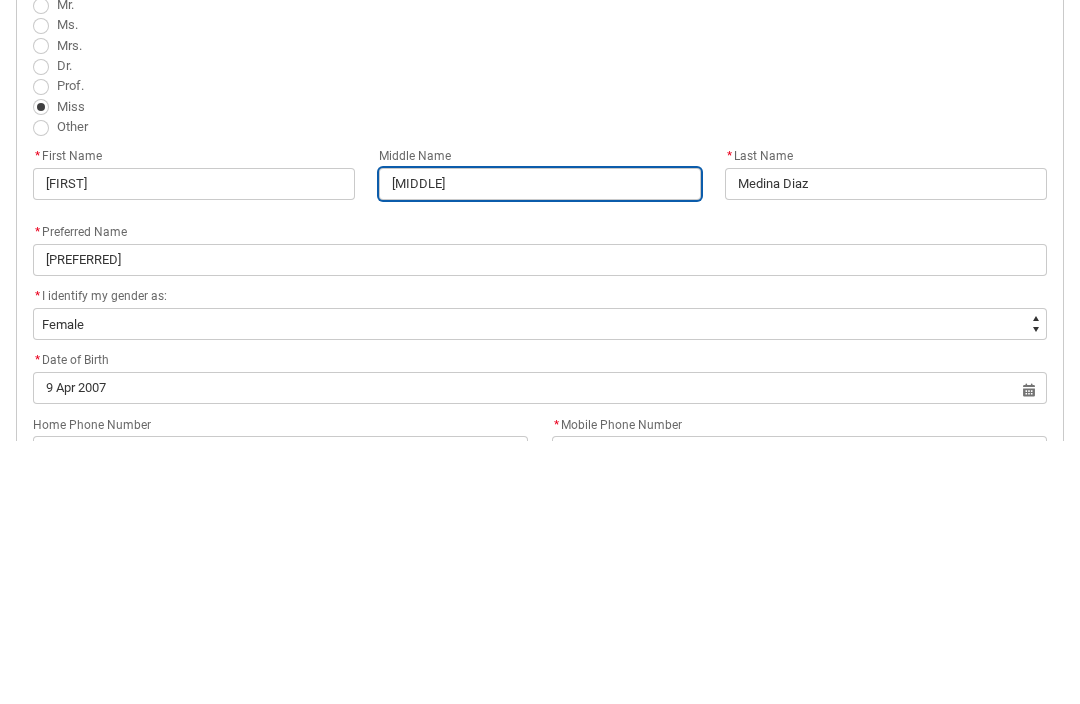 type on "Marusi" 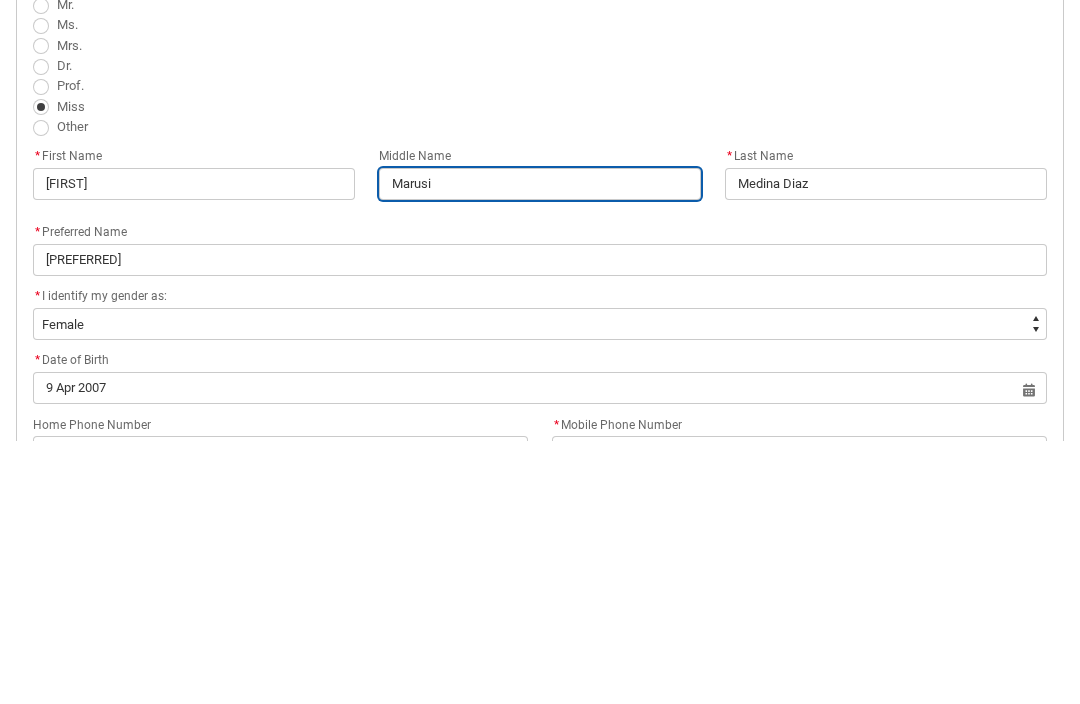 type on "[MIDDLE]" 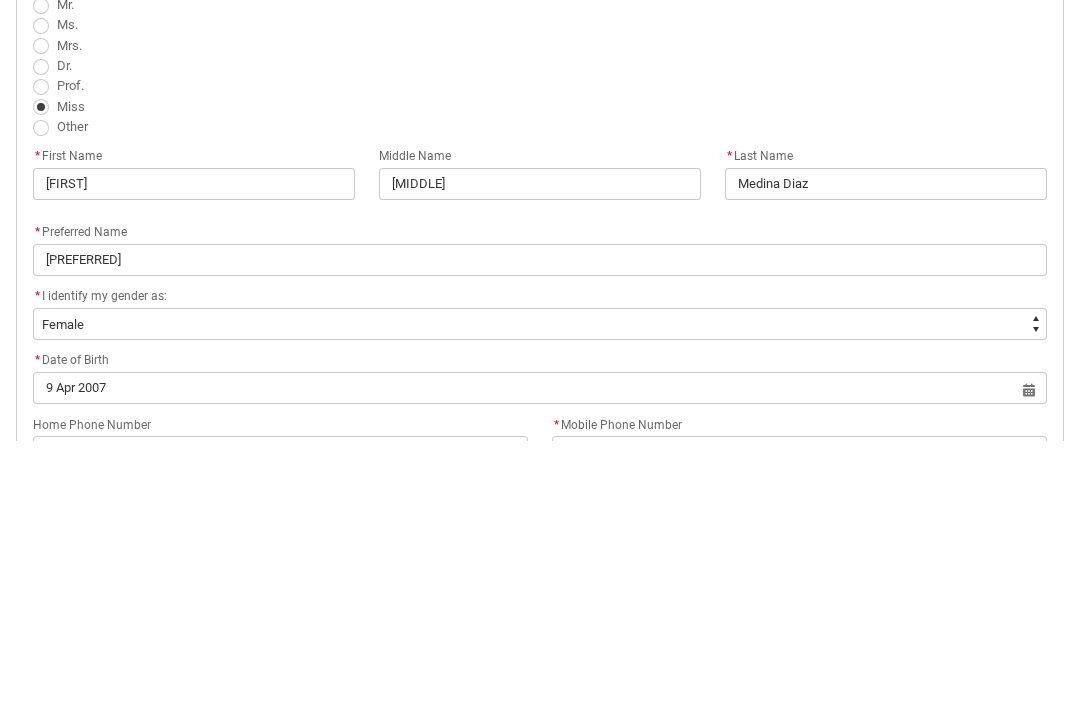 scroll, scrollTop: 705, scrollLeft: 0, axis: vertical 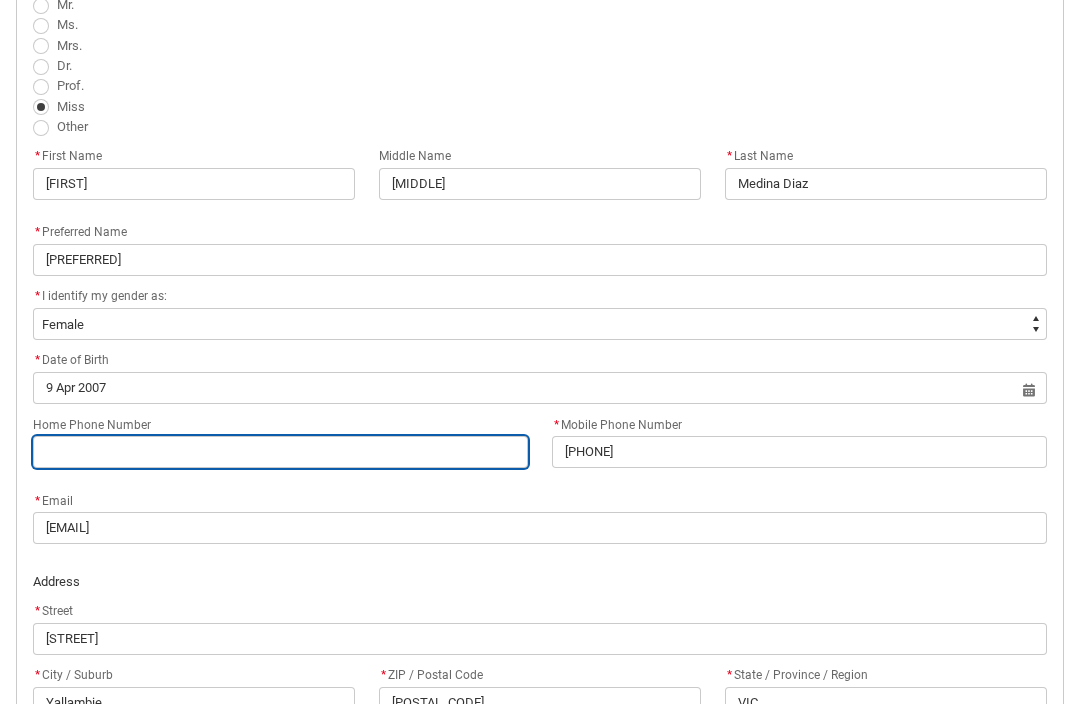 click on "Home Phone Number" at bounding box center (280, 452) 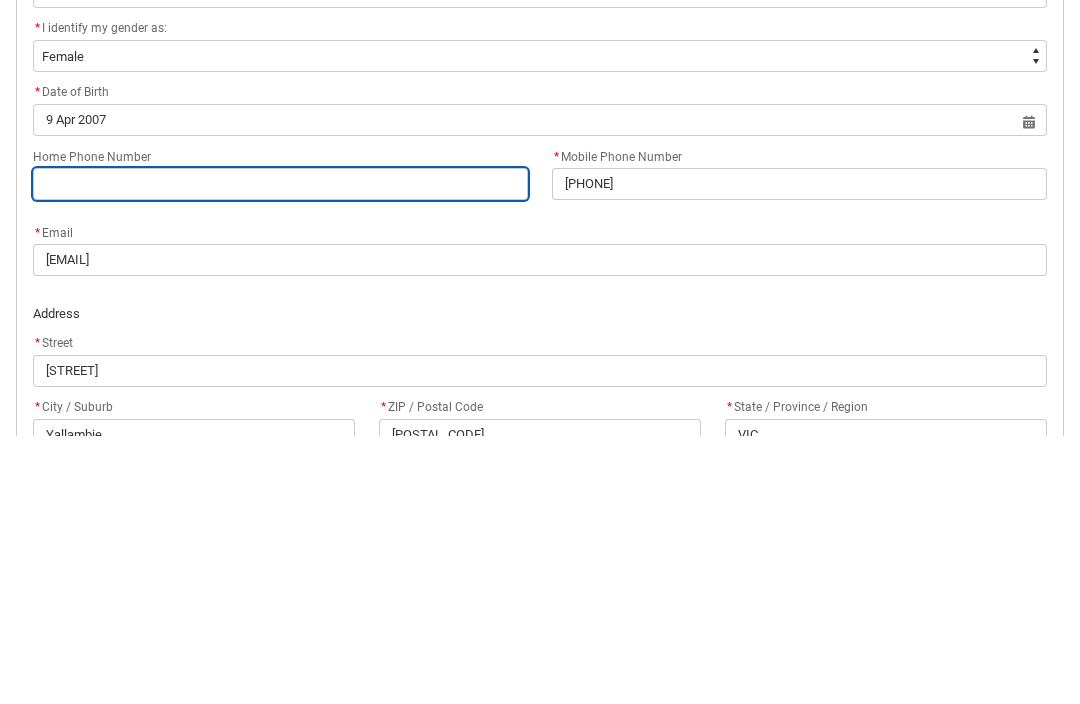 type on "0" 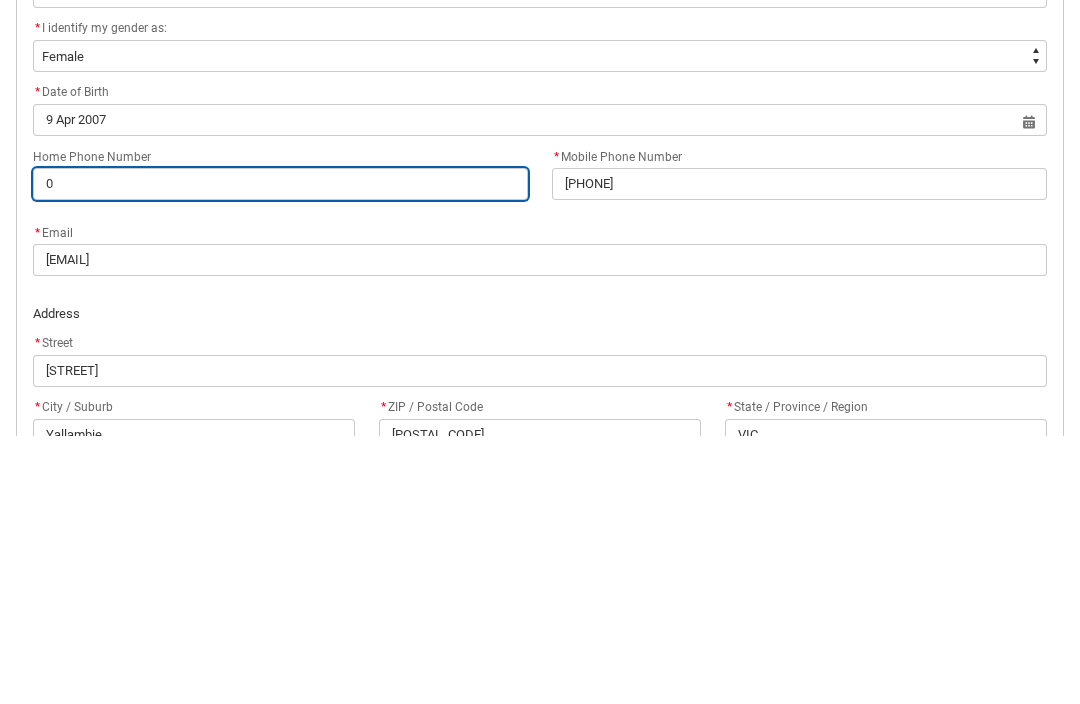 type on "04" 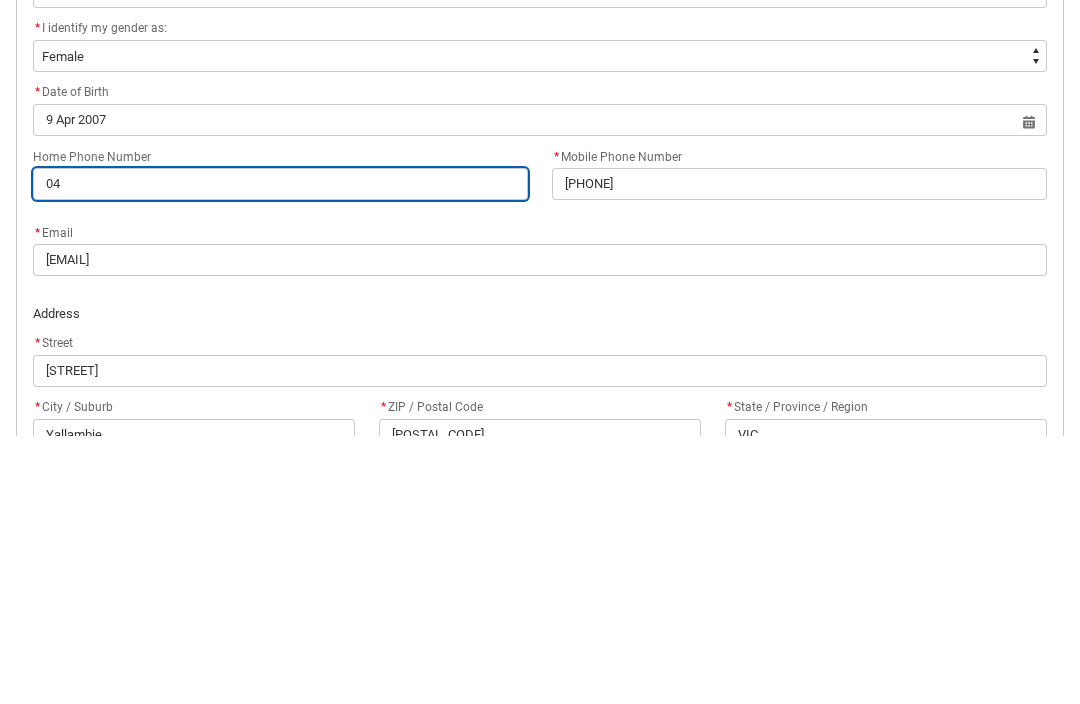 type on "[NUMBER]" 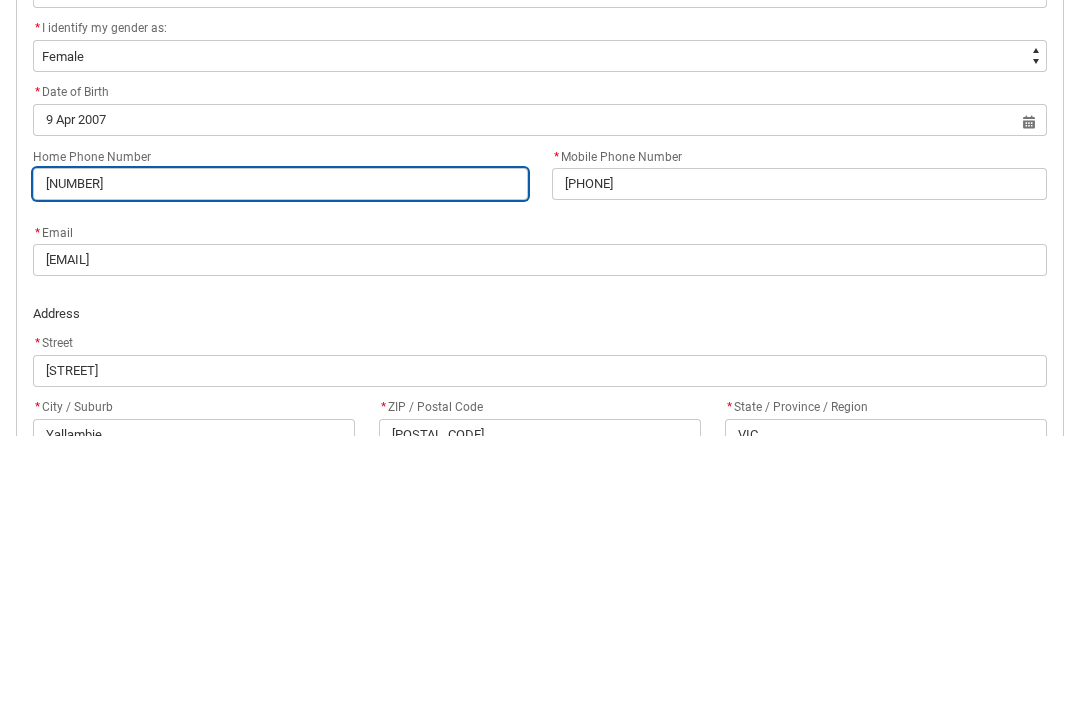 type on "[NUMBER]" 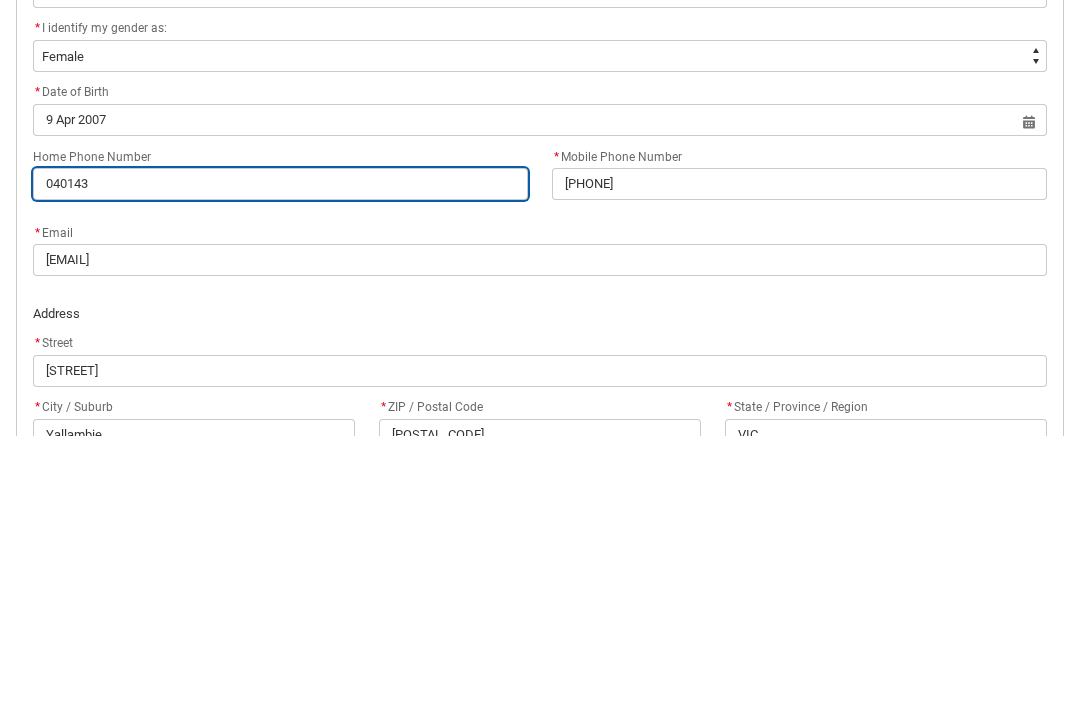 type on "[NUMBER]" 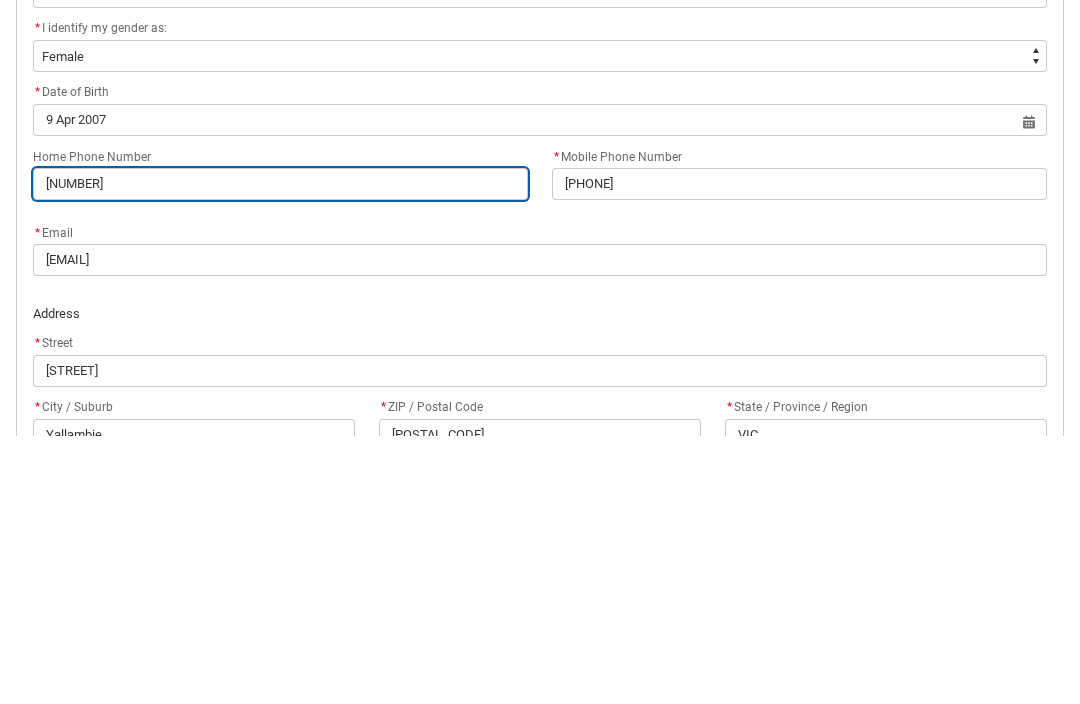 type on "040143" 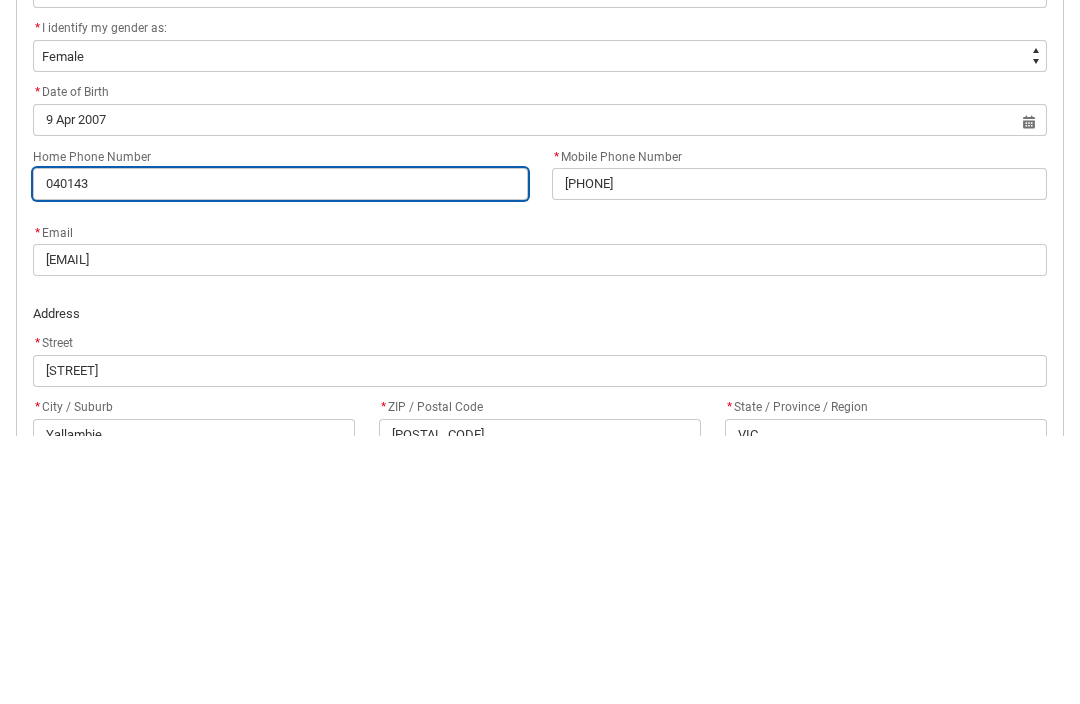 type on "[NUMBER]" 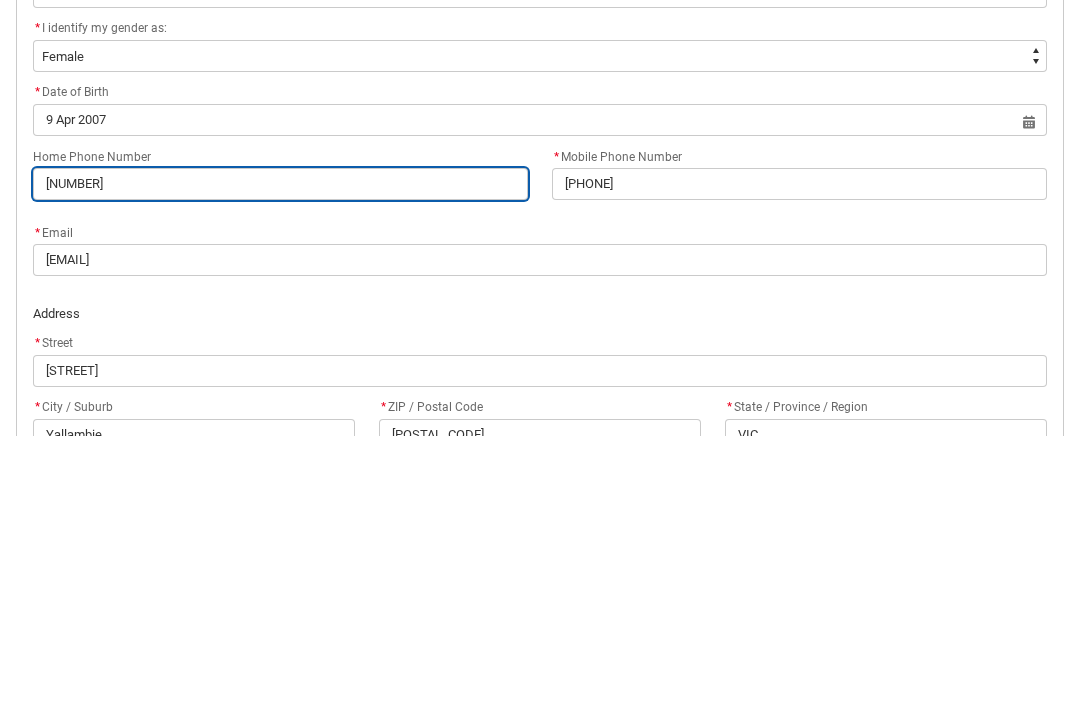 type on "[NUMBER]" 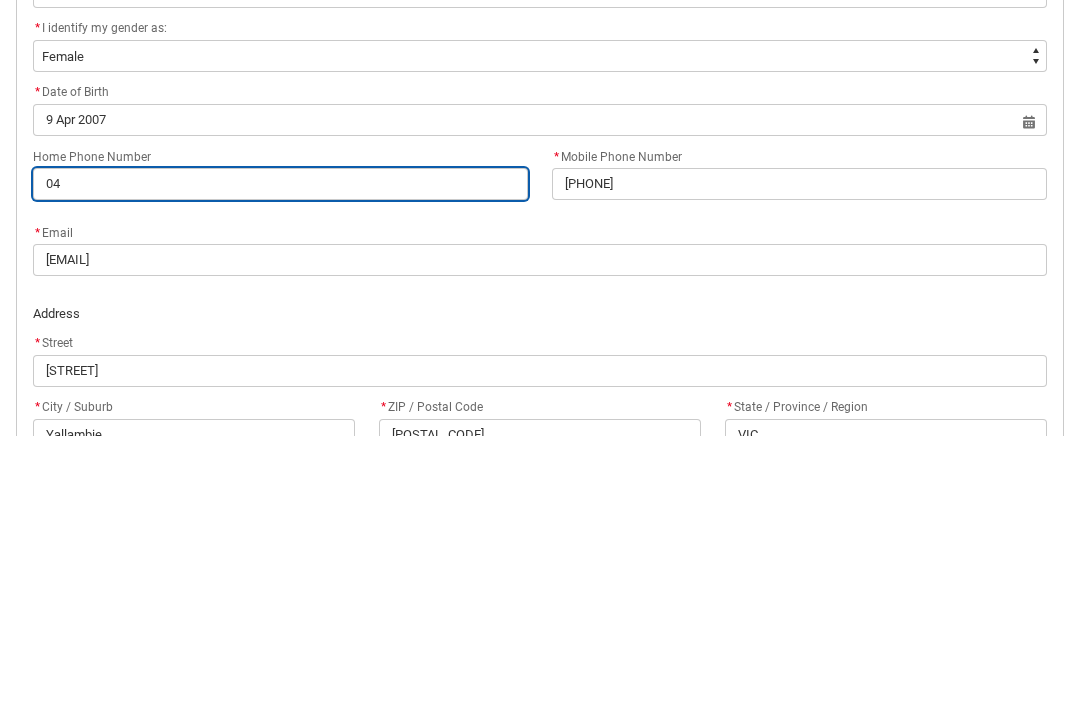type on "0" 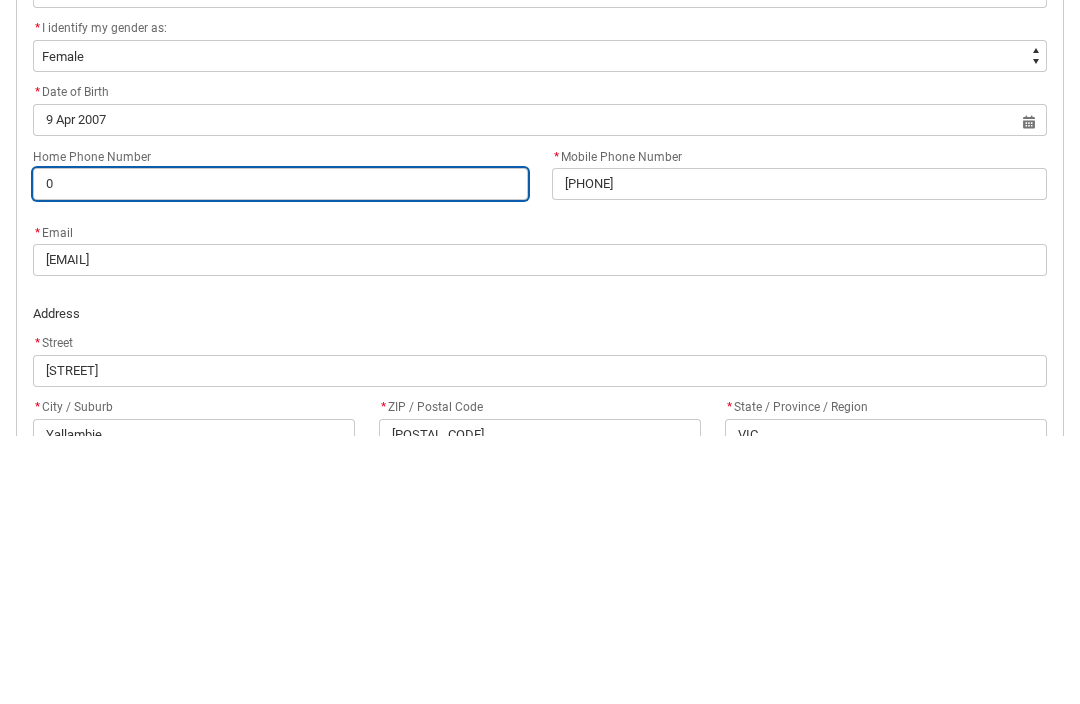 type 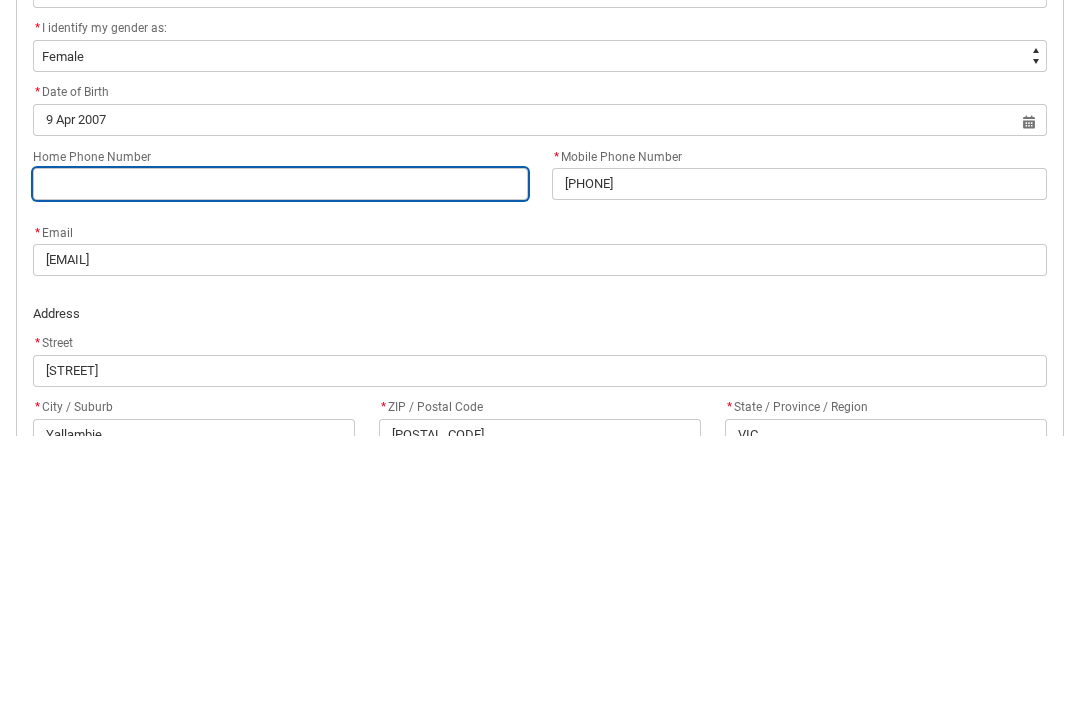 type on "0" 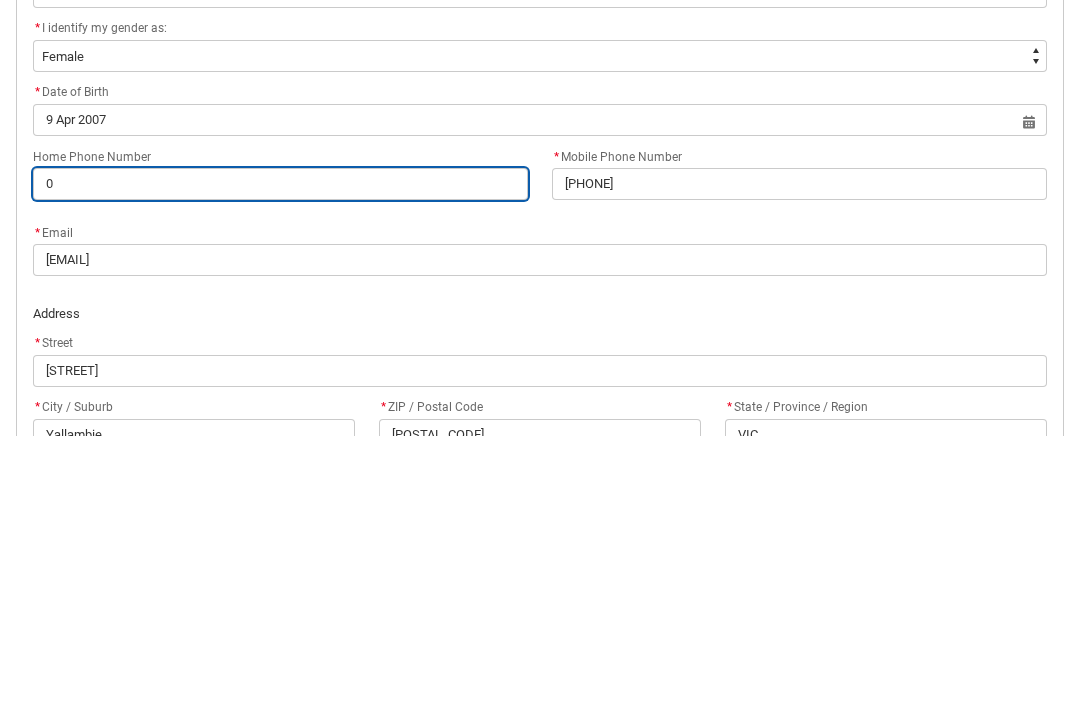 type on "04" 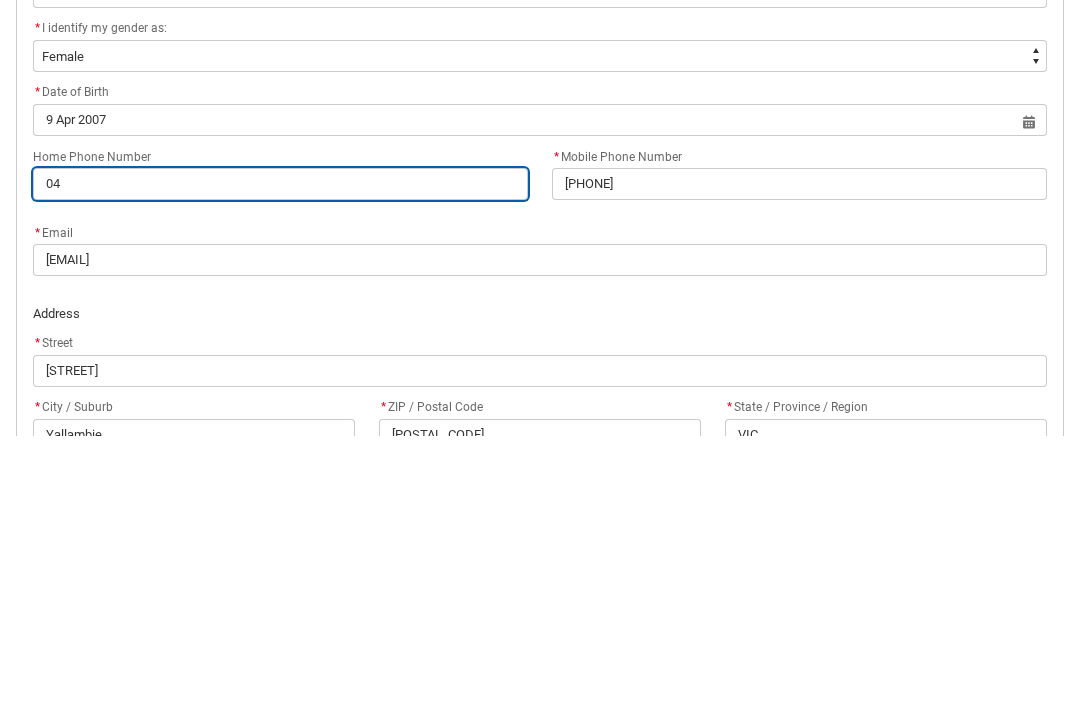 type on "[NUMBER]" 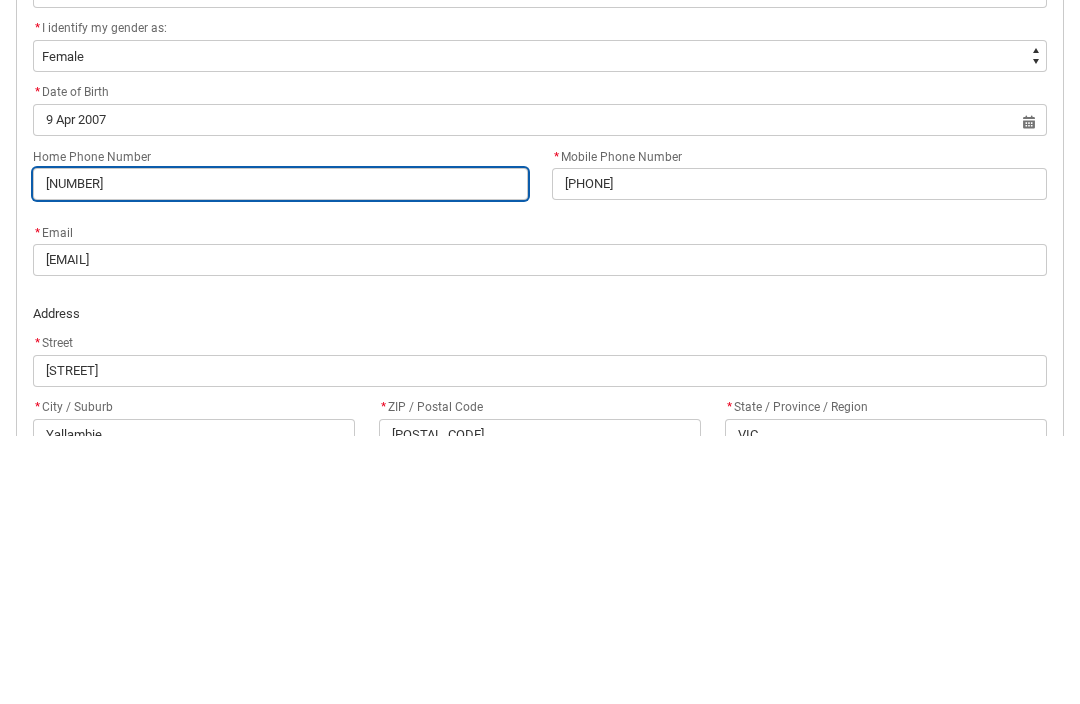 type on "0403" 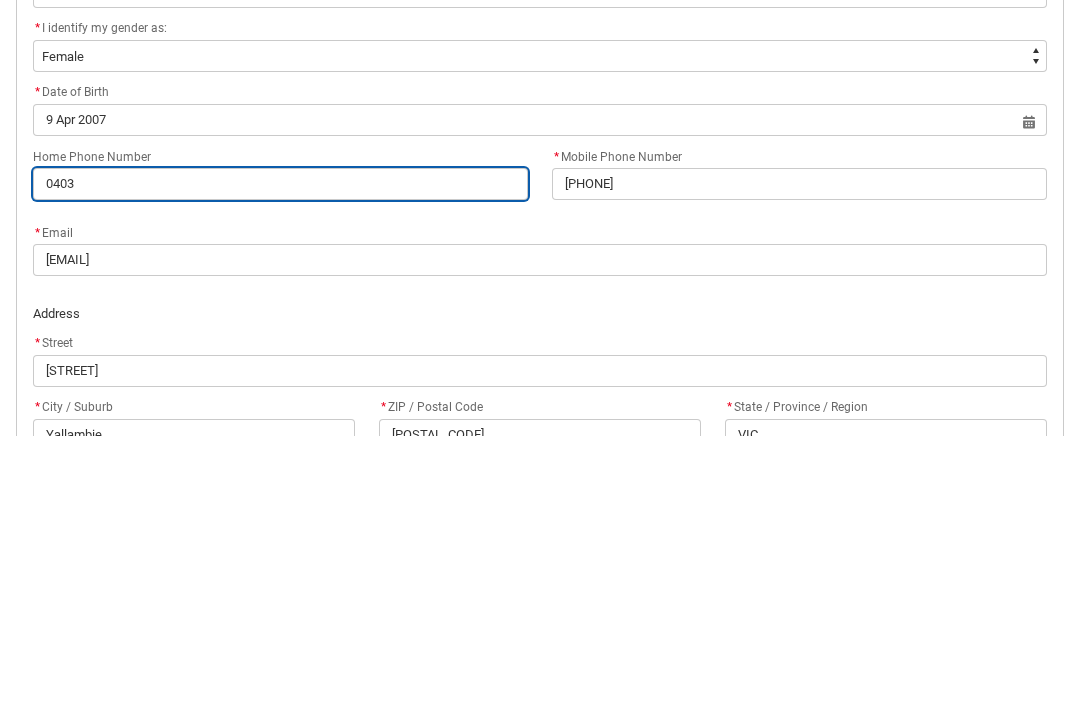 type on "04036" 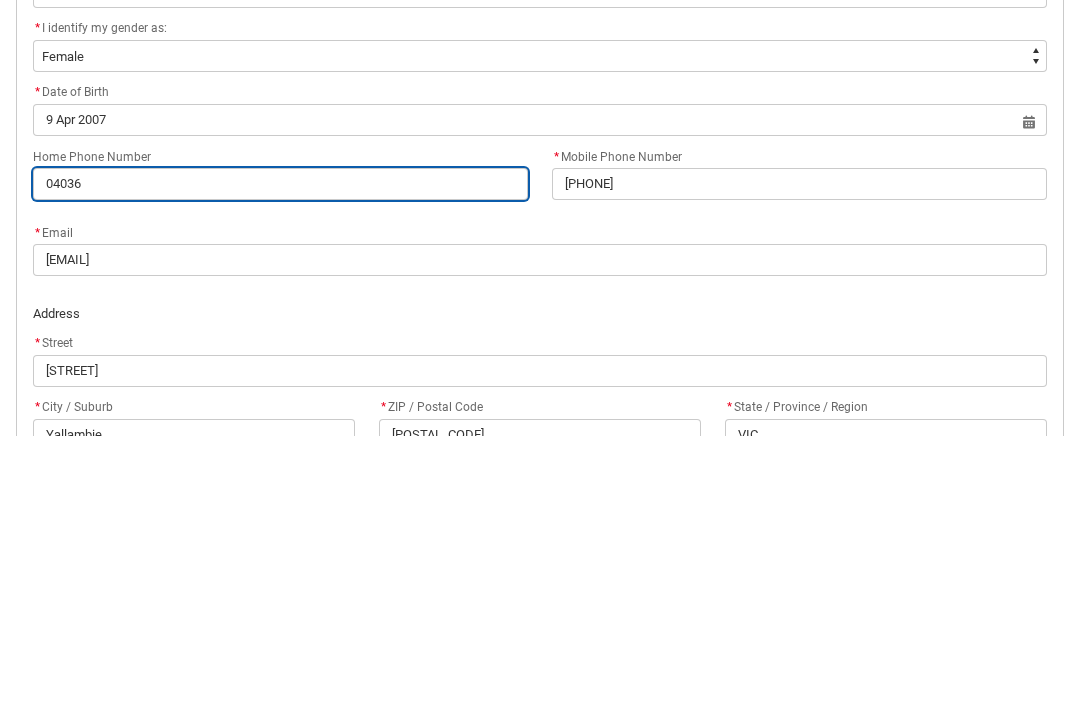 type on "[NUMBER]" 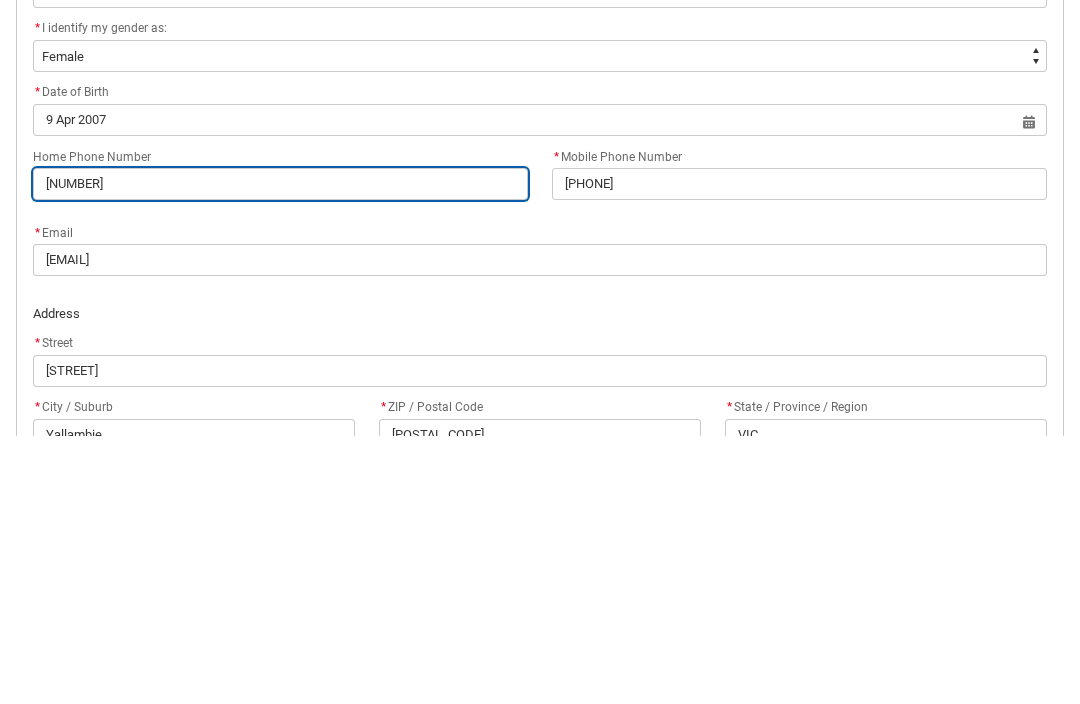 type on "0403601" 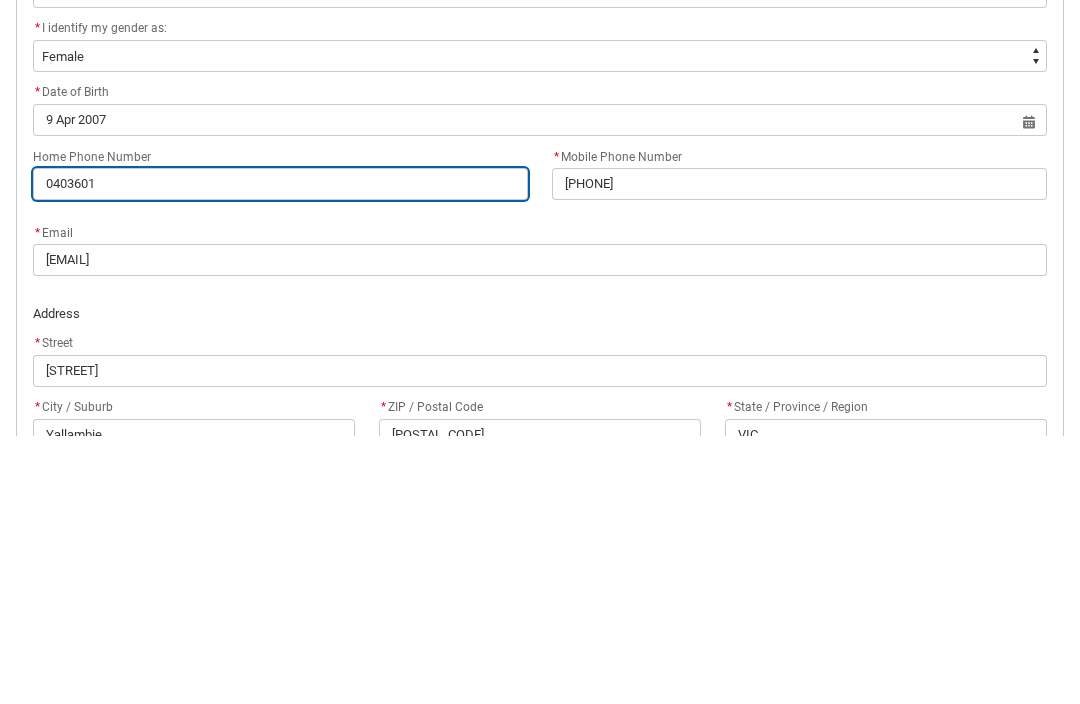 type on "[PHONE]" 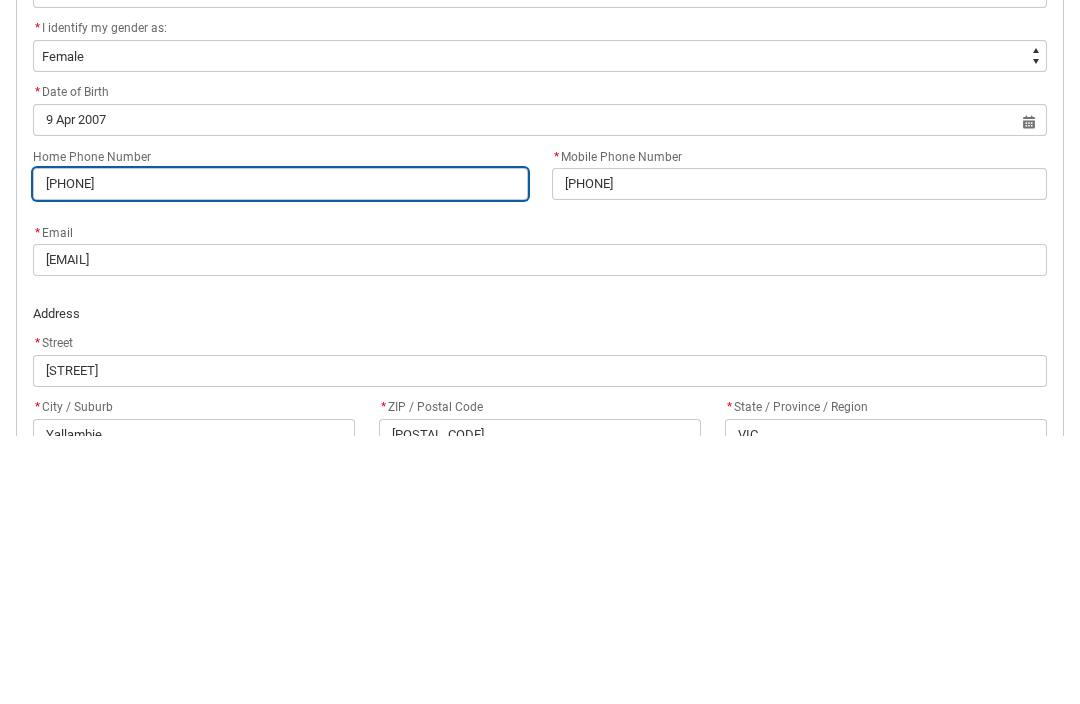 type on "[NUMBER]" 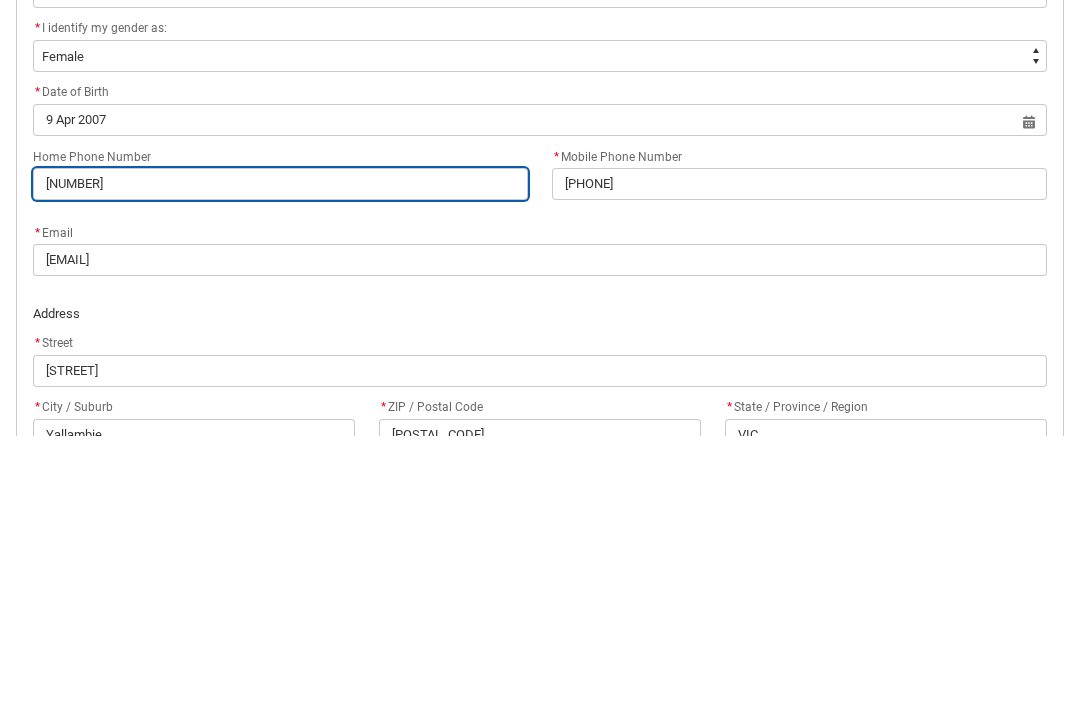 type on "0403601950" 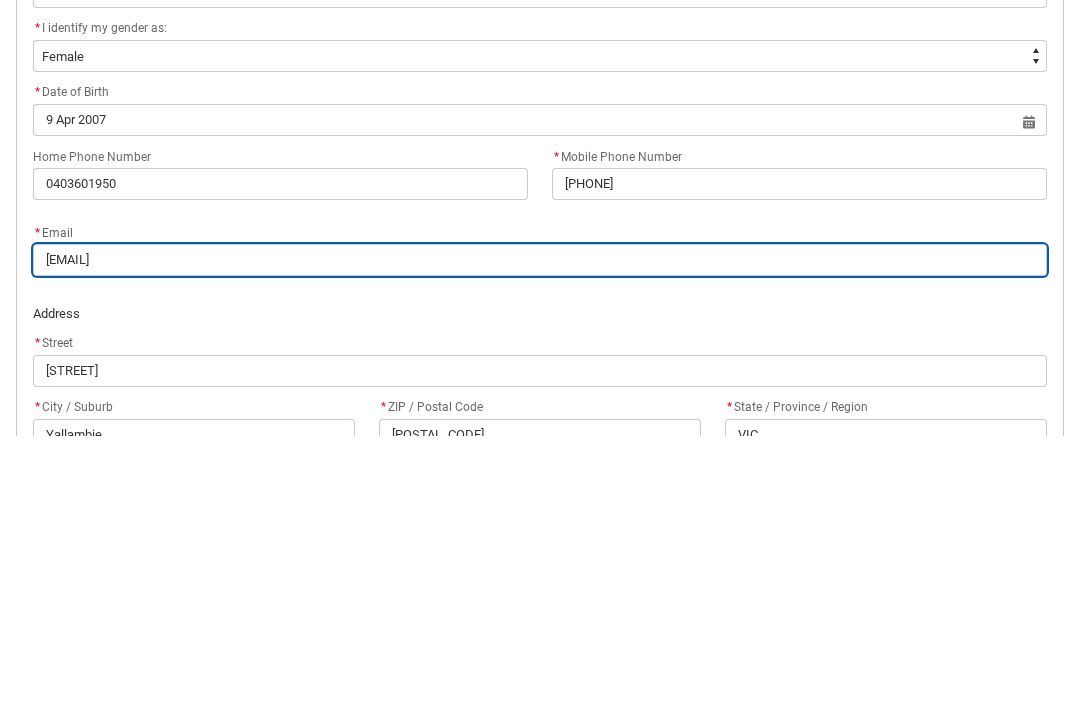 click on "[EMAIL]" at bounding box center [540, 528] 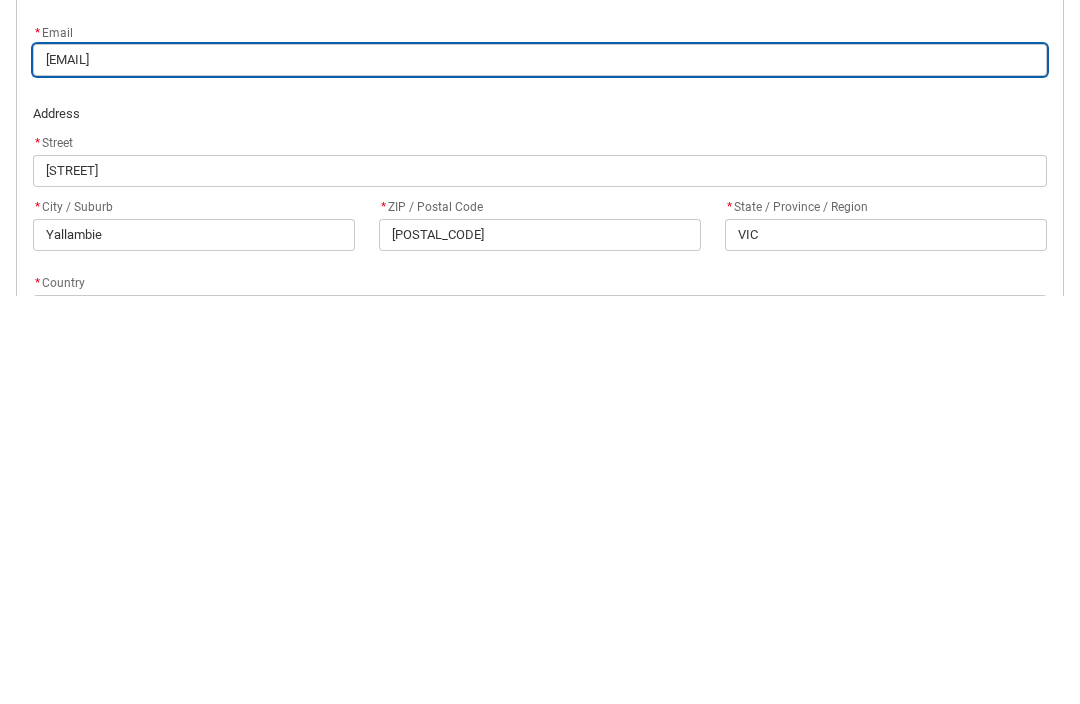 scroll, scrollTop: 769, scrollLeft: 0, axis: vertical 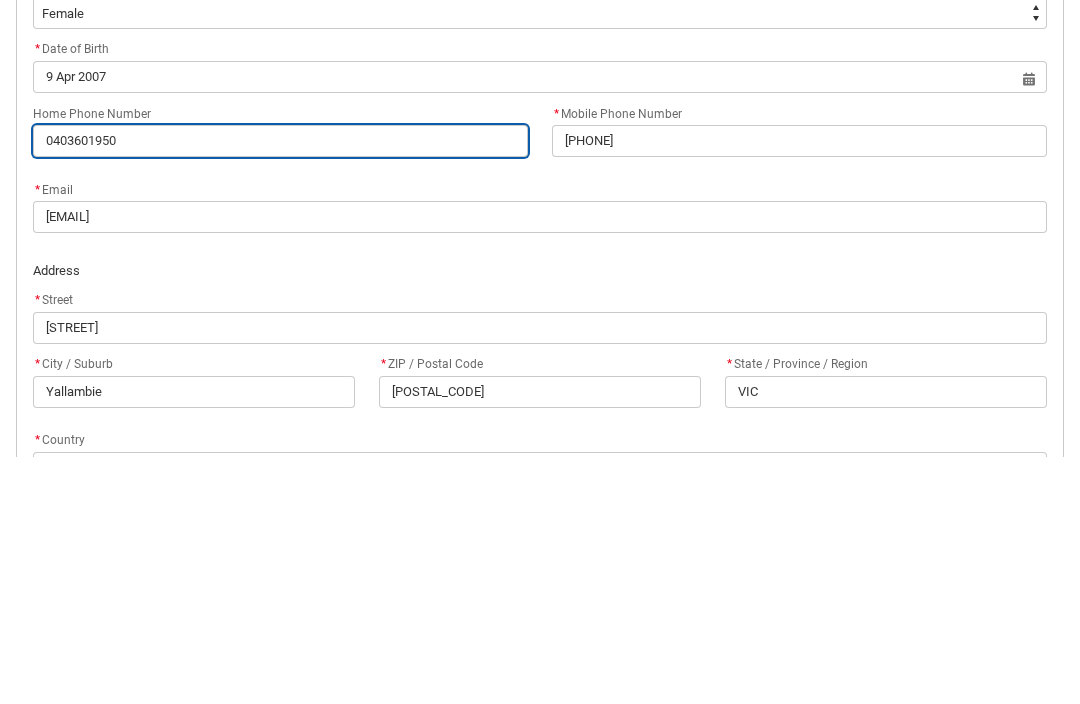 click on "0403601950" at bounding box center [280, 388] 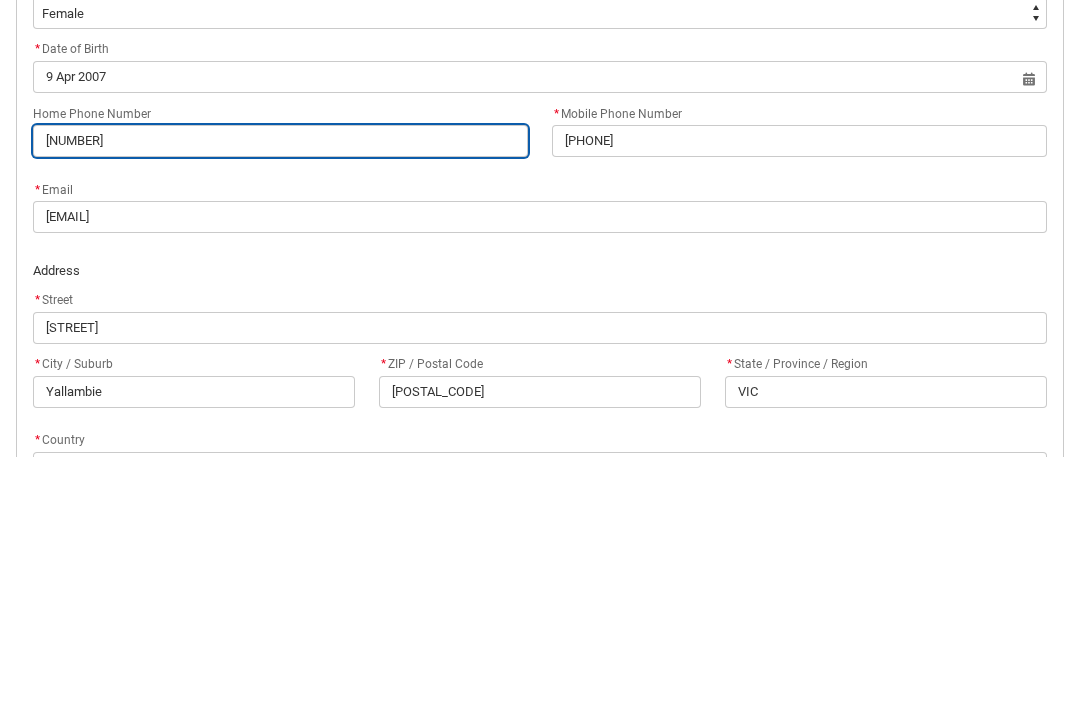 type on "[PHONE]" 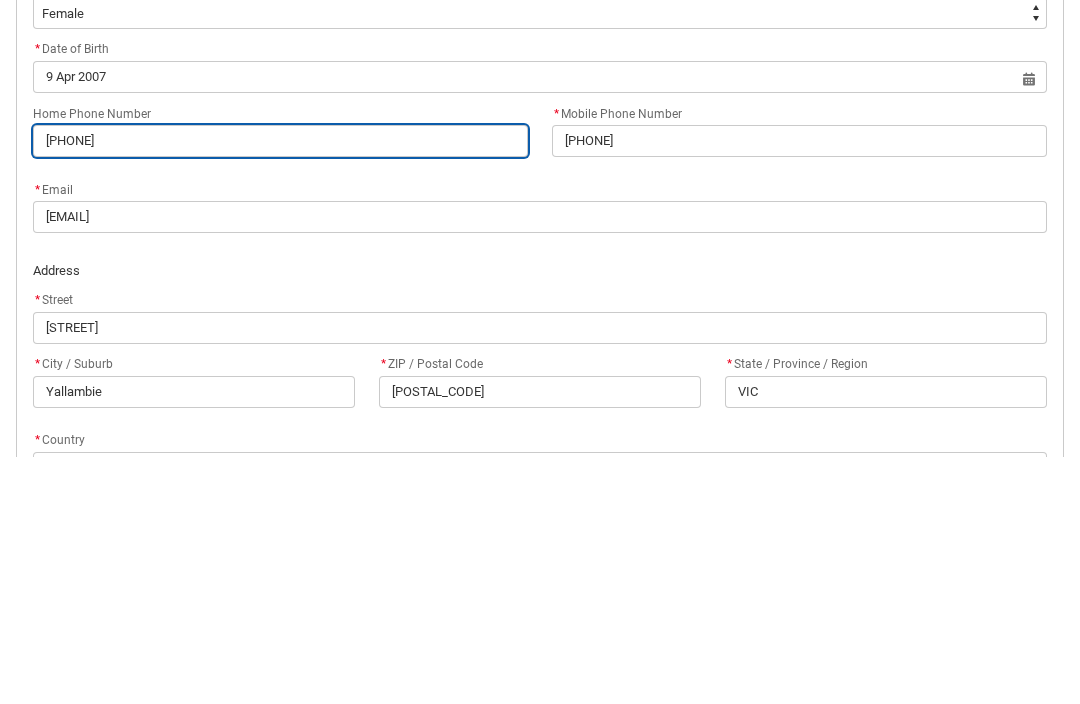 type on "0403601" 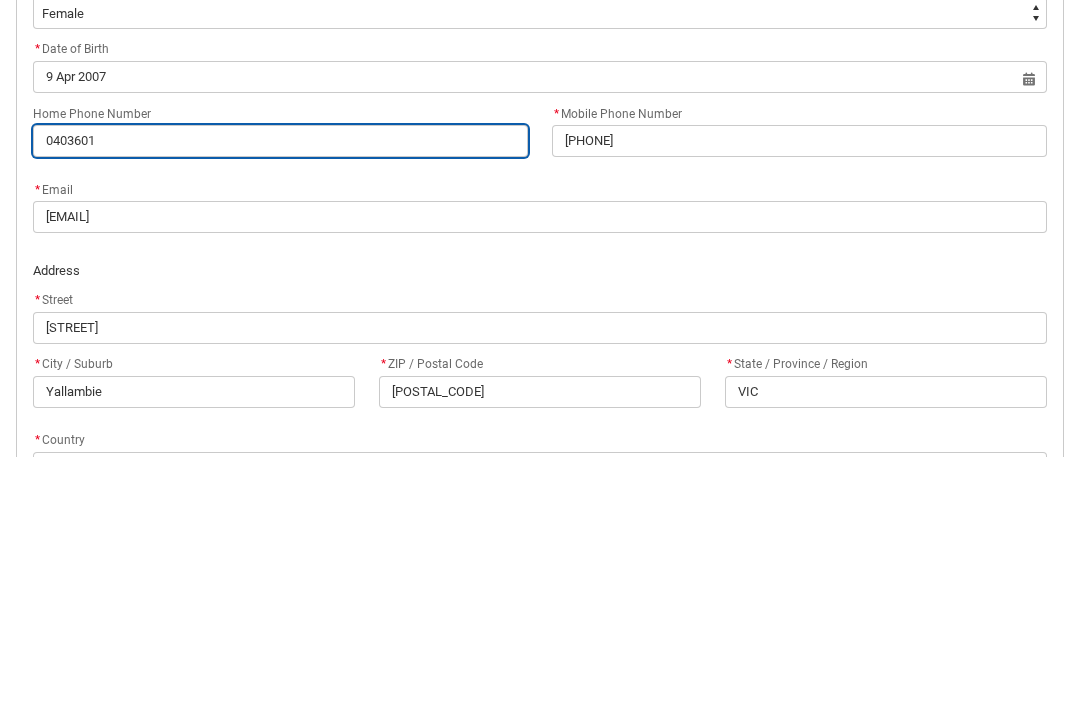 type on "[NUMBER]" 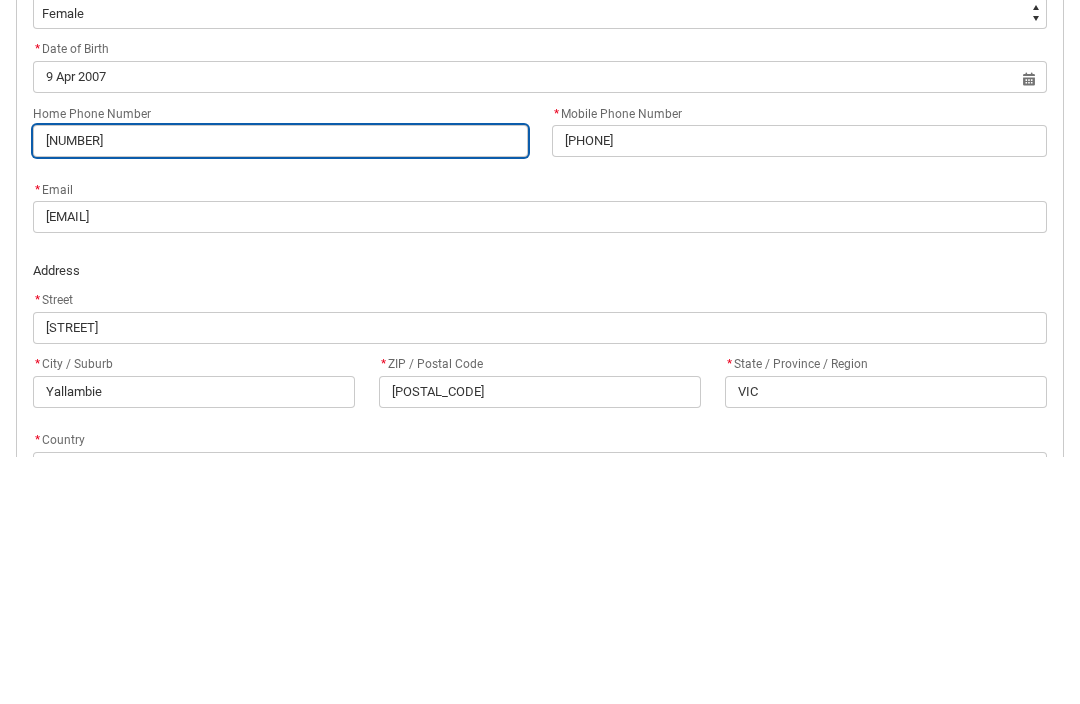 type on "04036" 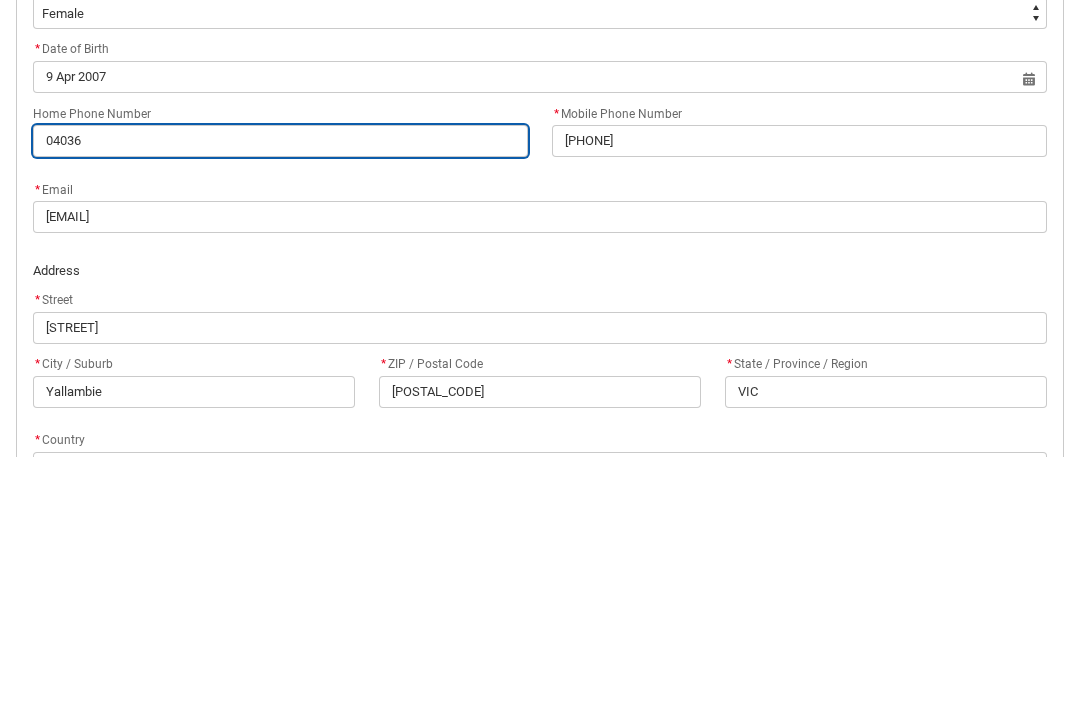 type on "0403" 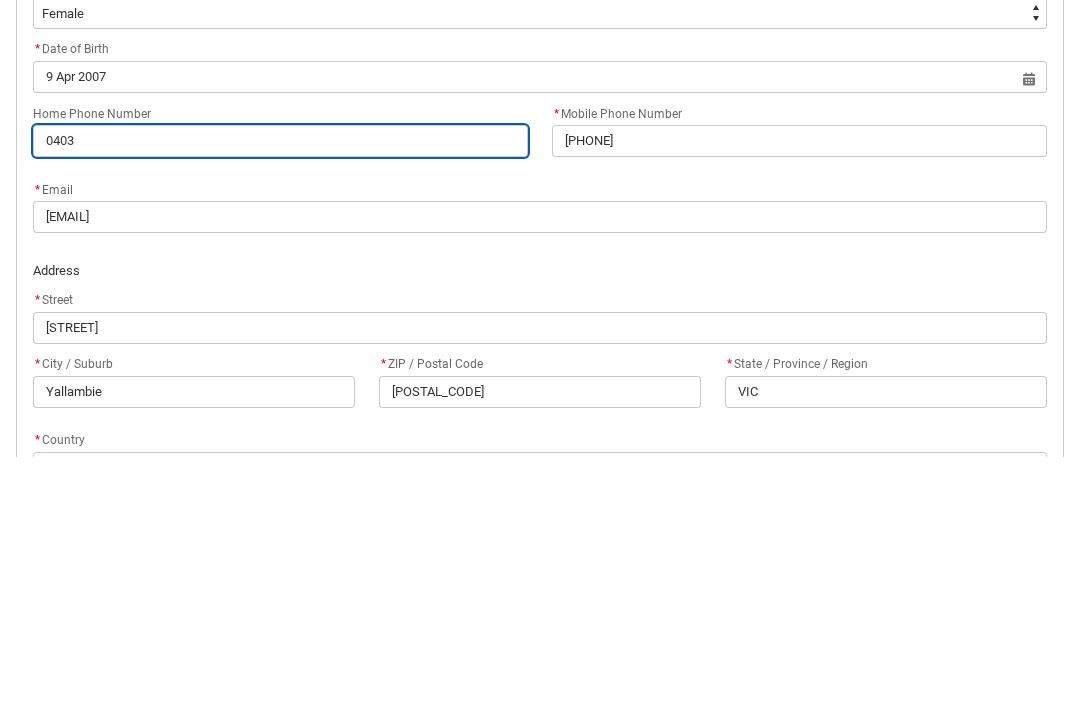 type on "[NUMBER]" 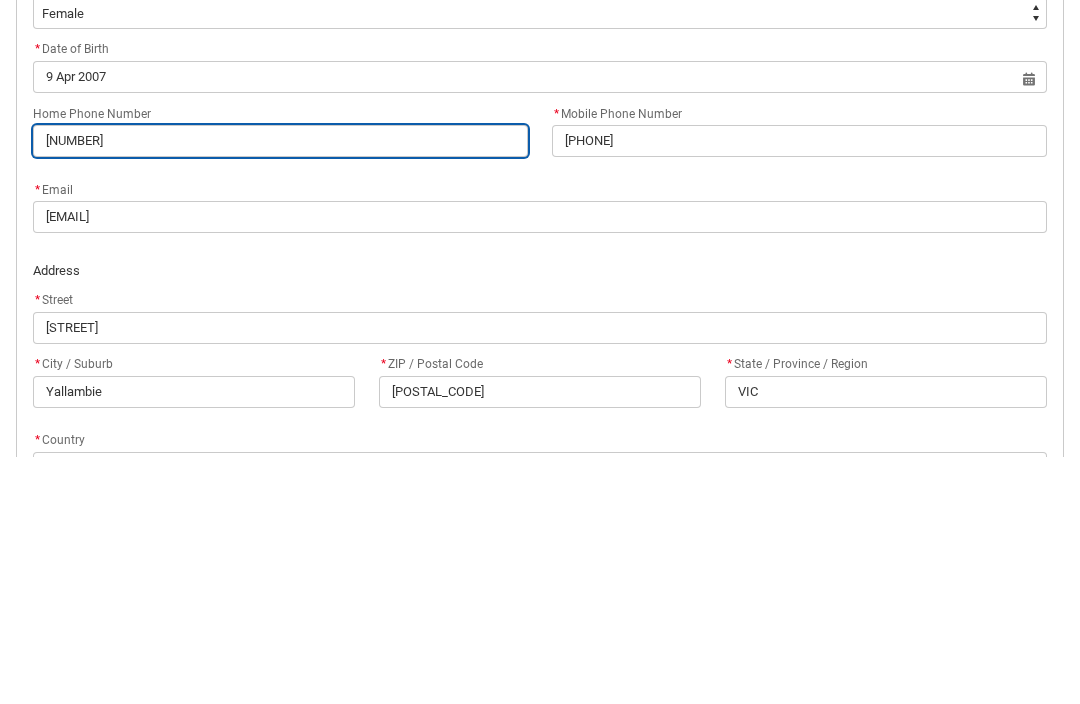 type on "04" 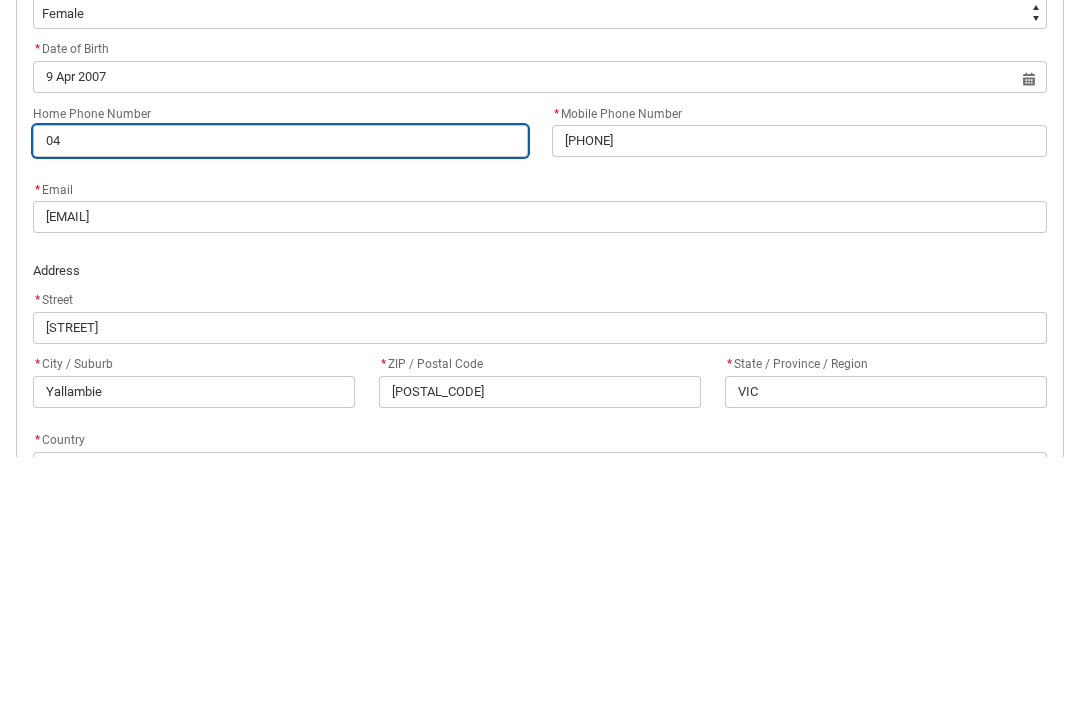 type on "0" 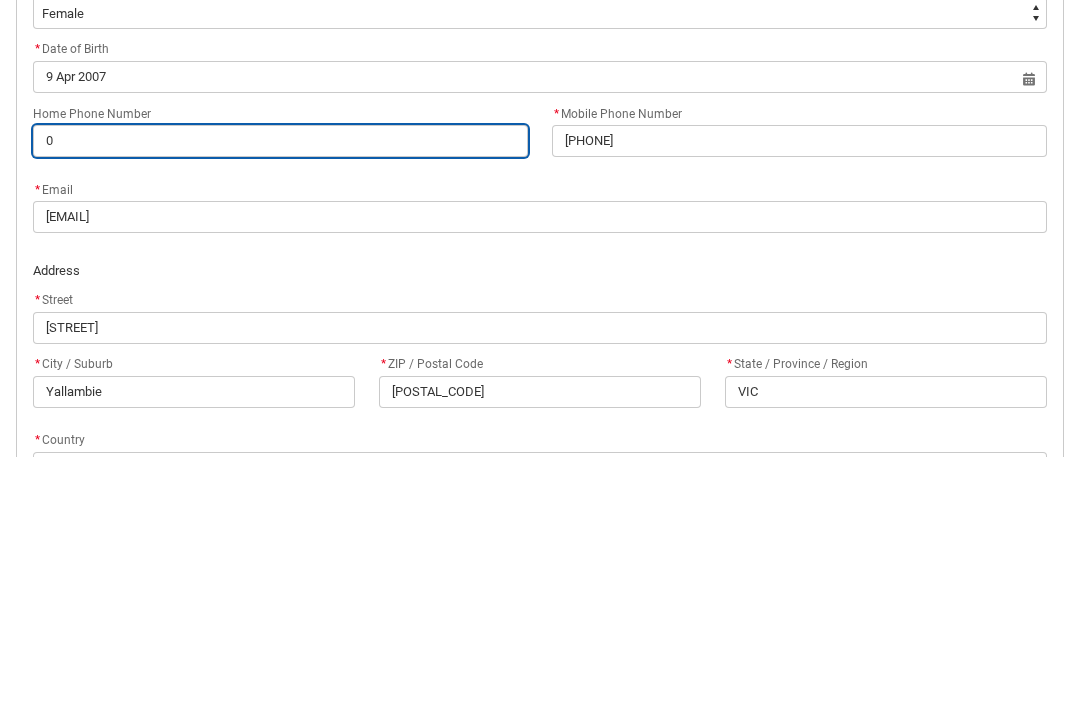 type 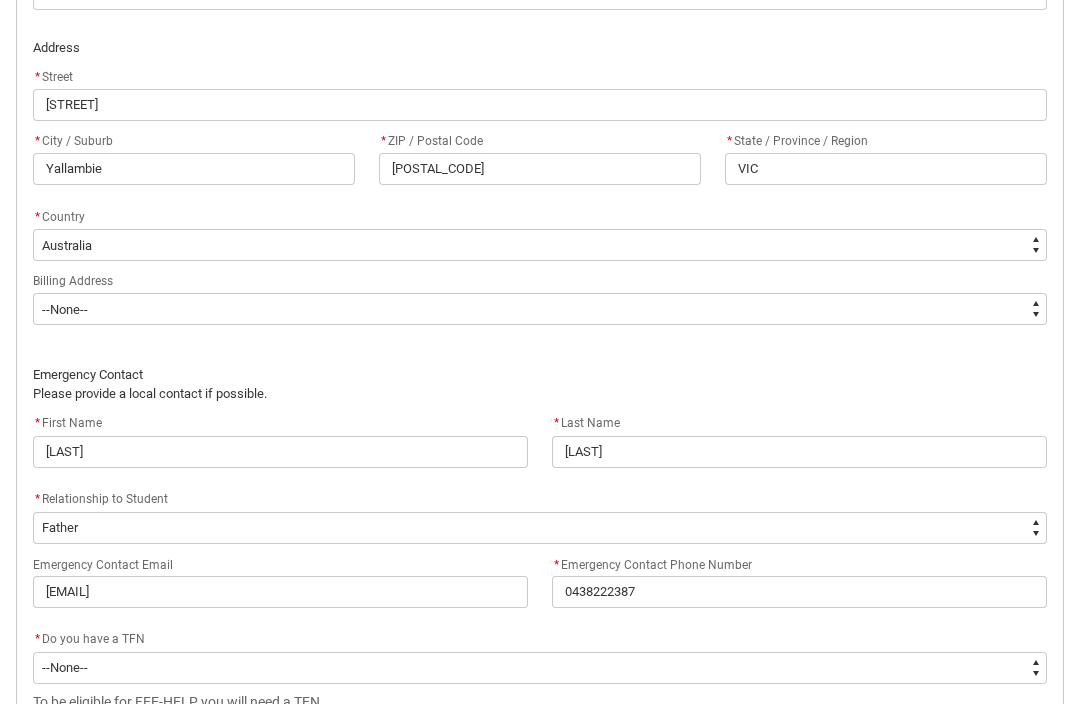 scroll, scrollTop: 1225, scrollLeft: 0, axis: vertical 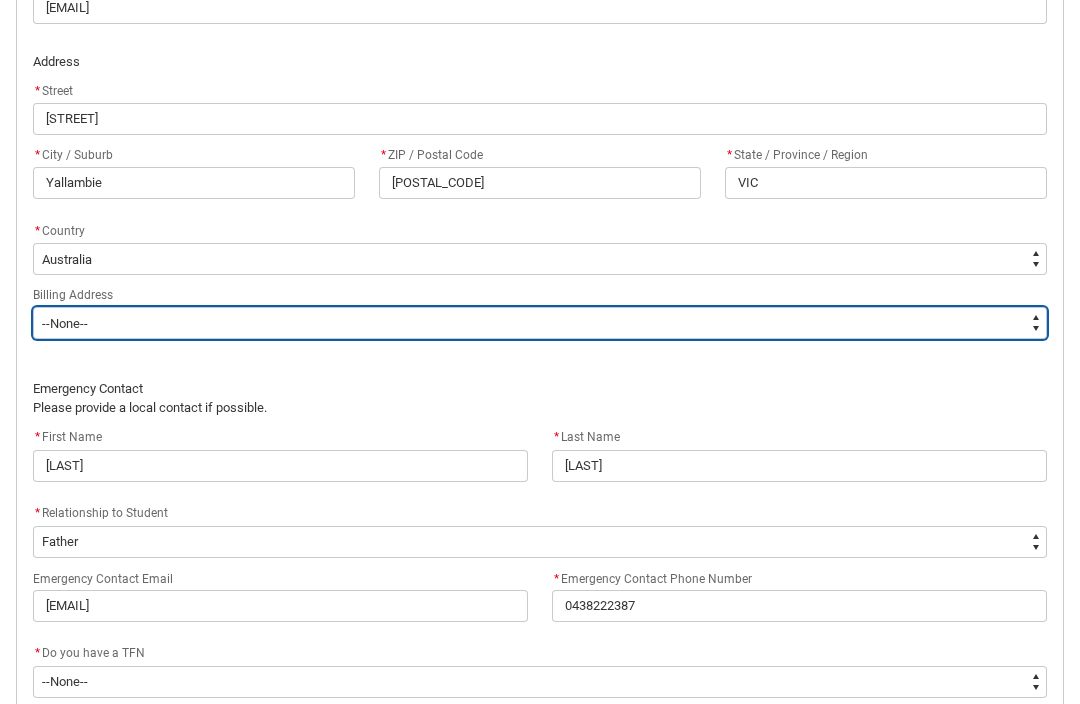 click on "--None-- Same as above Different to above - please complete below" at bounding box center (540, 323) 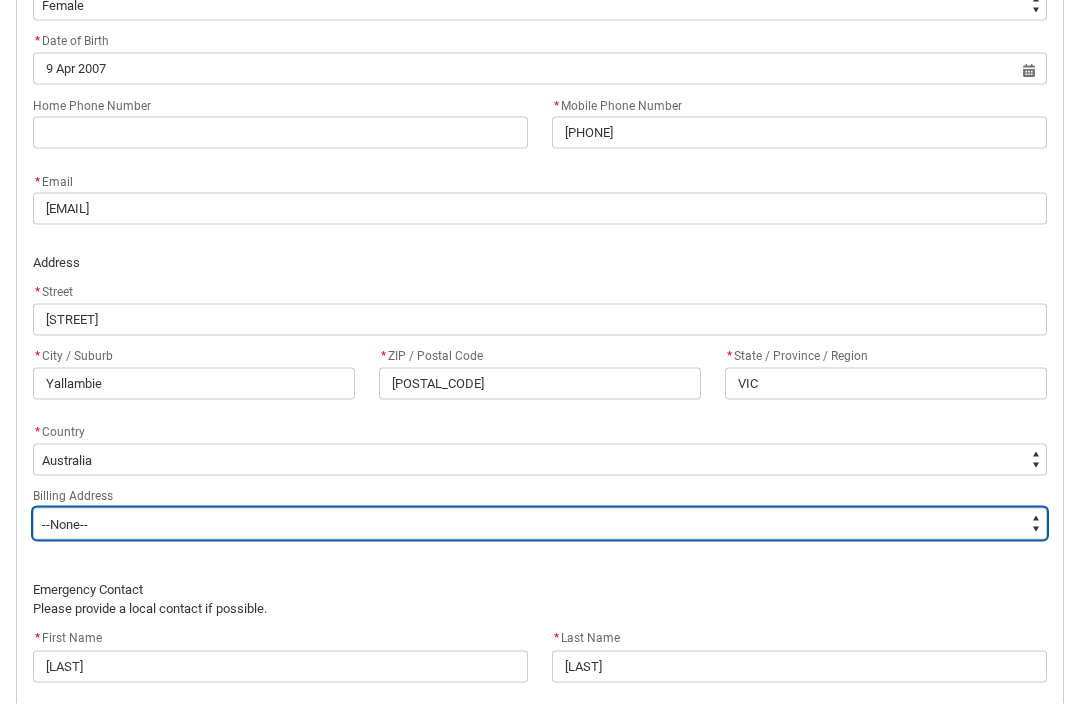 scroll, scrollTop: 1020, scrollLeft: 0, axis: vertical 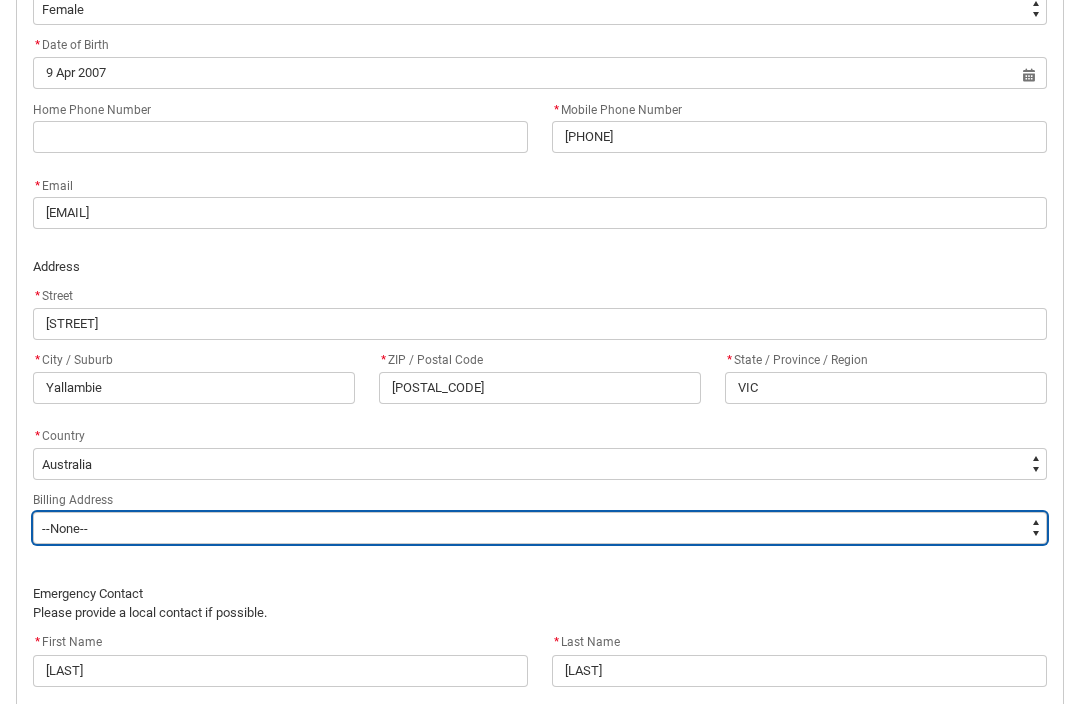click on "--None-- Same as above Different to above - please complete below" at bounding box center [540, 528] 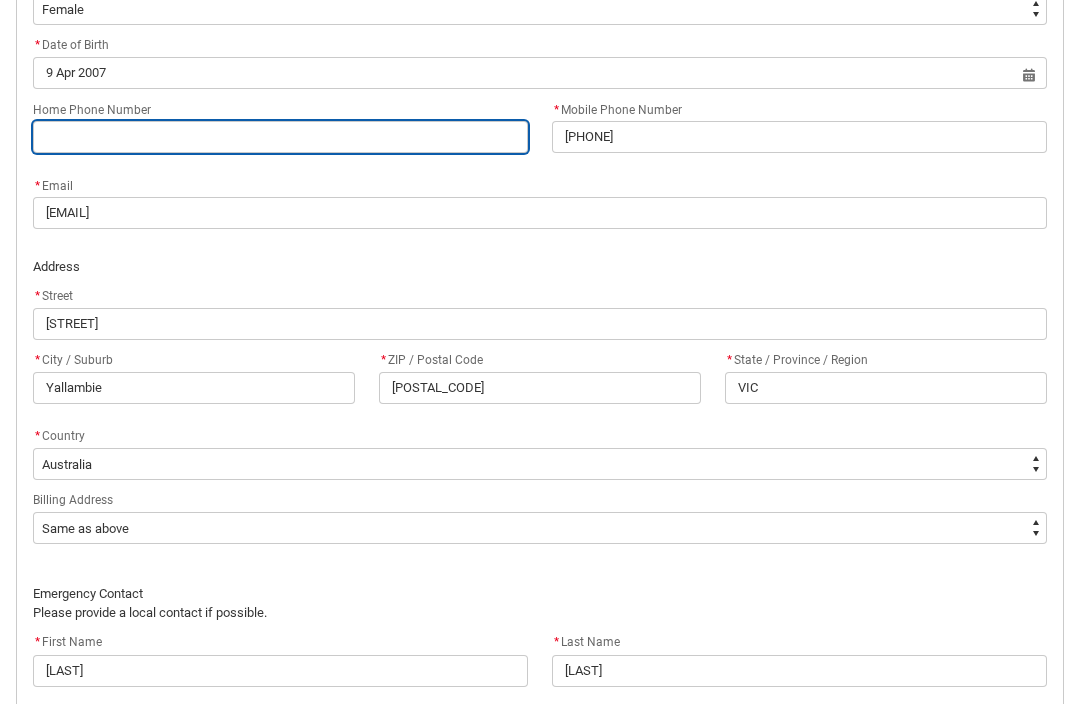 click on "Home Phone Number" at bounding box center (280, 137) 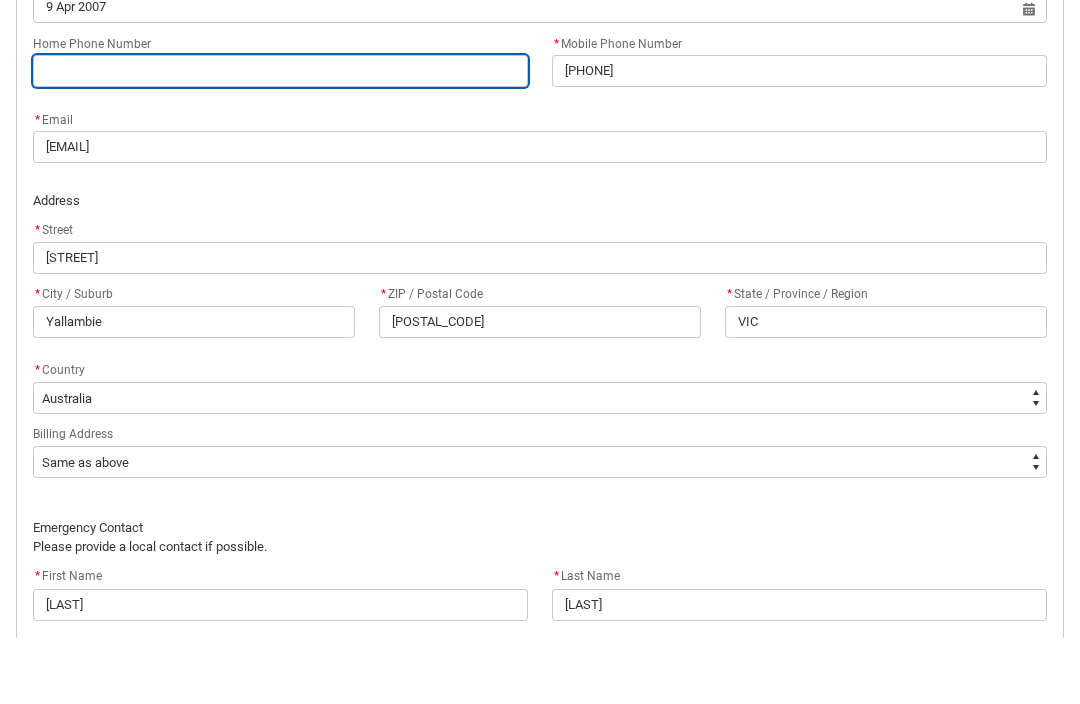 type on "6" 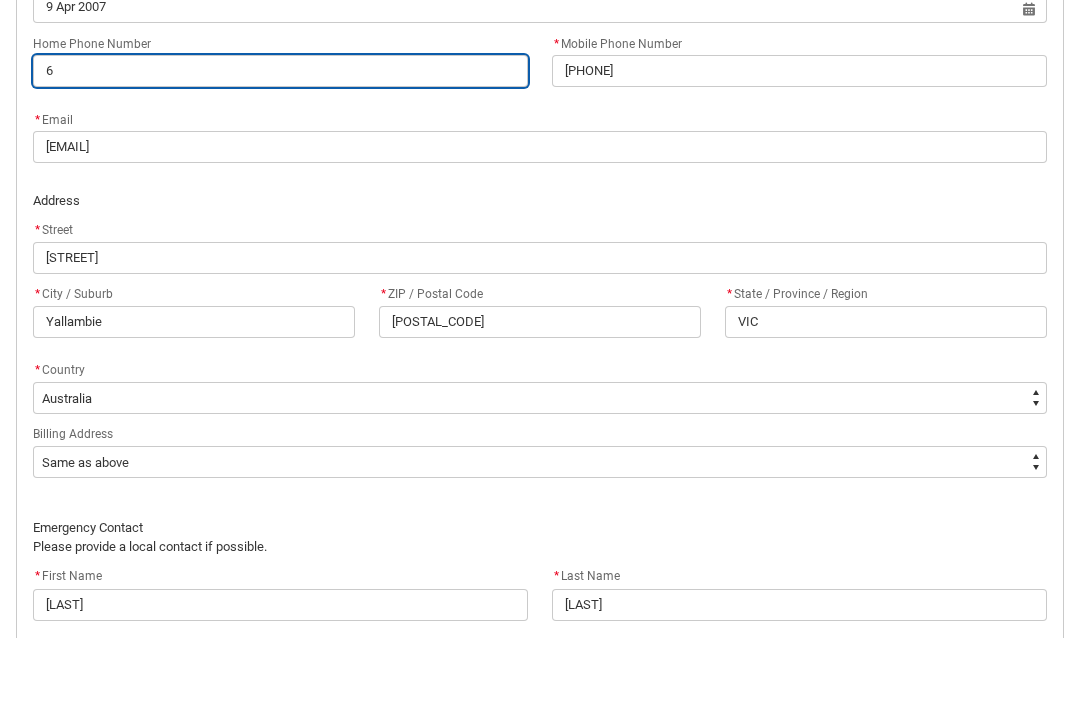 type on "61" 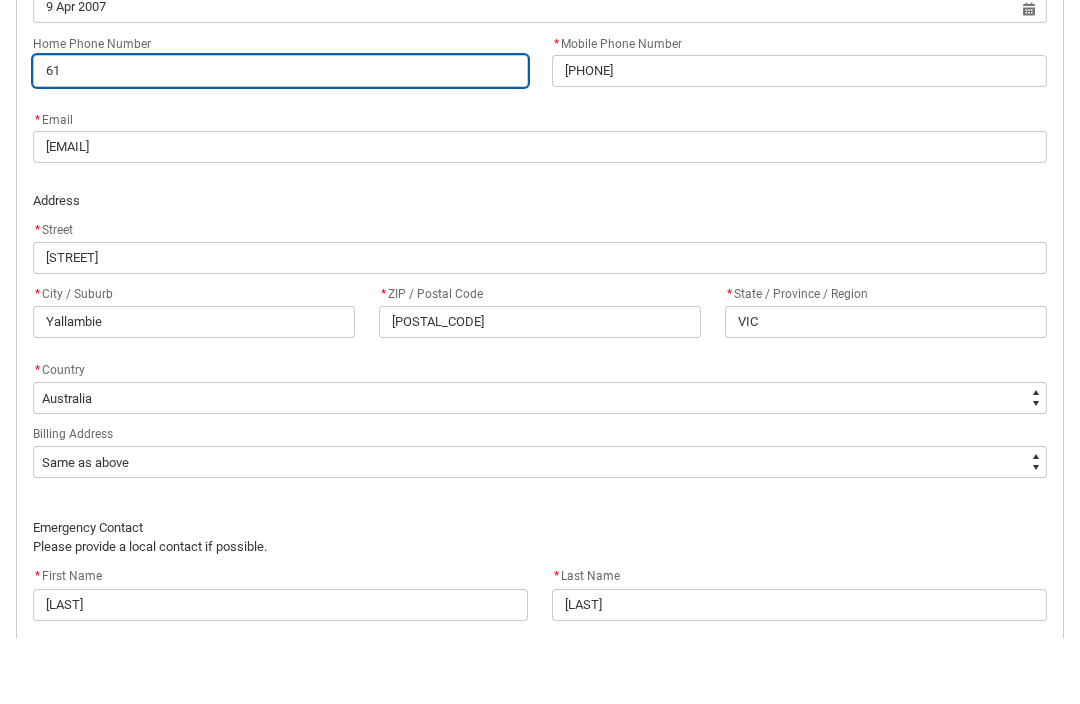 type on "[NUMBER]" 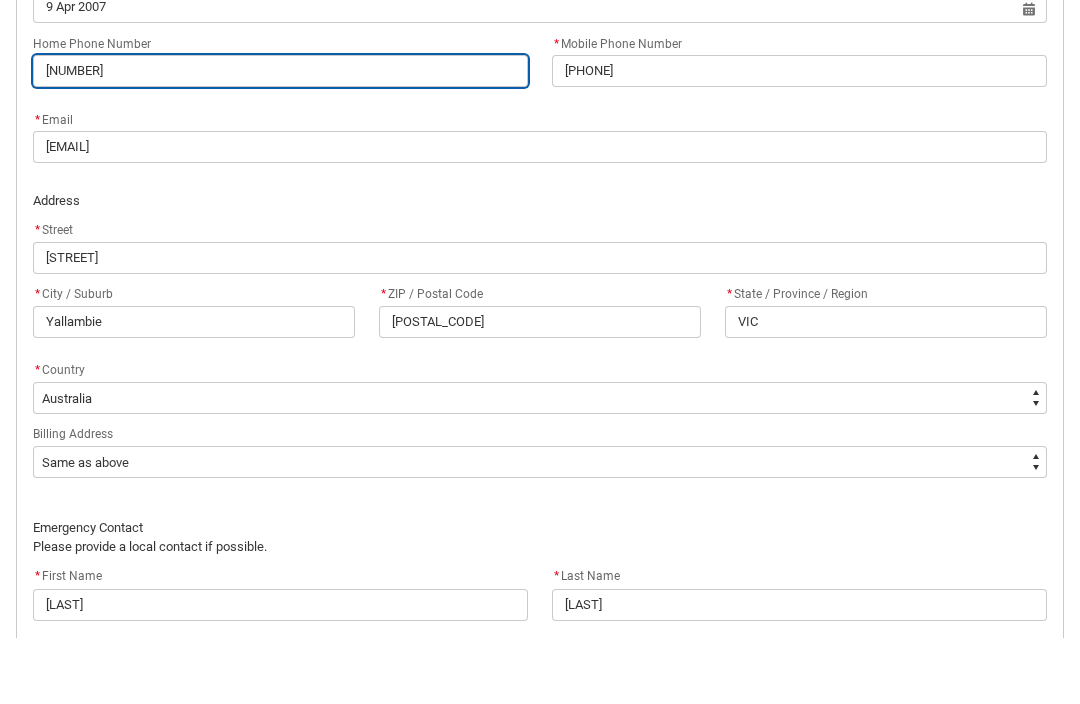 type on "6140" 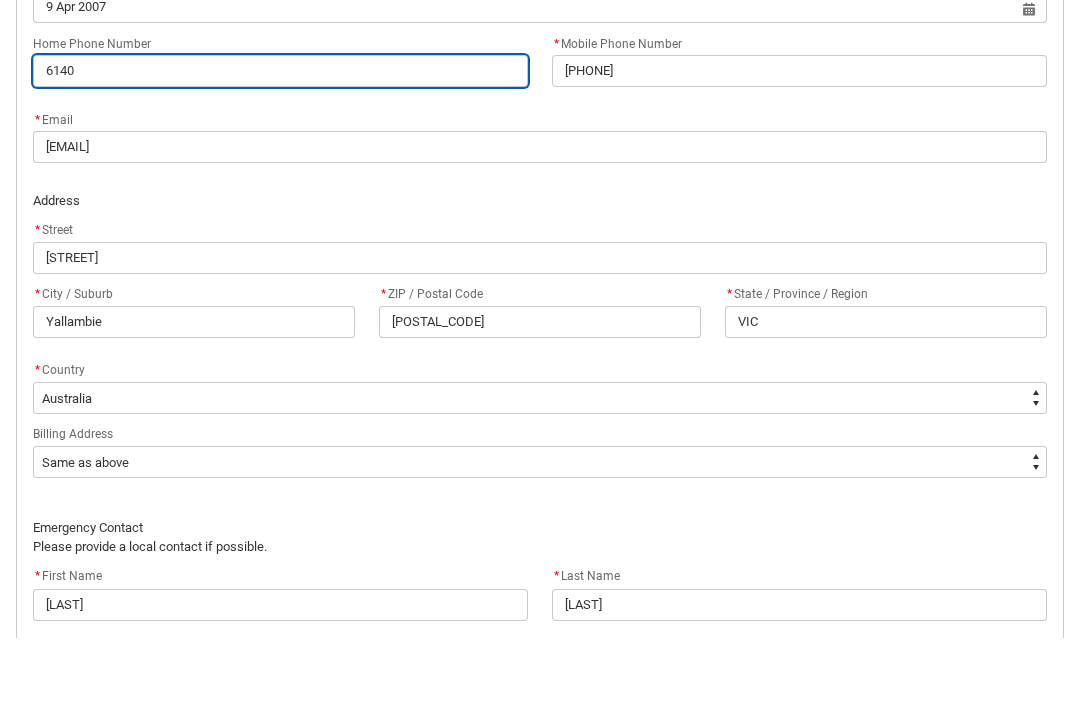 type on "[NUMBER]" 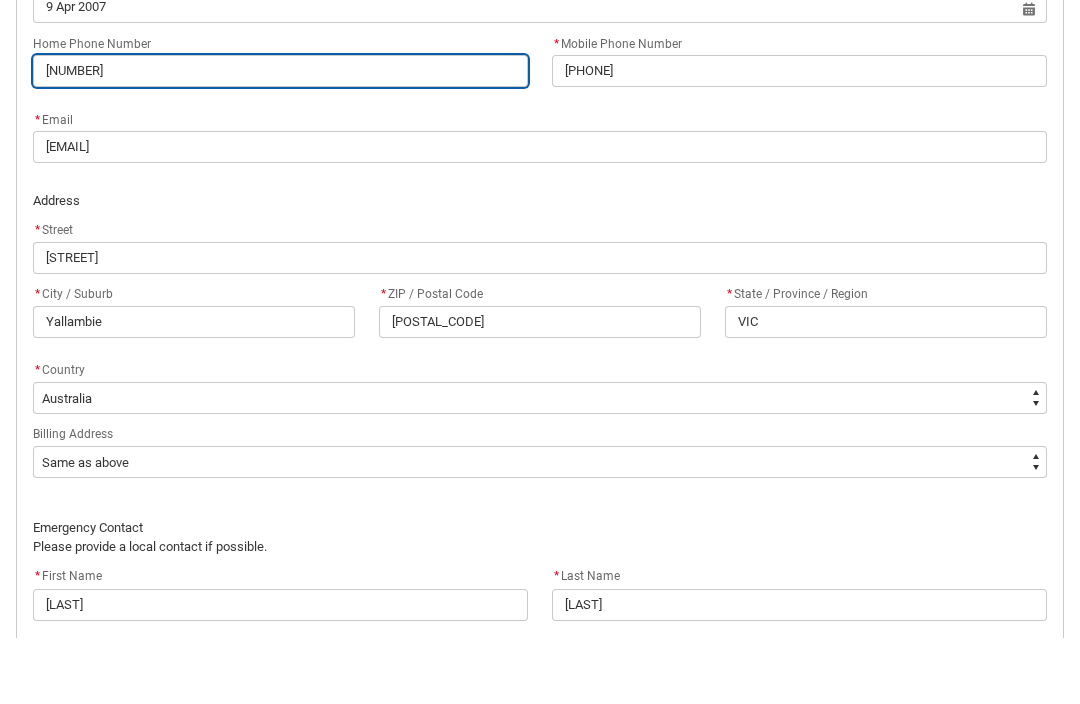 type on "[NUMBER]" 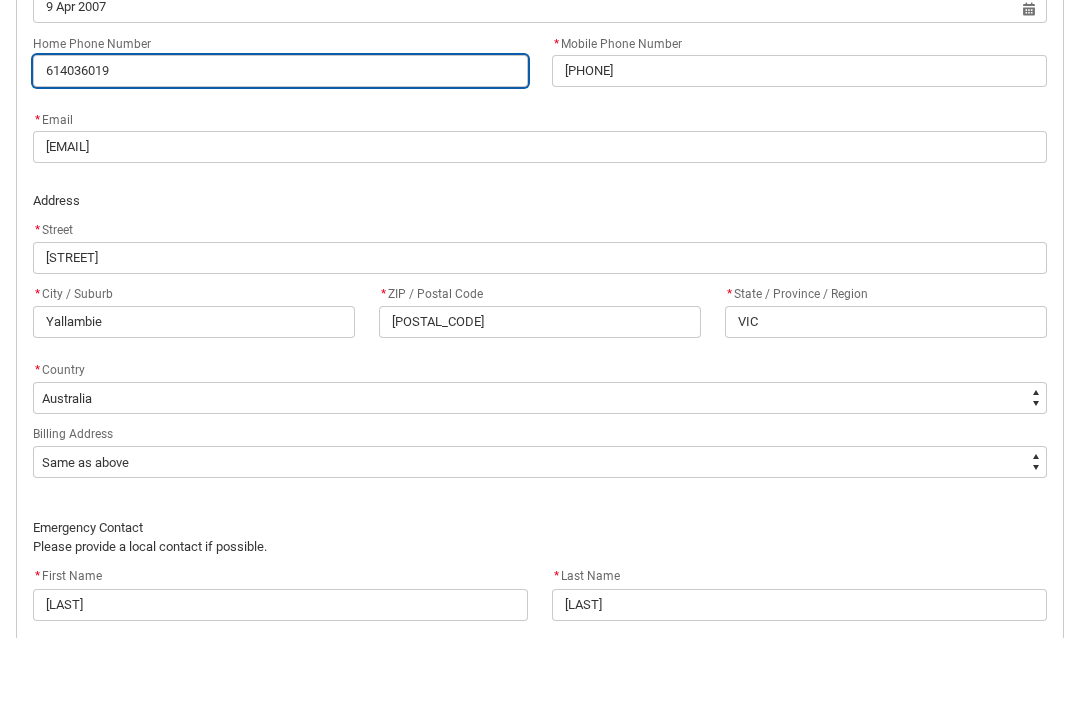type on "[PHONE]" 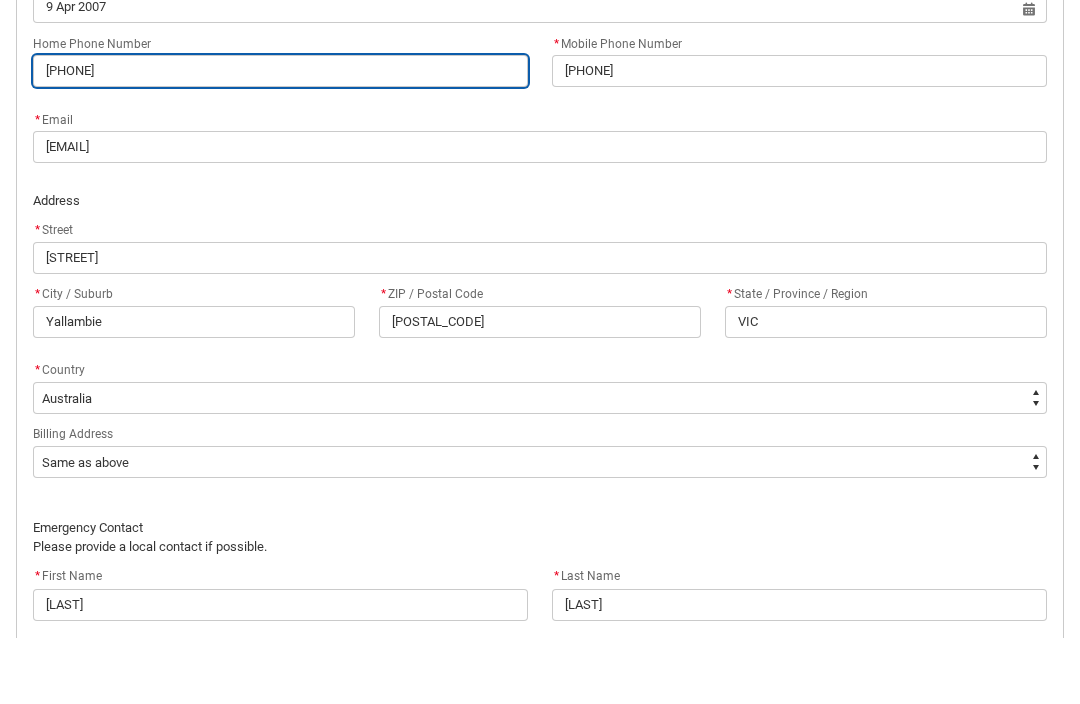 type on "[PHONE]" 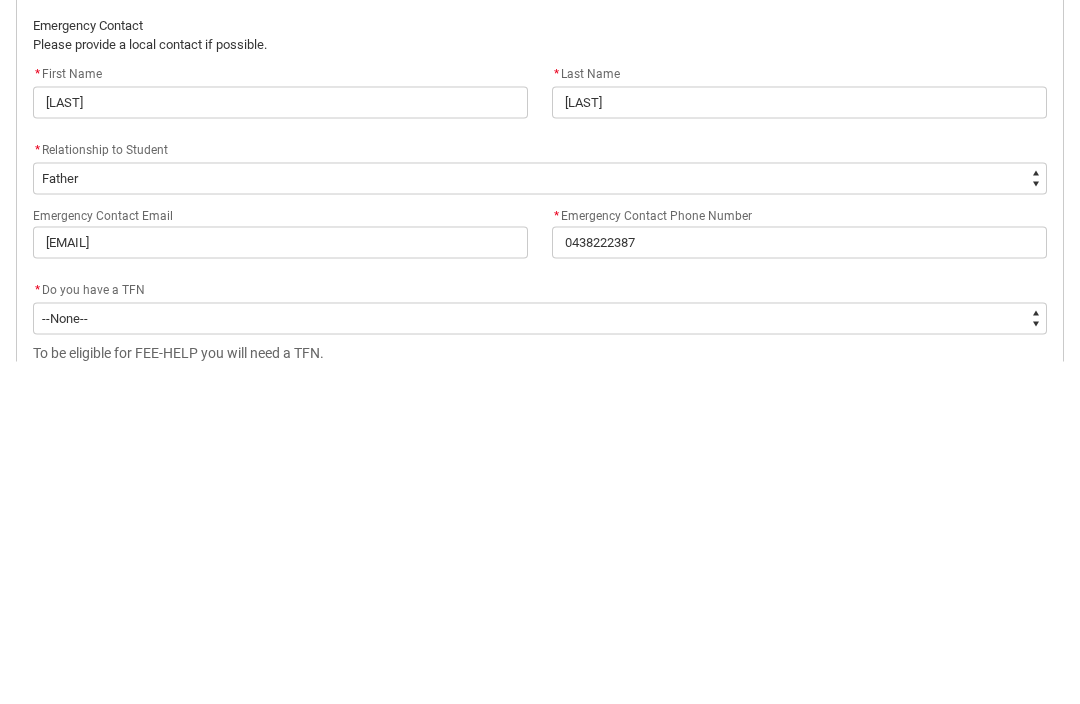 scroll, scrollTop: 1247, scrollLeft: 0, axis: vertical 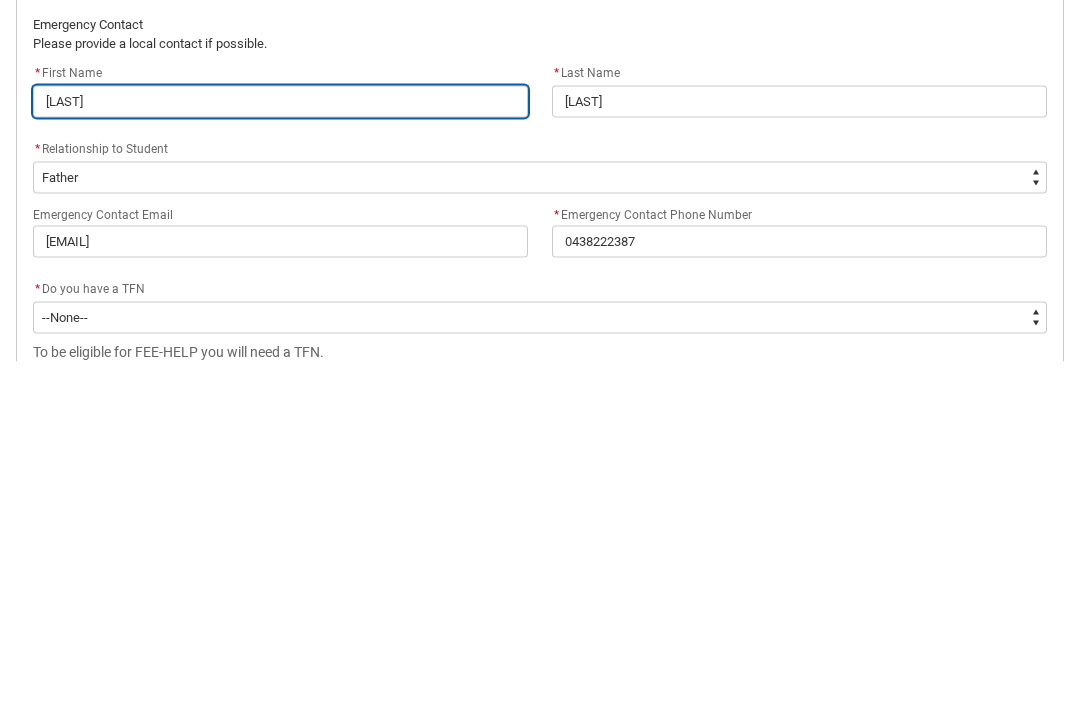 click on "[LAST]" at bounding box center [280, 444] 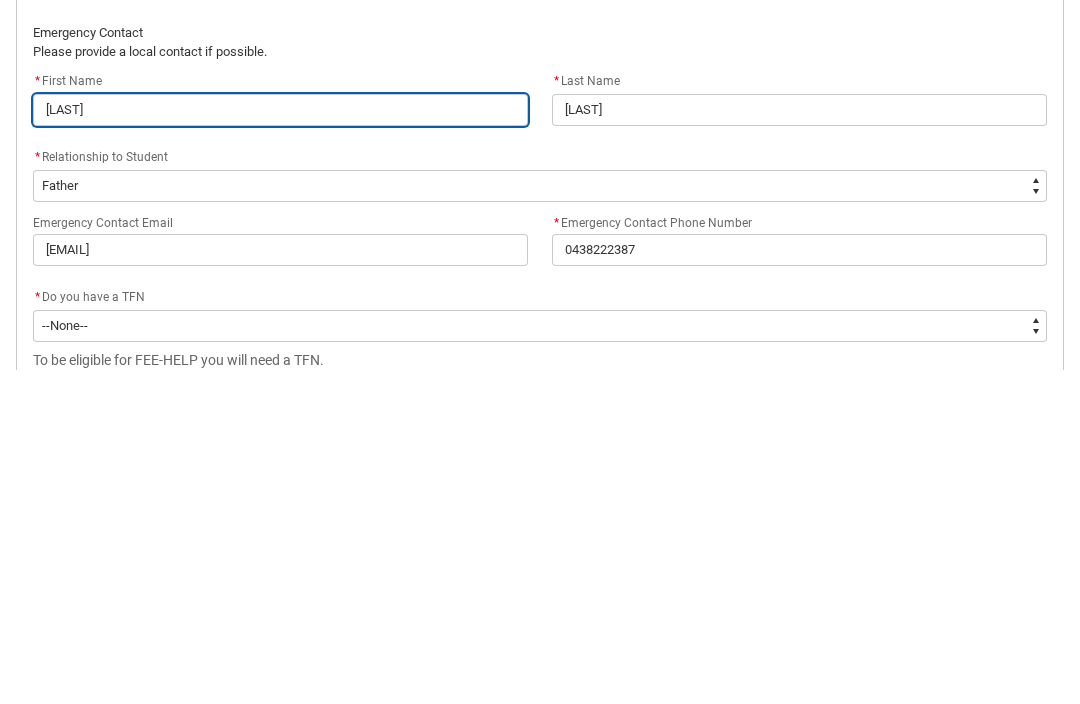 type on "Lewi" 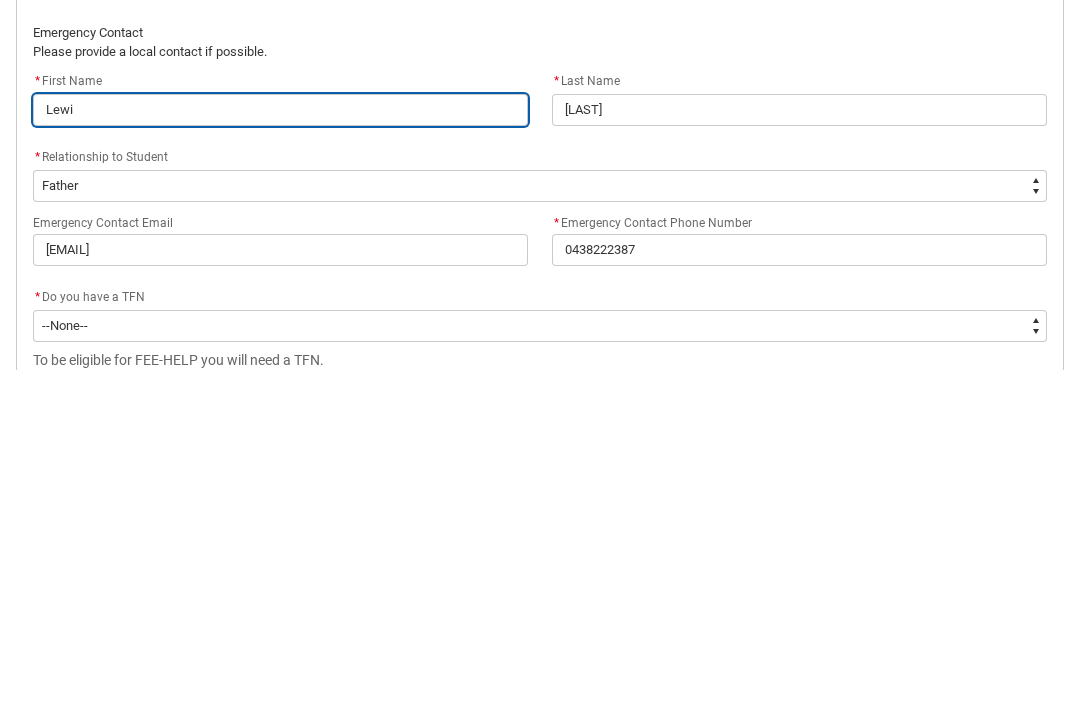 type on "Lew" 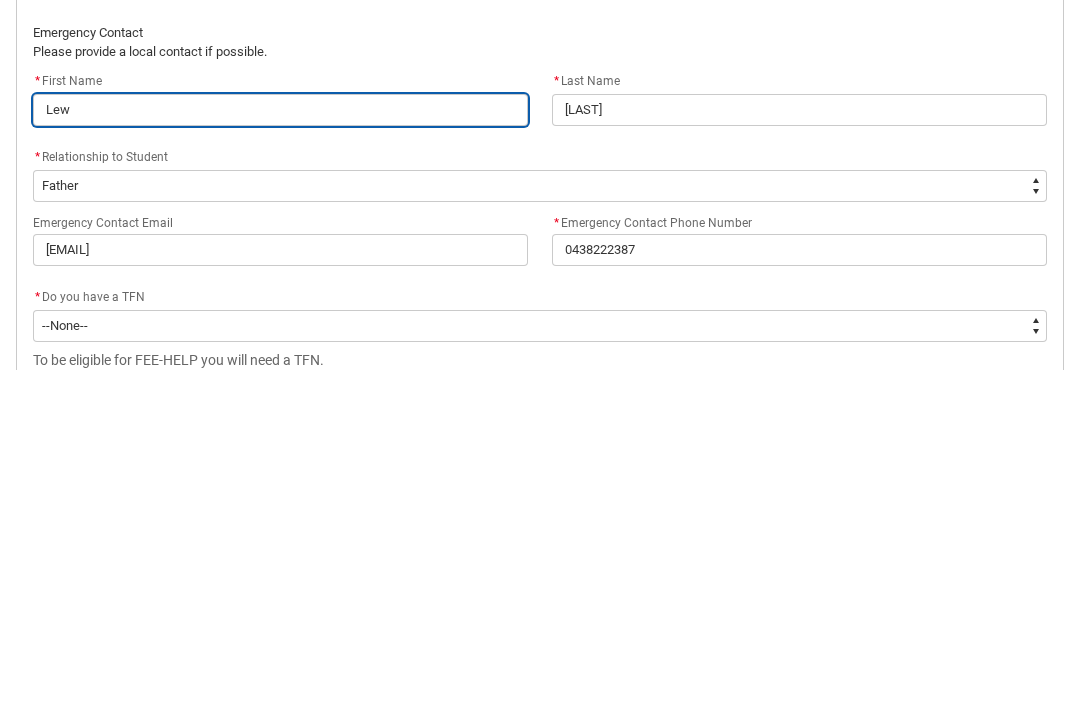 type on "Le" 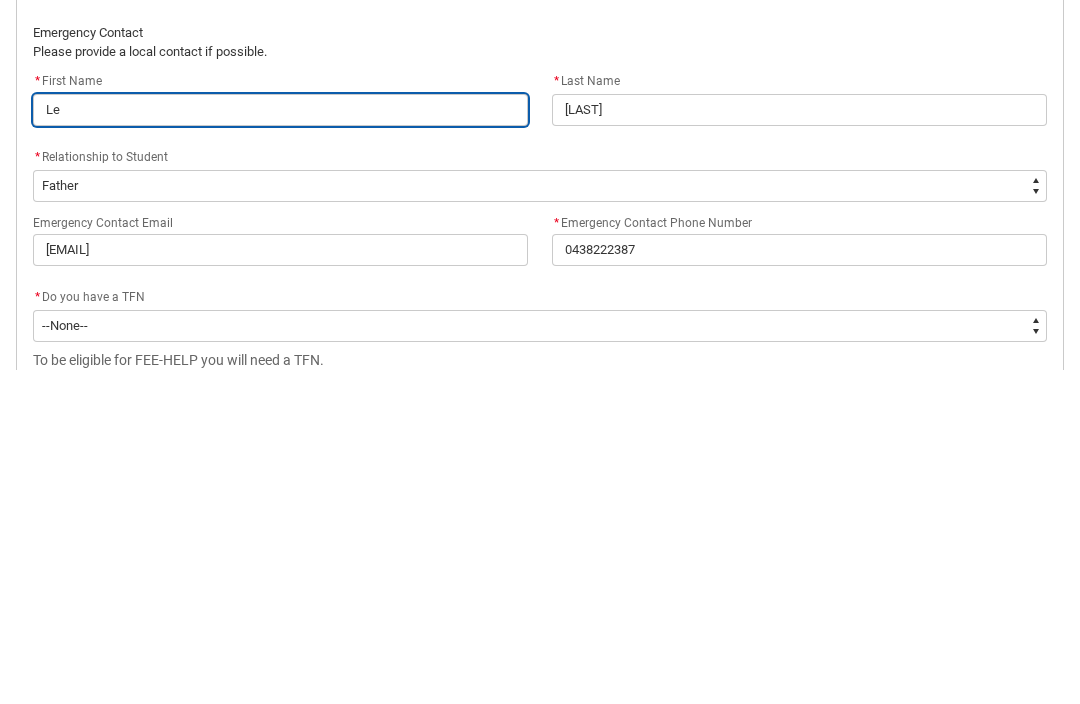 type on "L" 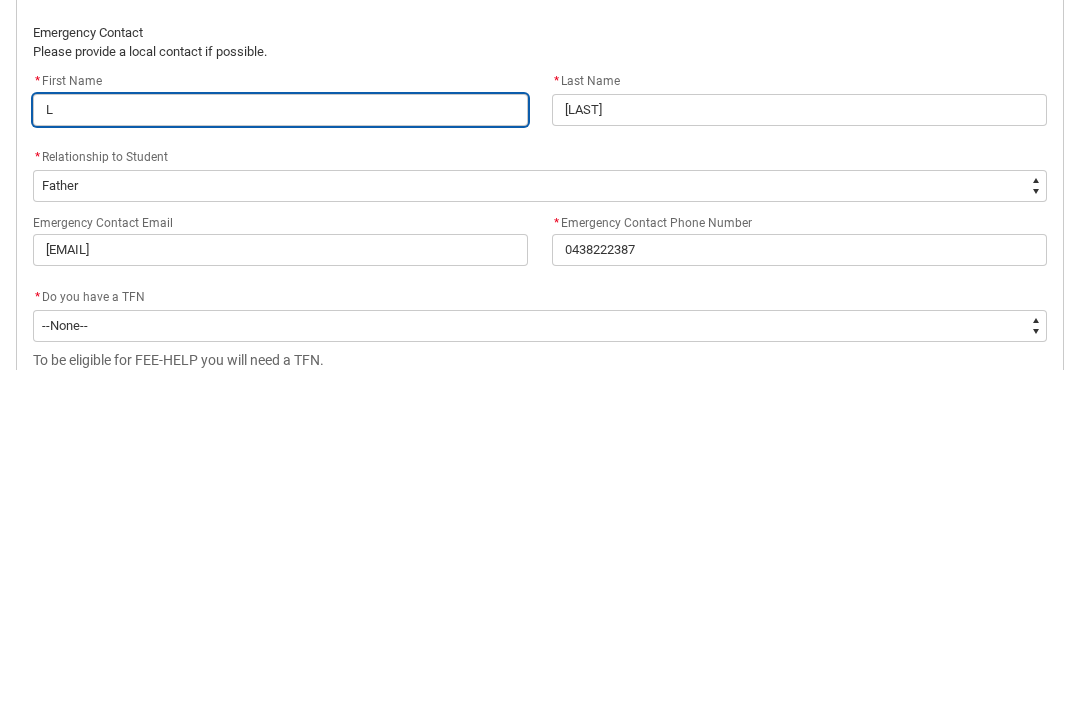 type on "[INITIAL]" 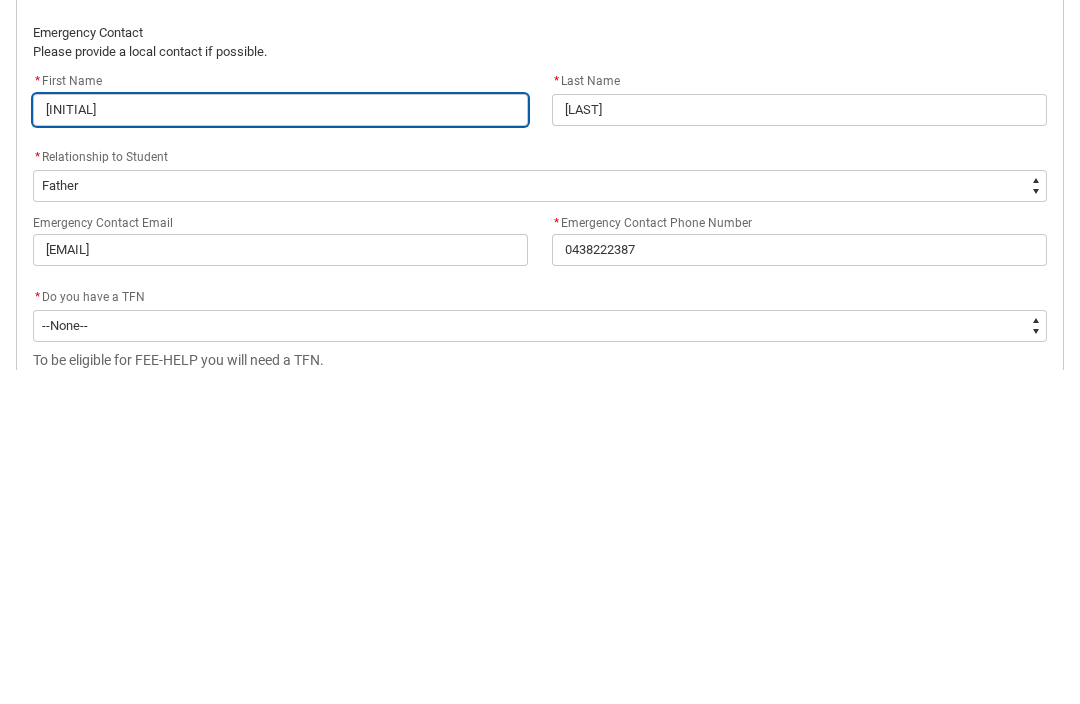 type on "[LAST]" 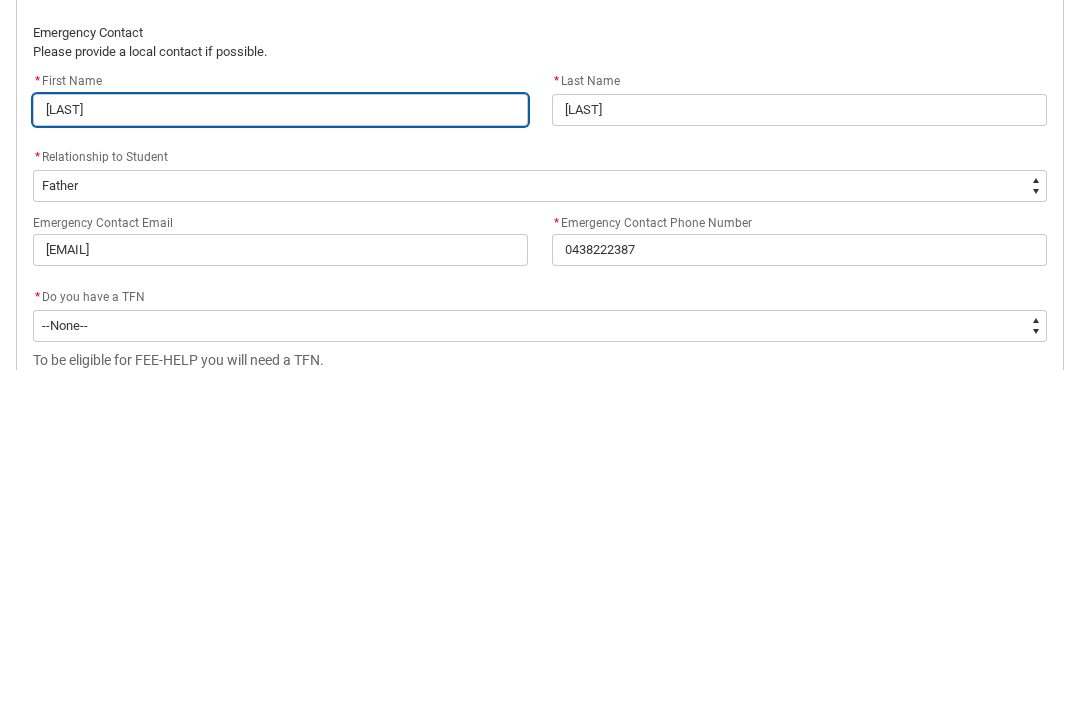 type on "[FIRST]" 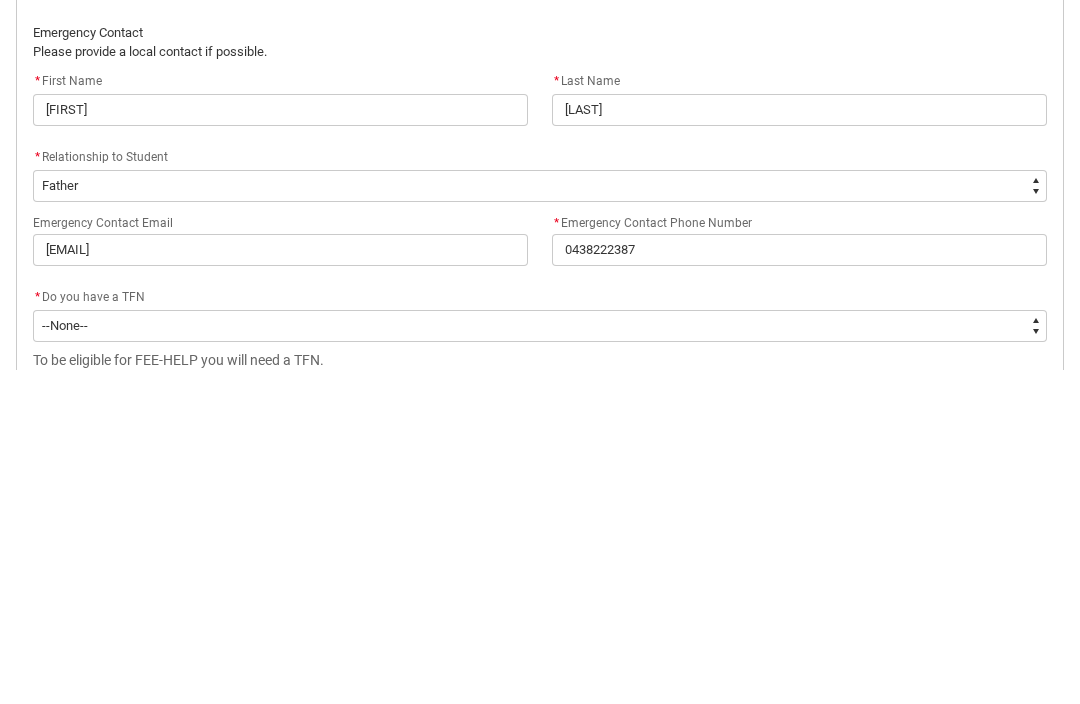 scroll, scrollTop: 1373, scrollLeft: 0, axis: vertical 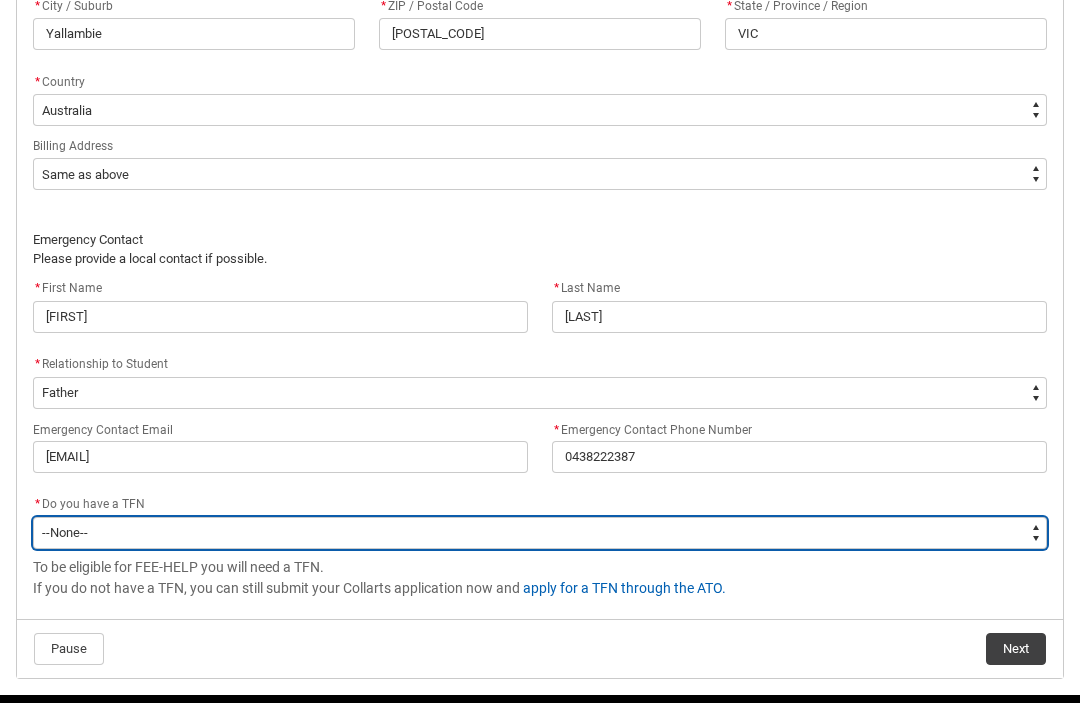 click on "--None-- Yes No" at bounding box center [540, 534] 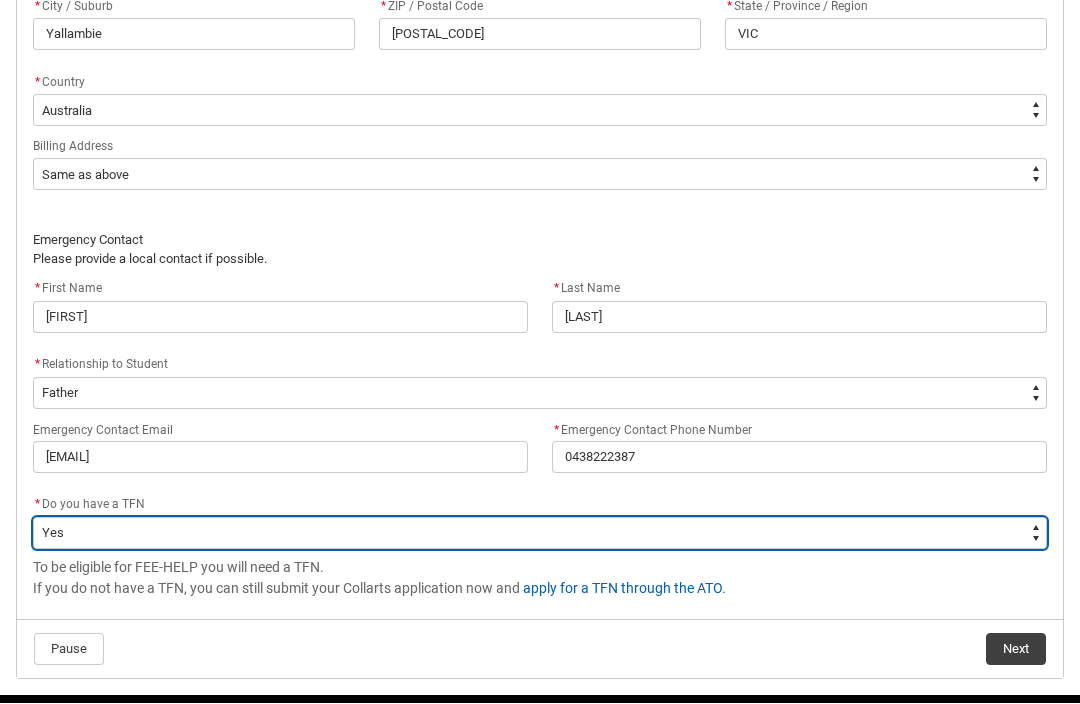 scroll, scrollTop: 1374, scrollLeft: 0, axis: vertical 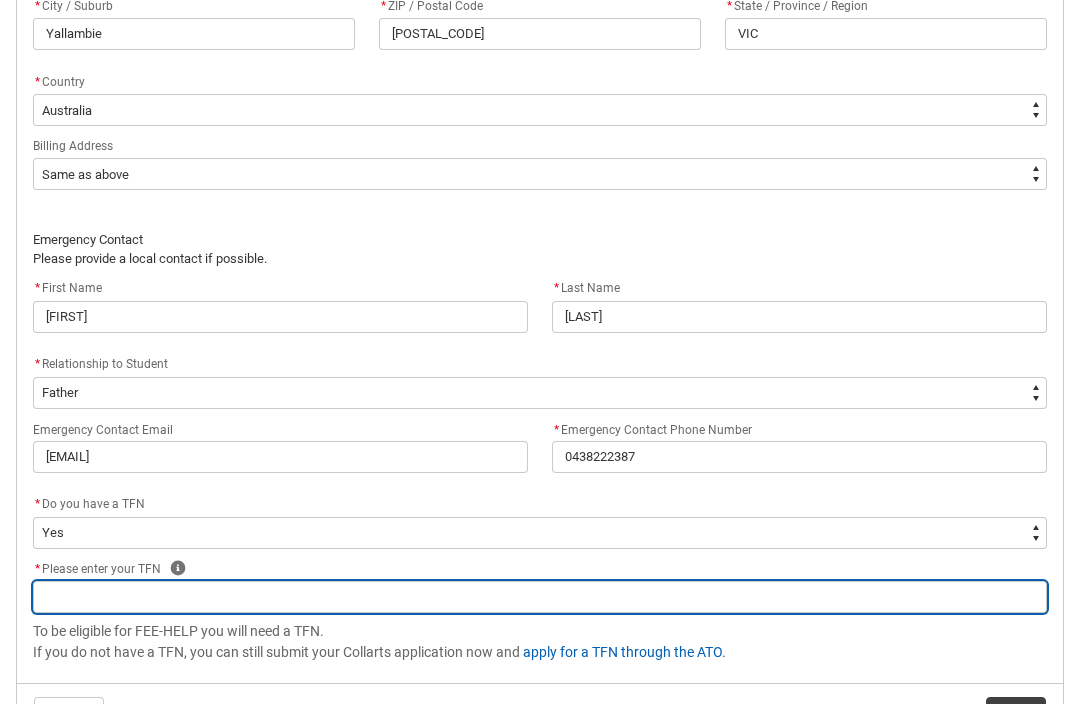 click at bounding box center (540, 597) 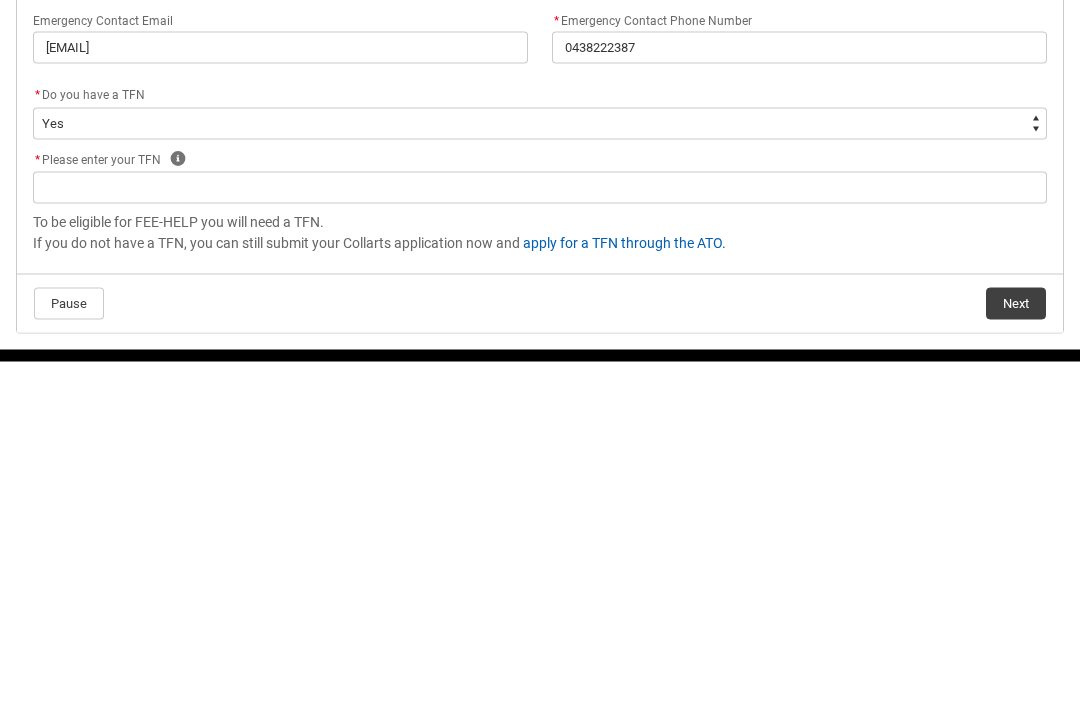 click on "Help" 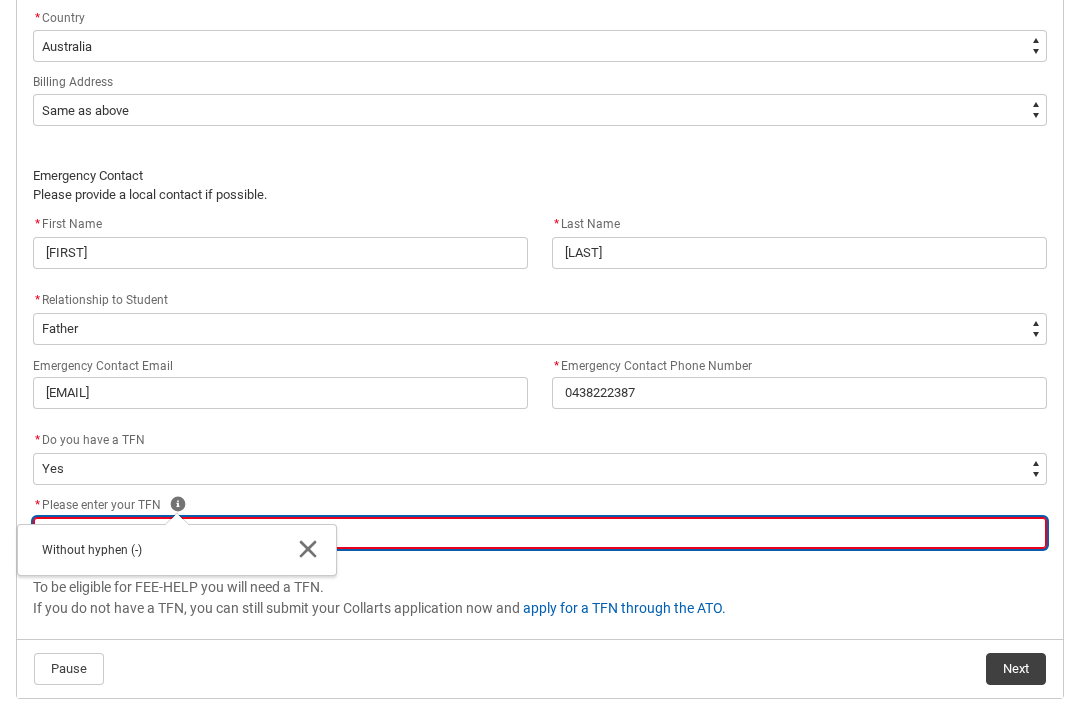click at bounding box center (540, 533) 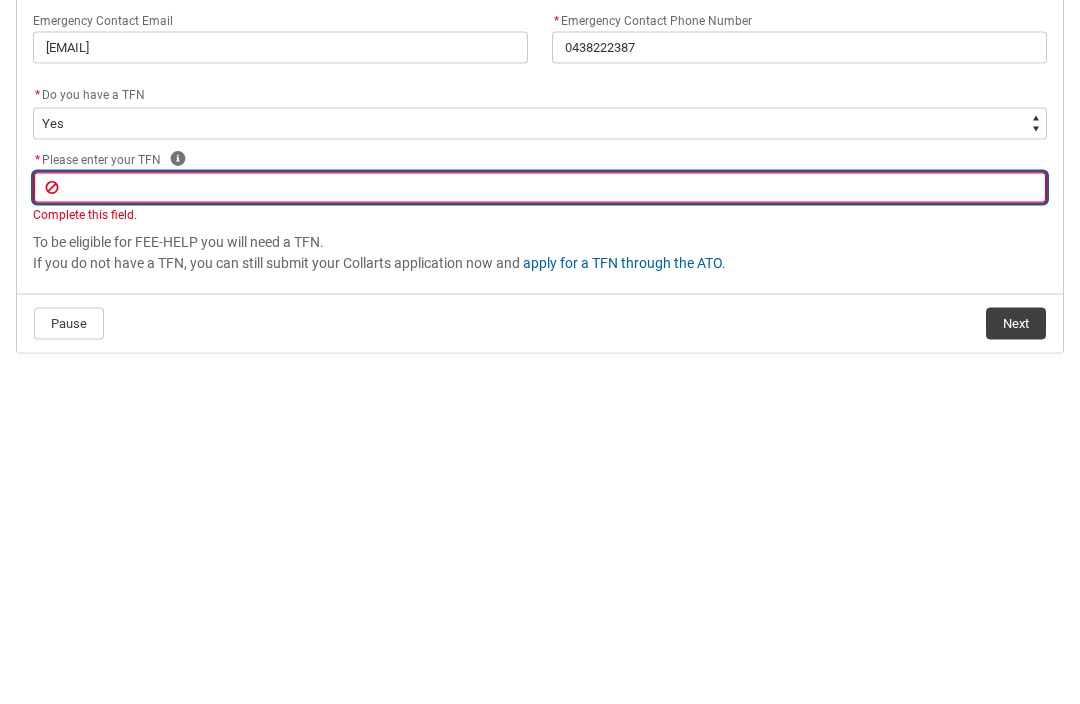 type on "1" 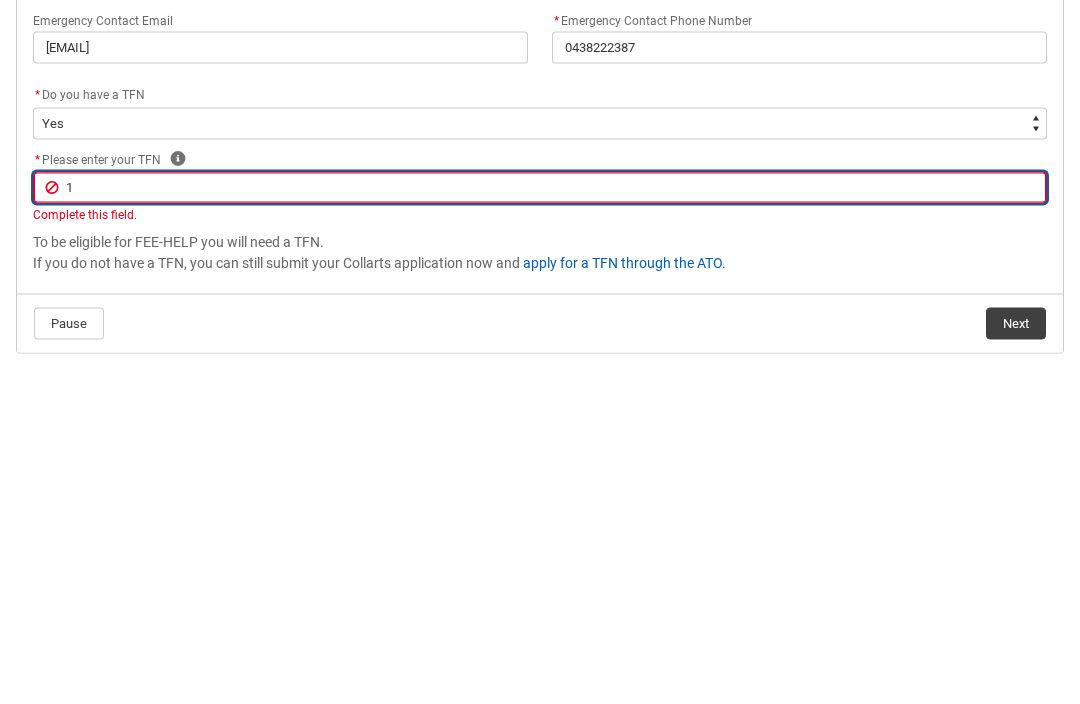 type on "11" 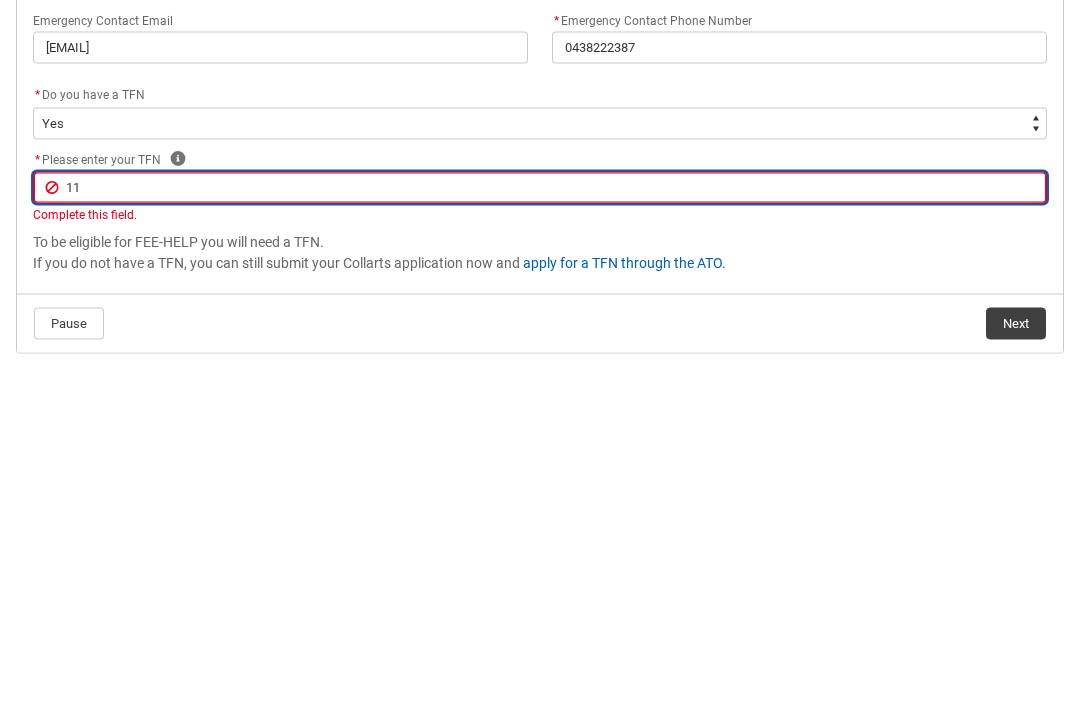 type on "110" 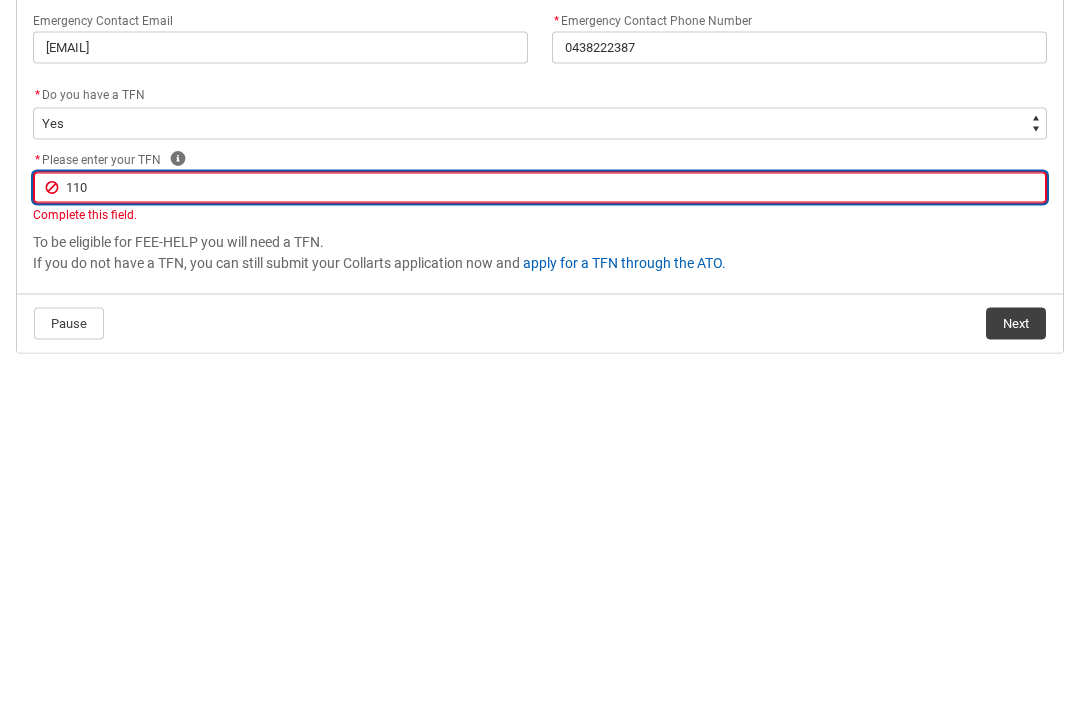 type on "1100" 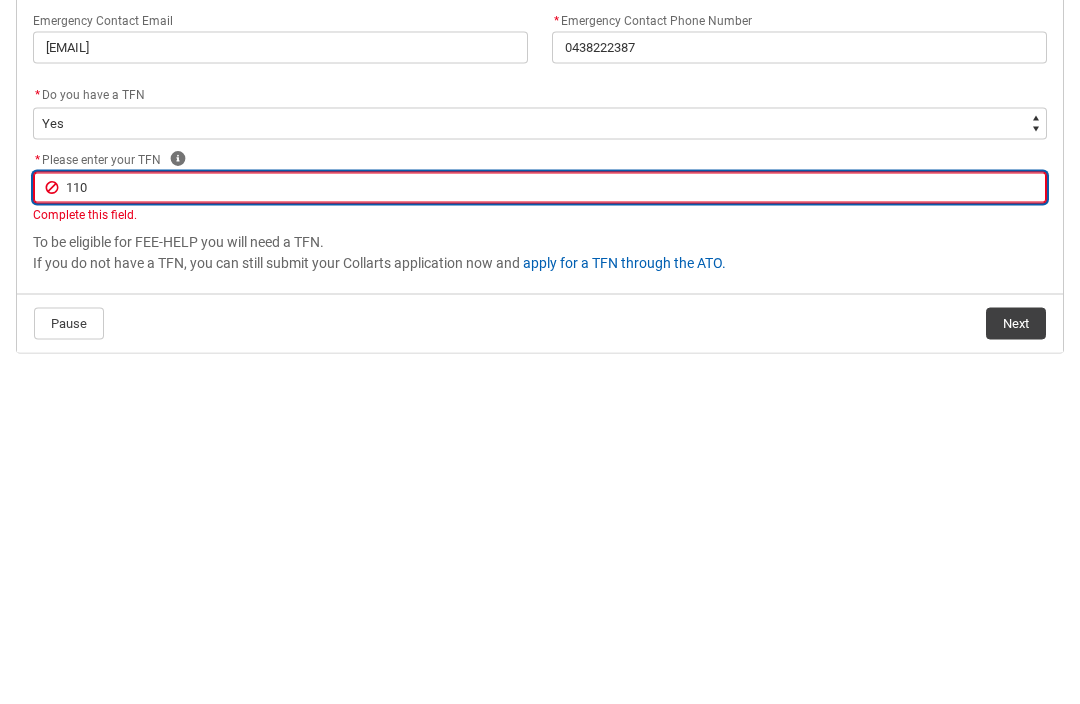 type on "1100" 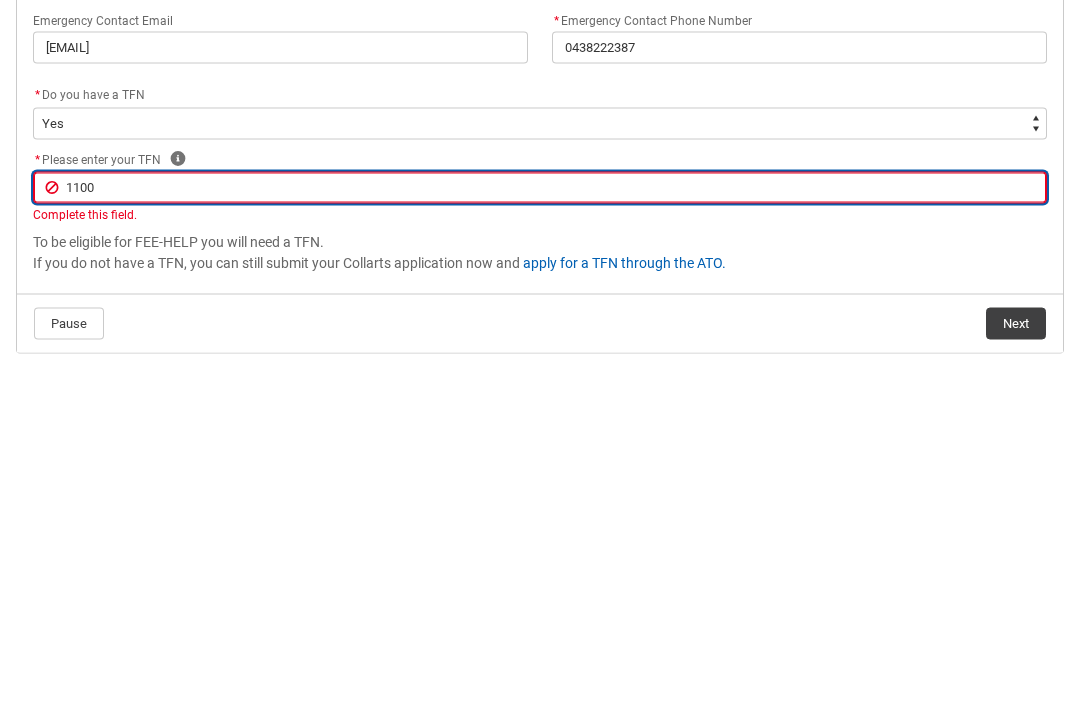 type on "11002" 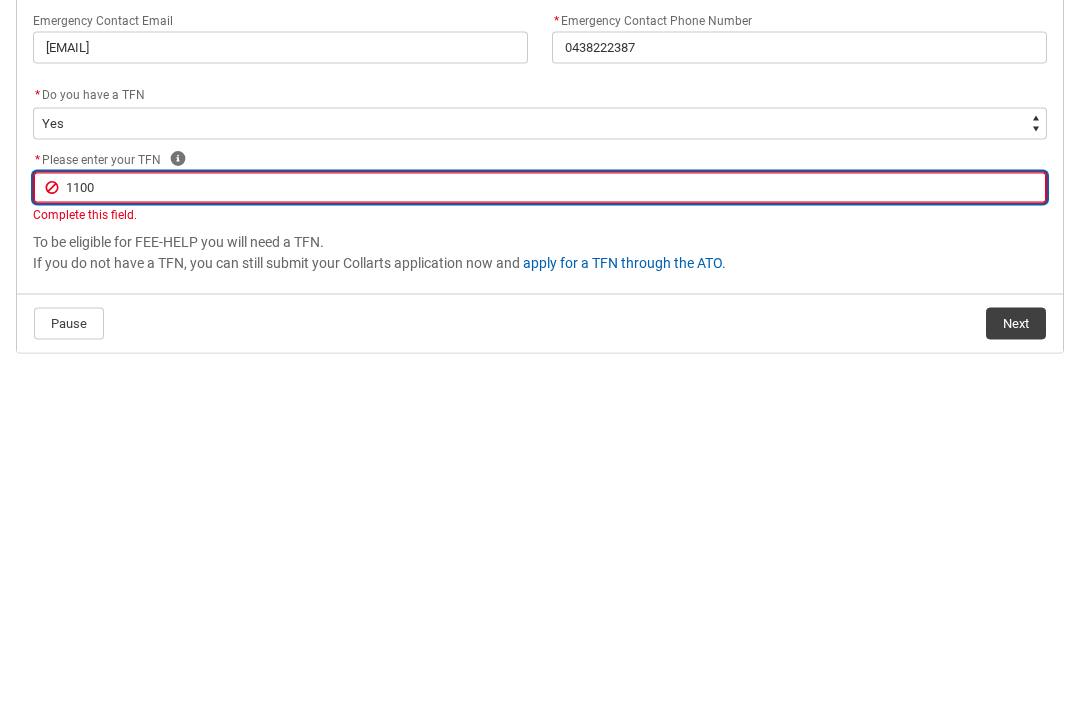 type on "11002" 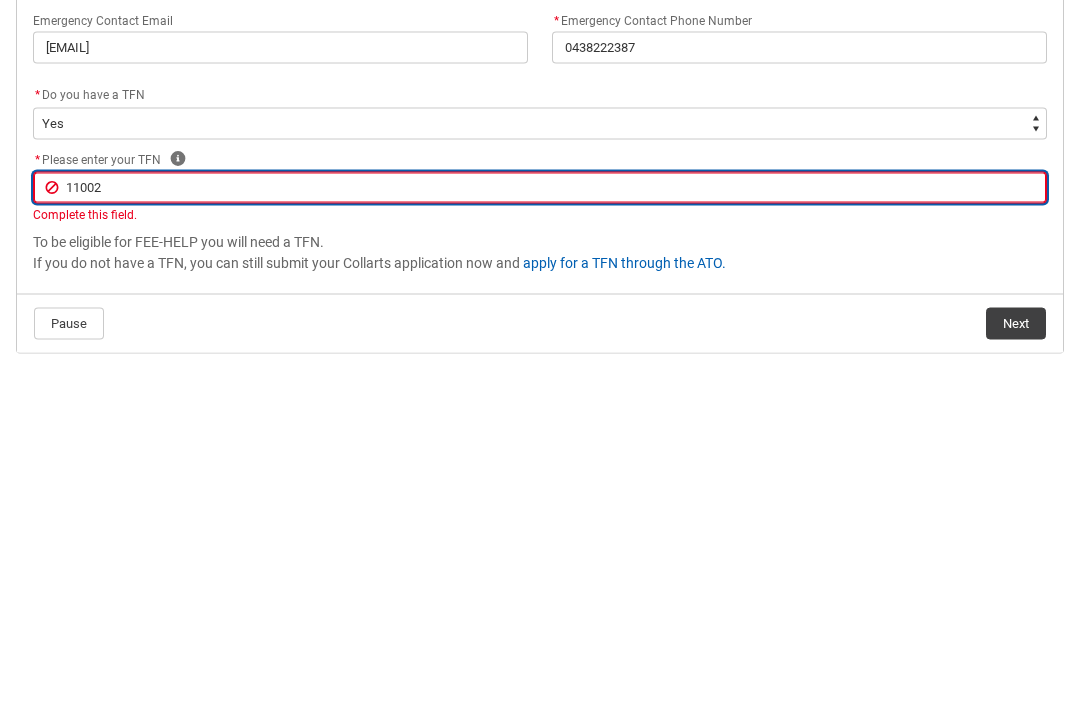 type on "[NUMBER]" 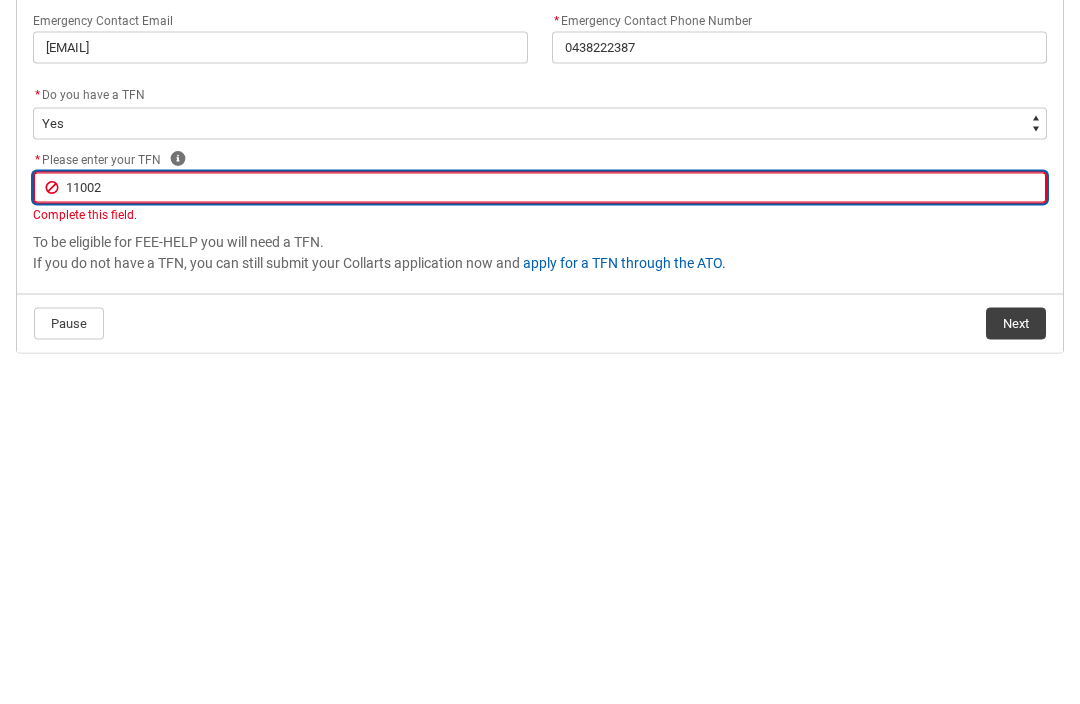 type on "[NUMBER]" 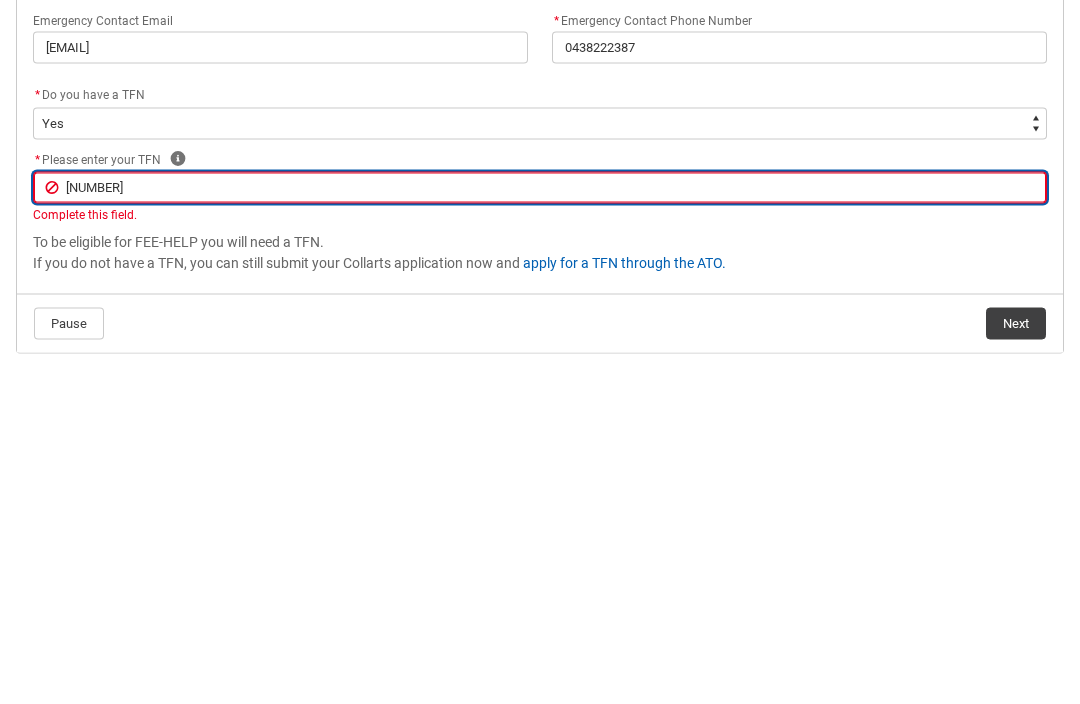 type on "1100257" 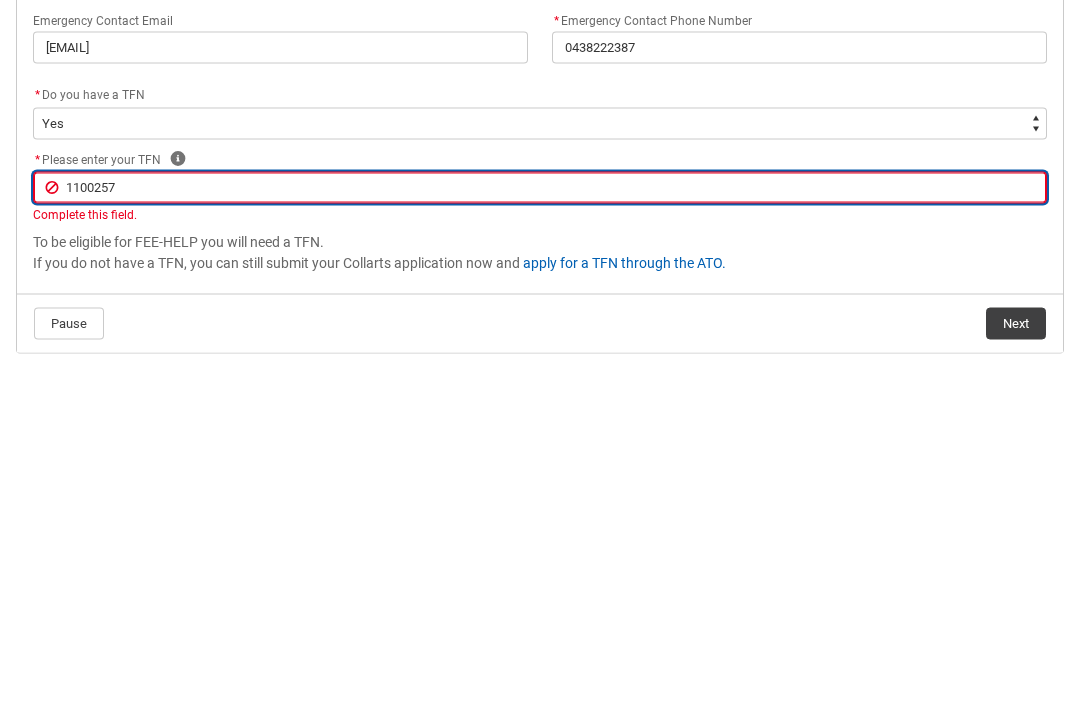 type on "[NUMBER]" 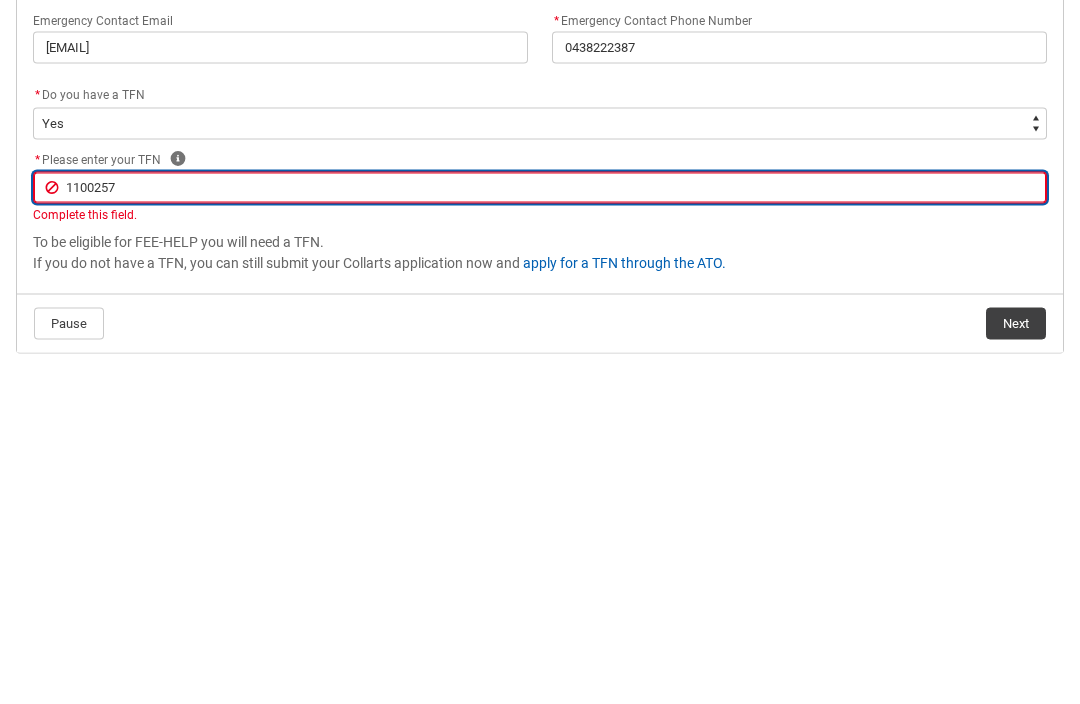type on "[NUMBER]" 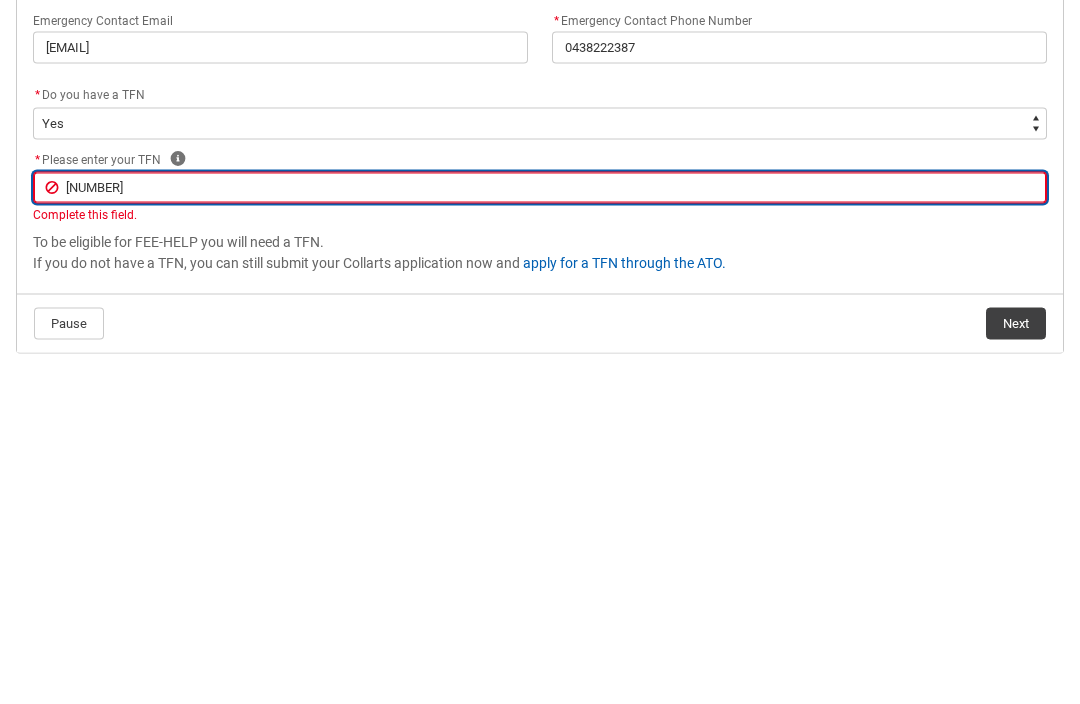 type on "110025748" 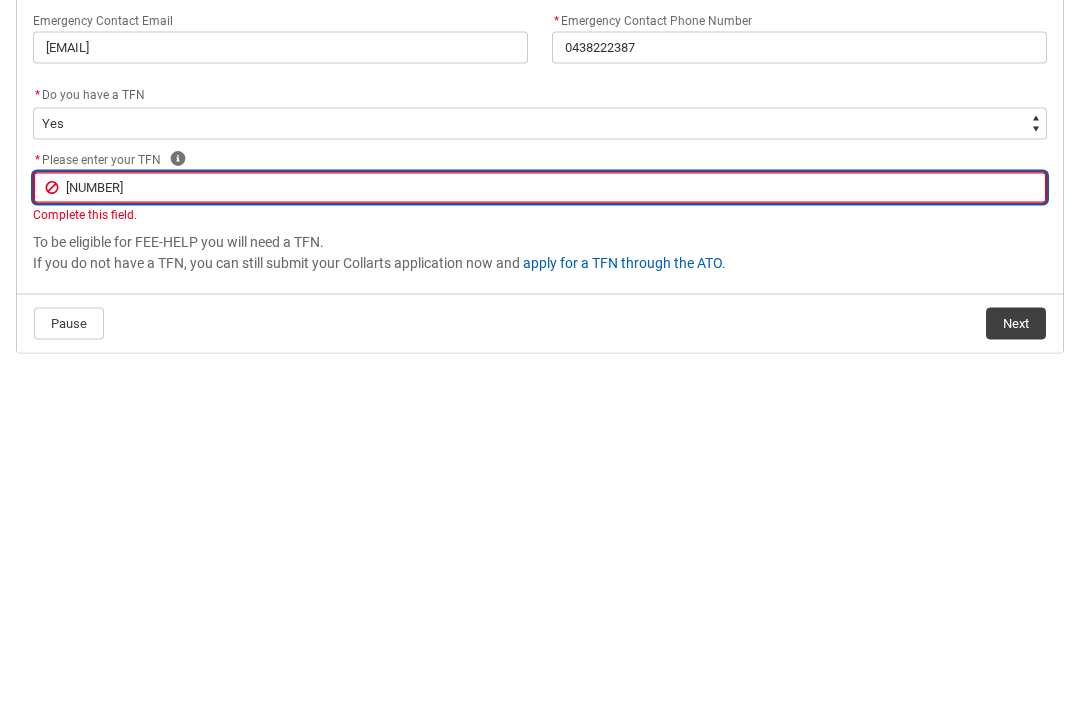 type on "110025748" 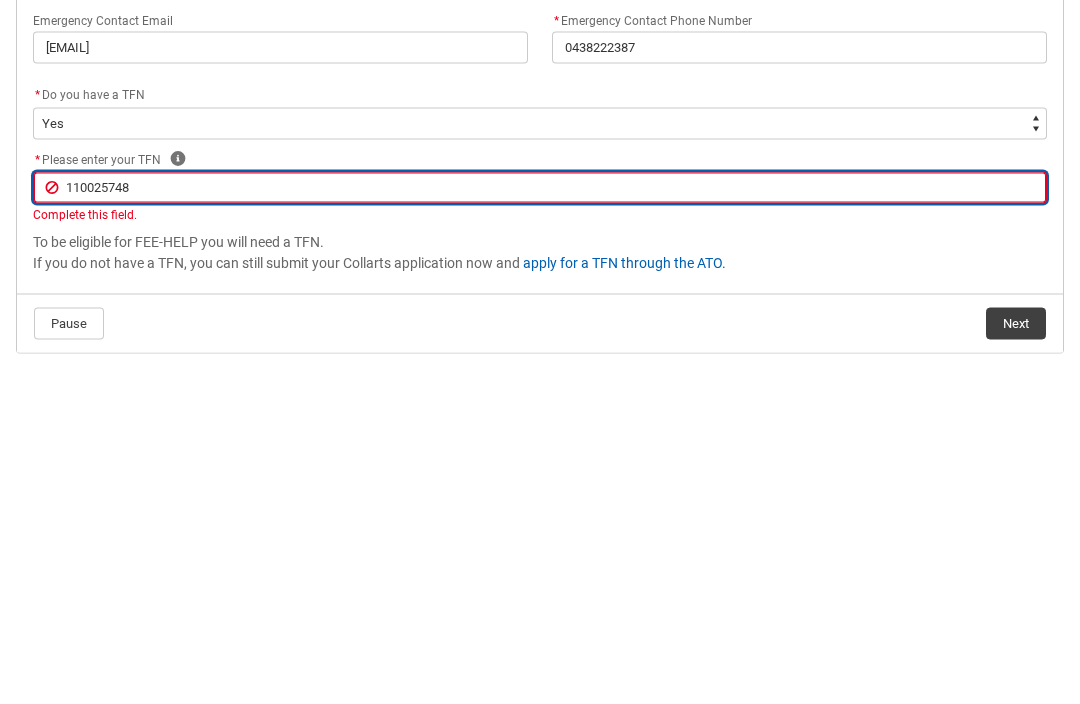 type on "[NUMBER]" 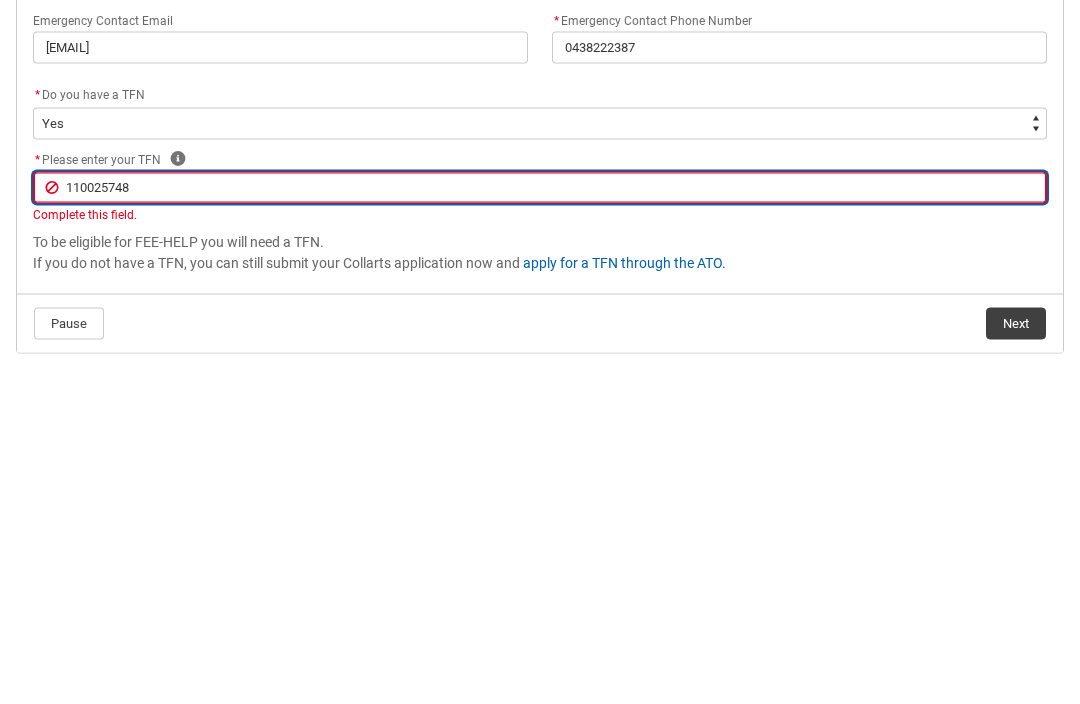 type on "[NUMBER]" 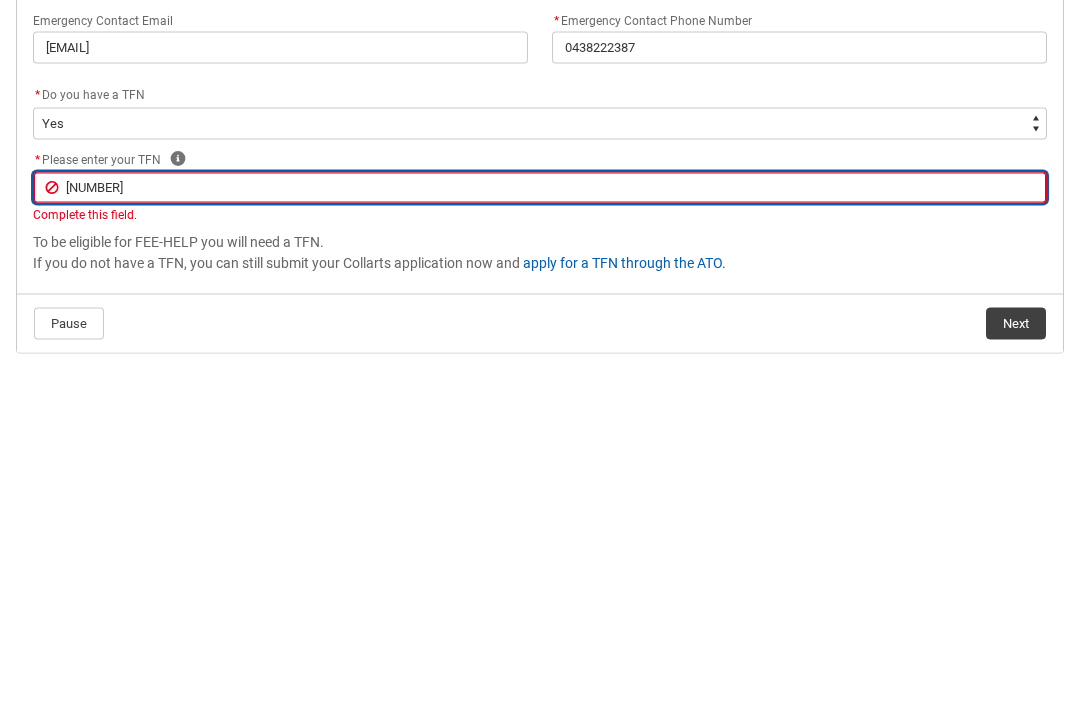 type on "11002574873" 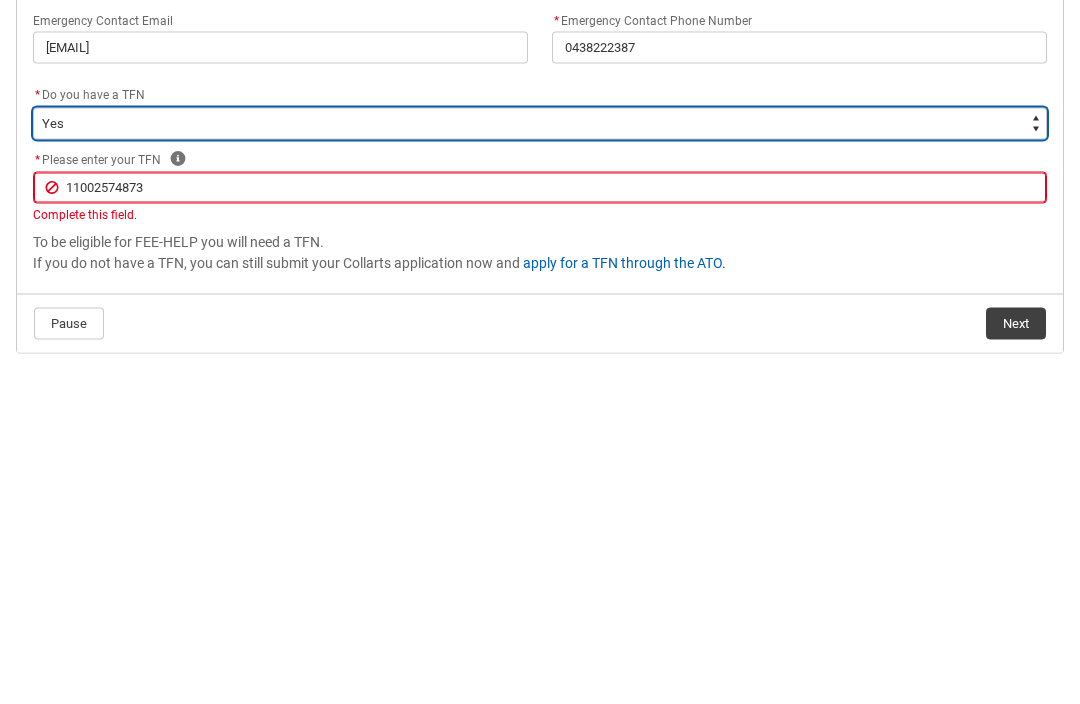 click on "--None-- Yes No" at bounding box center [540, 466] 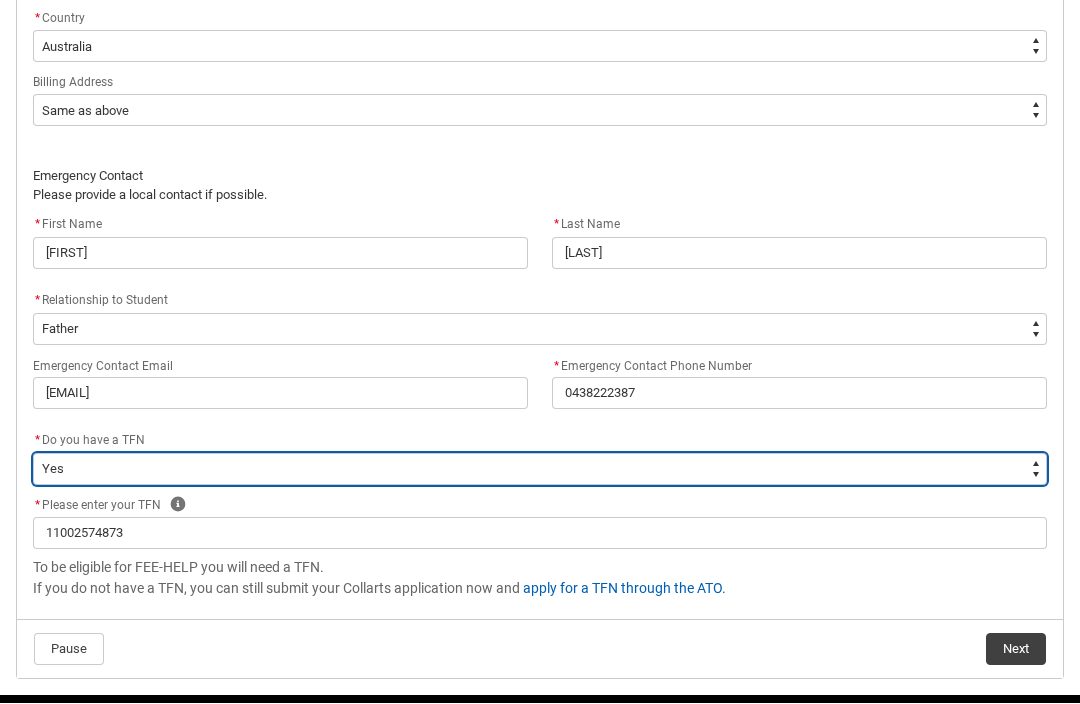 scroll, scrollTop: 1437, scrollLeft: 0, axis: vertical 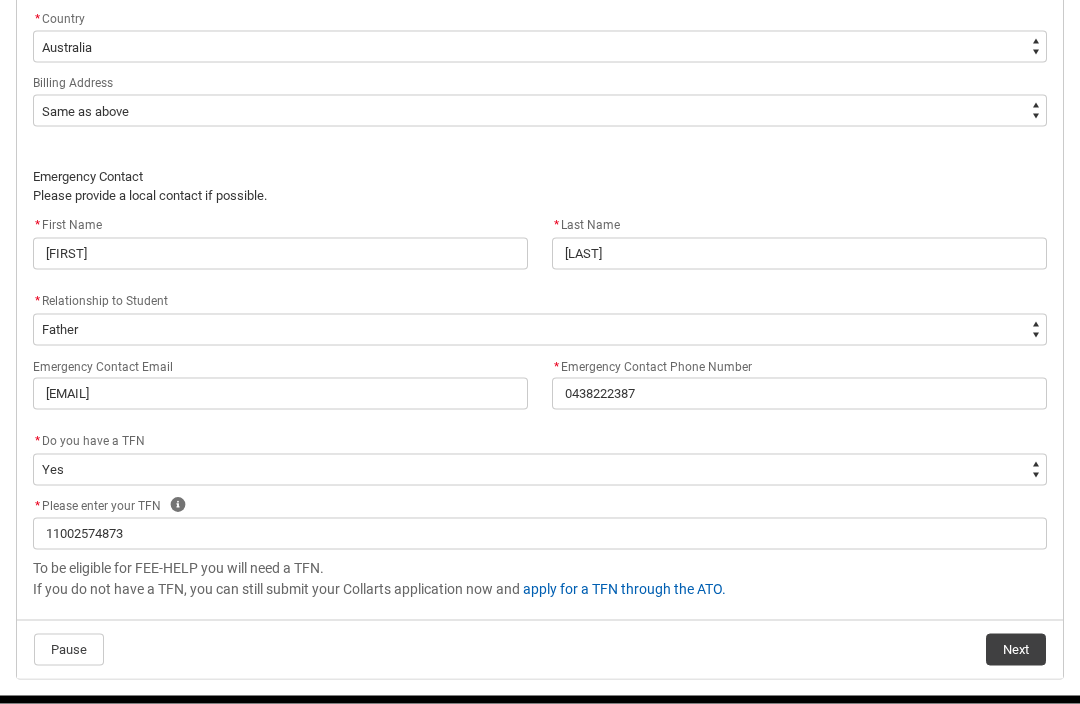 click on "Next" 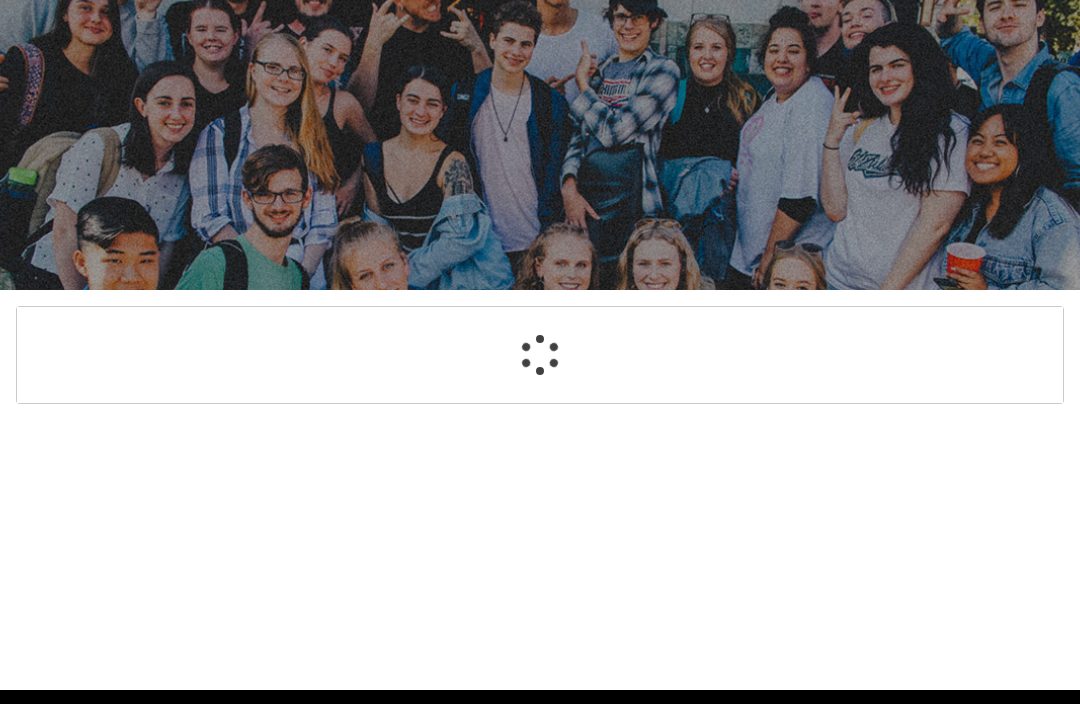 select on "GenderOptions.Female" 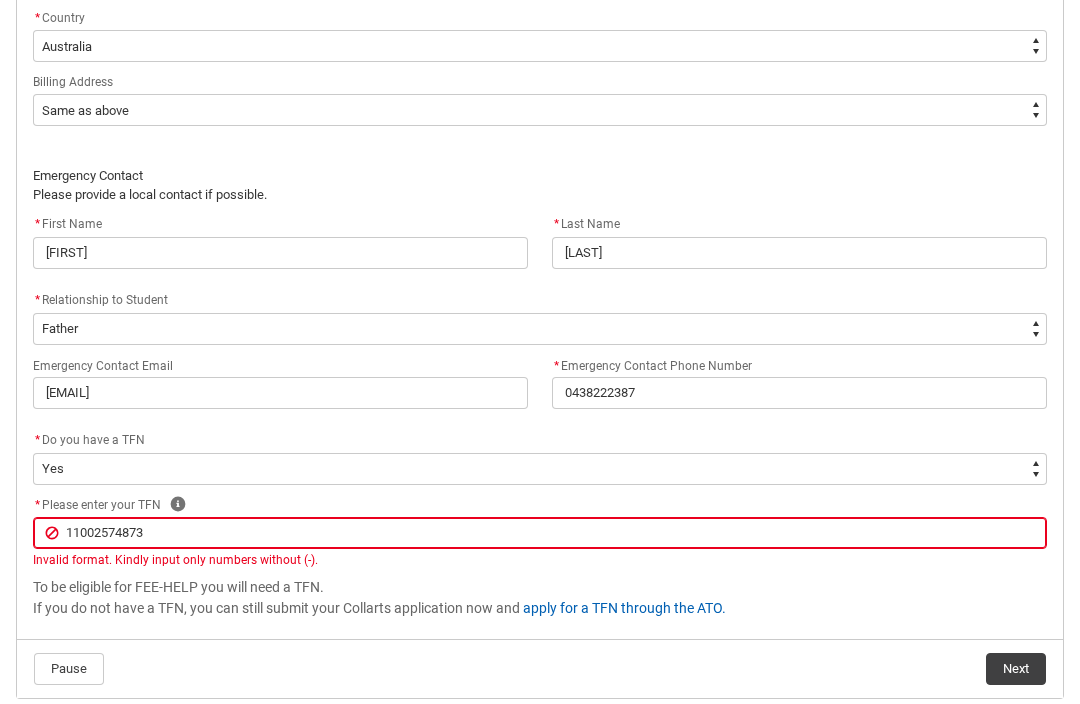 scroll, scrollTop: 1457, scrollLeft: 0, axis: vertical 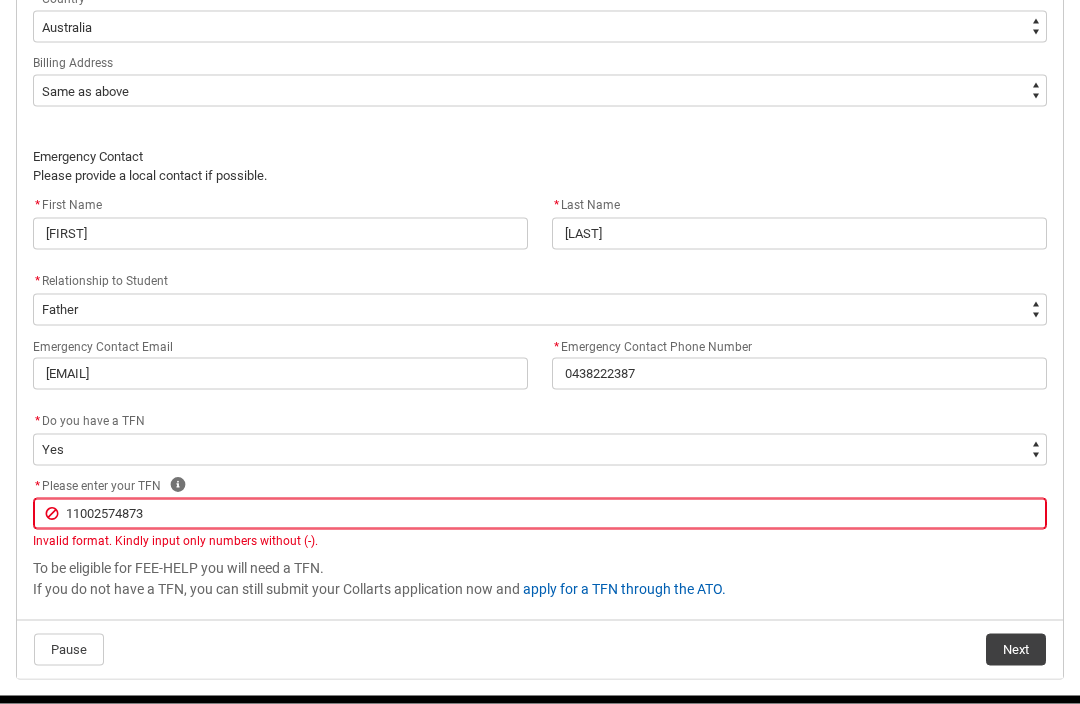 click on "11002574873" at bounding box center (540, 514) 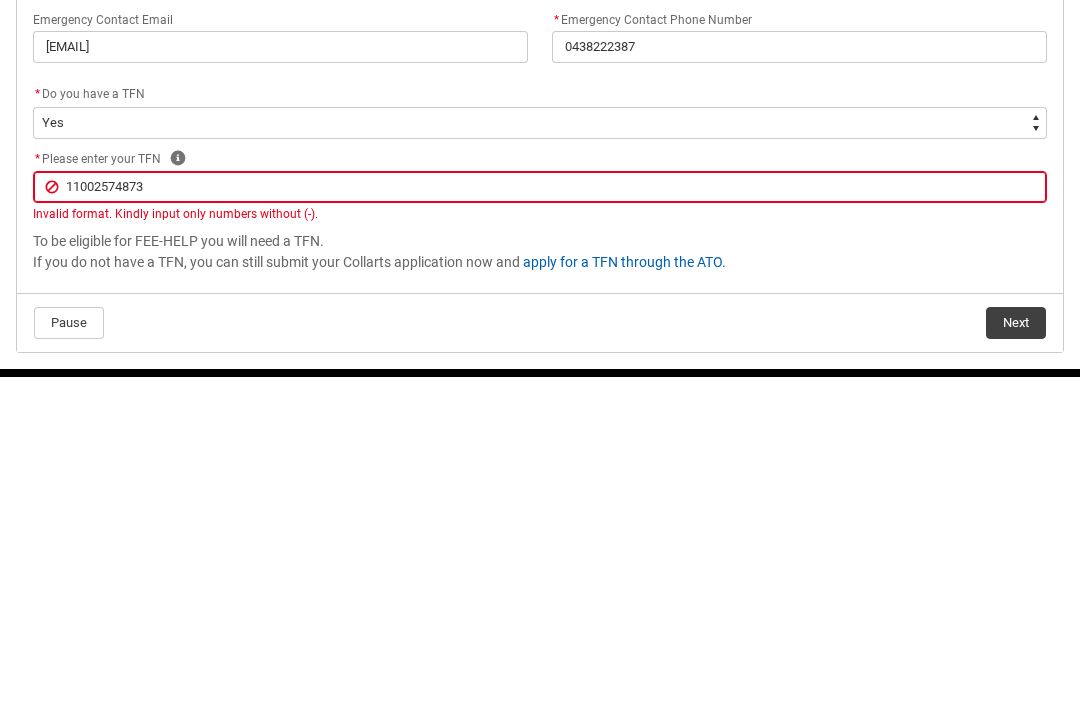 type on "[NUMBER]" 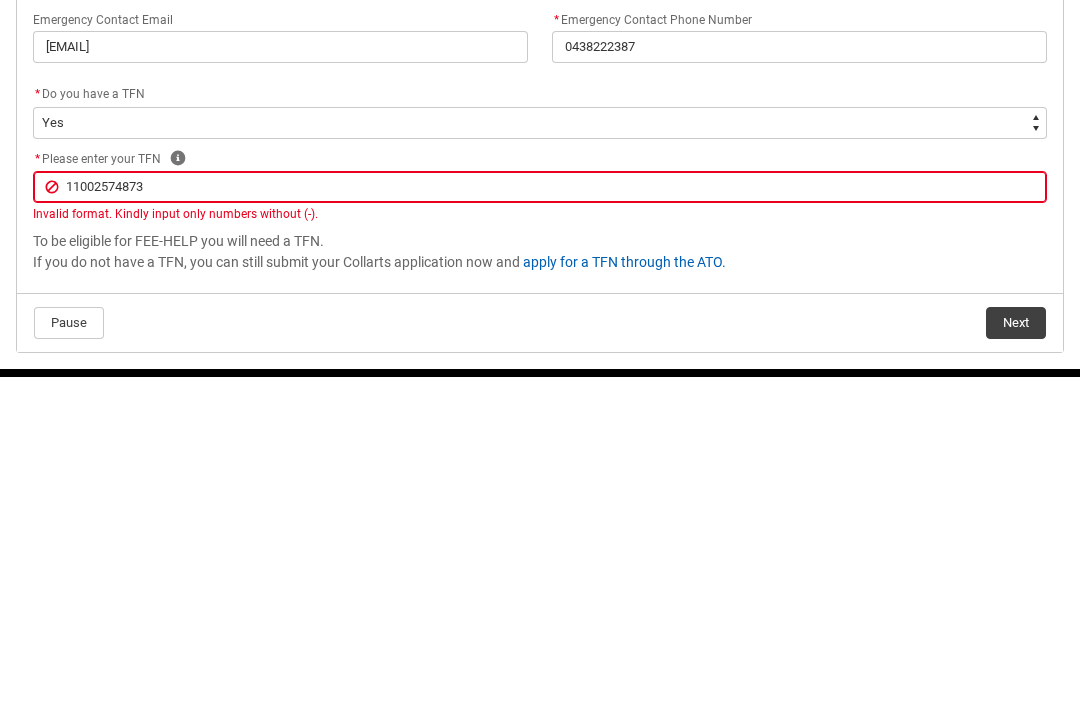 type on "[NUMBER]" 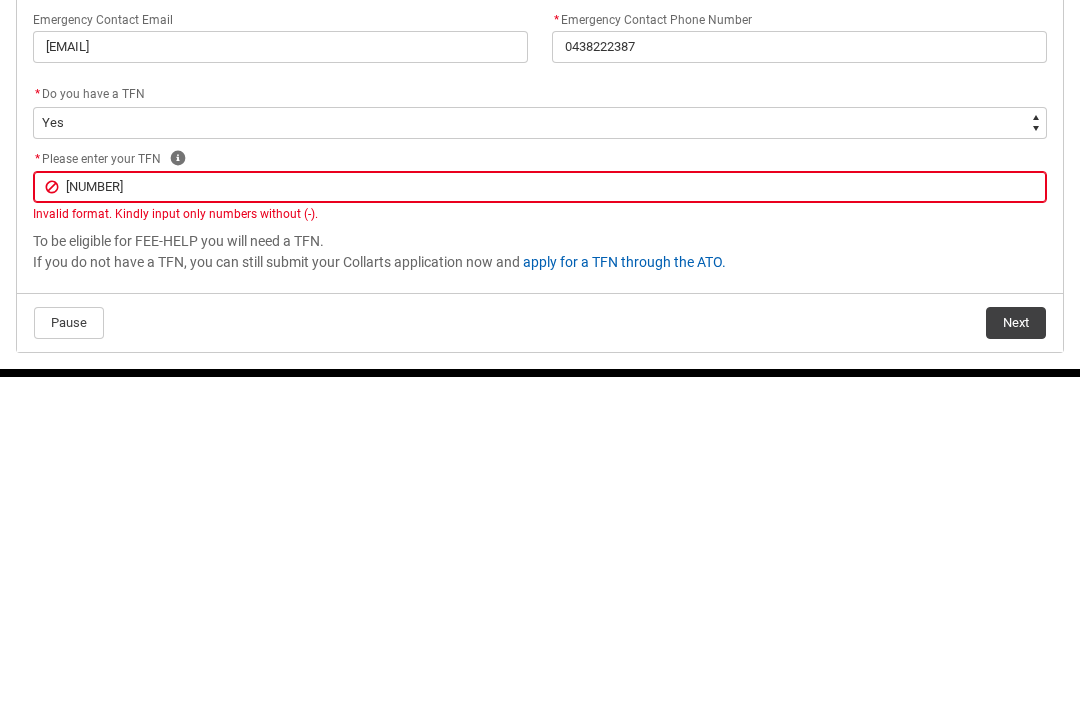 type on "110025748" 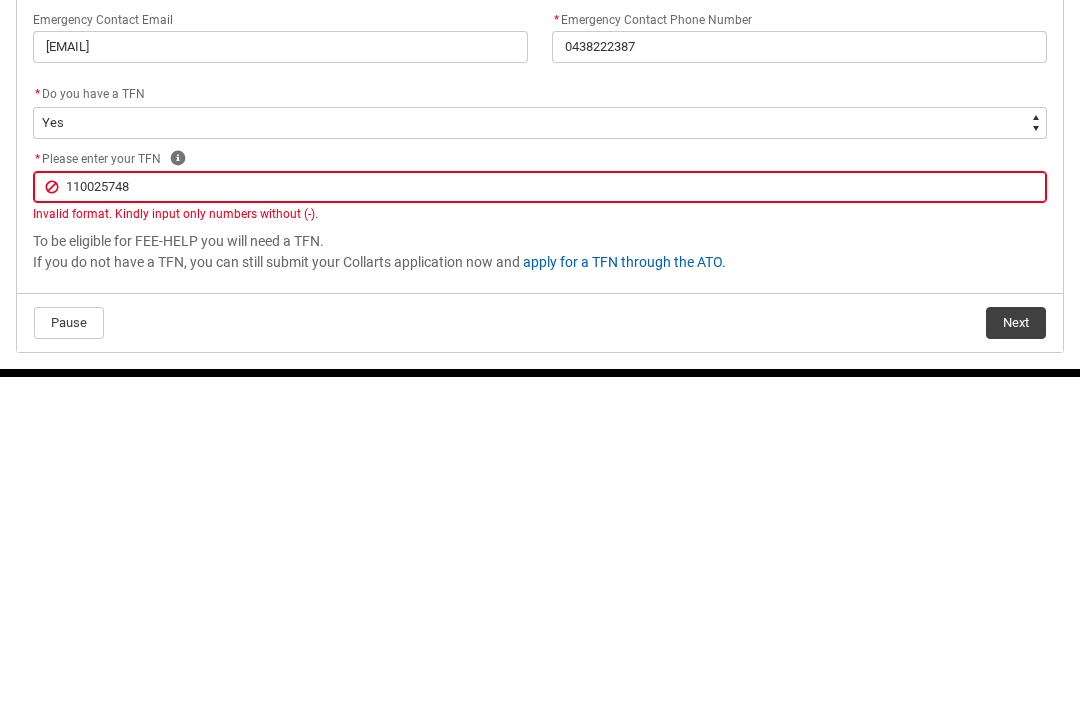 type on "[NUMBER]" 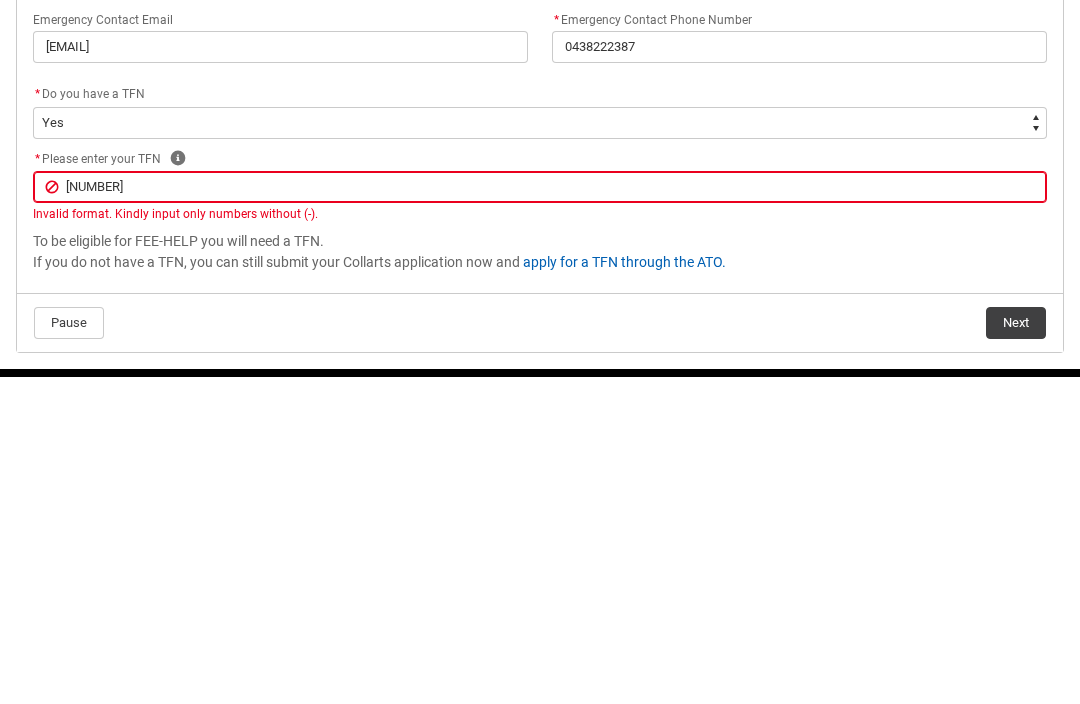 type on "1100257" 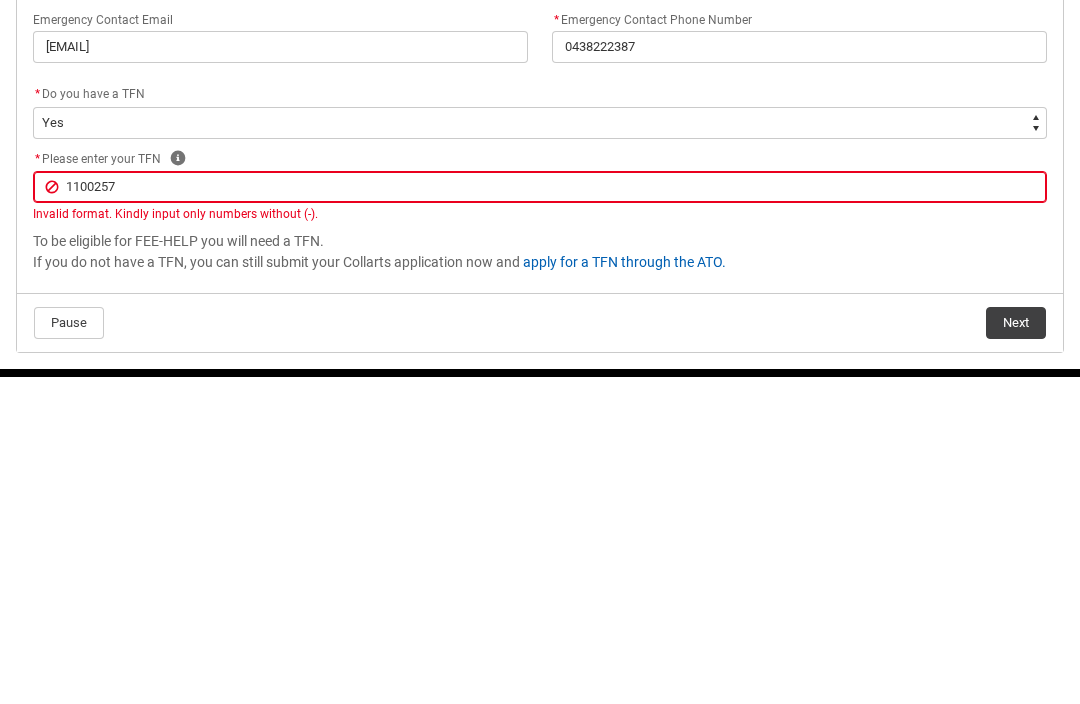 type on "[NUMBER]" 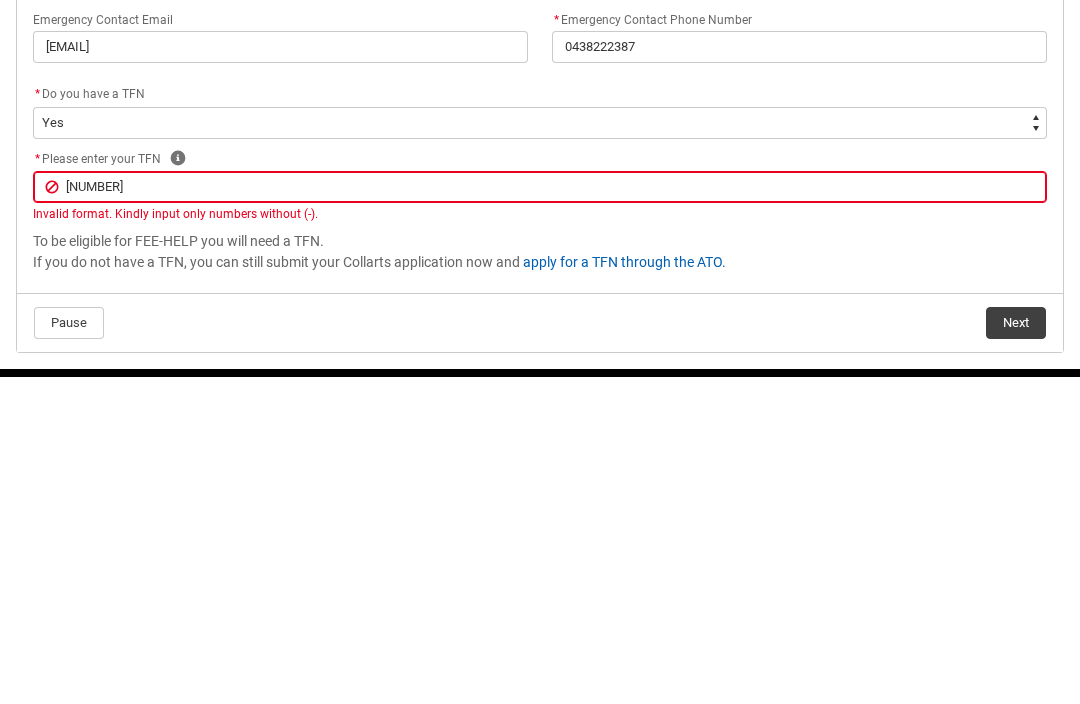 type on "11002" 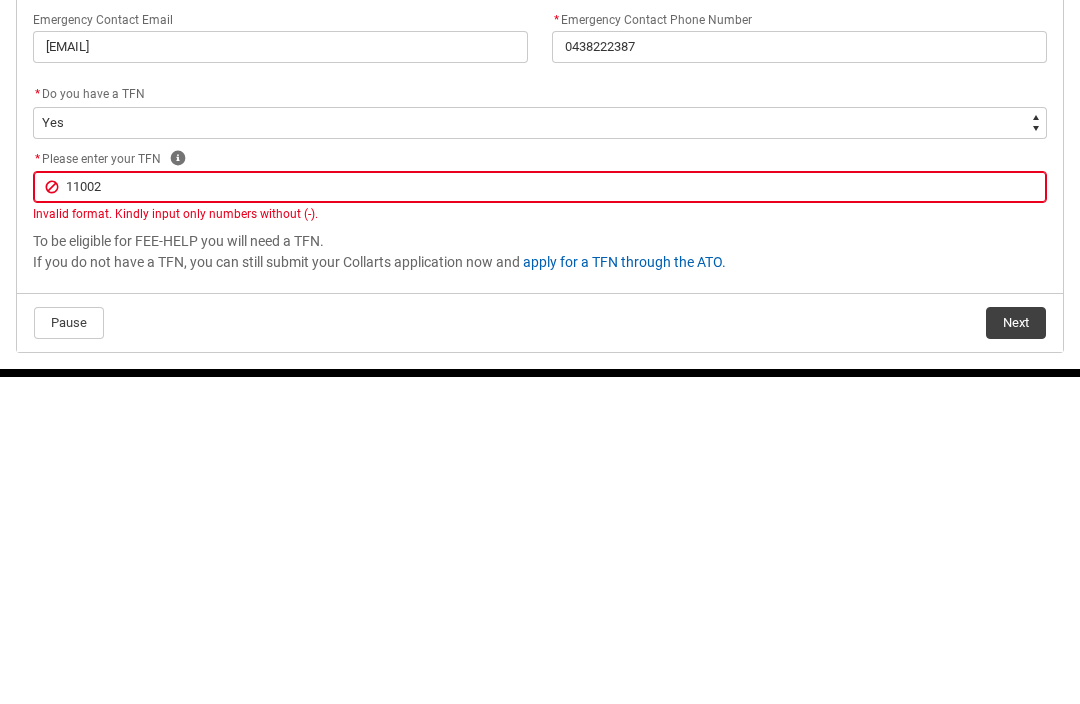 type on "1100" 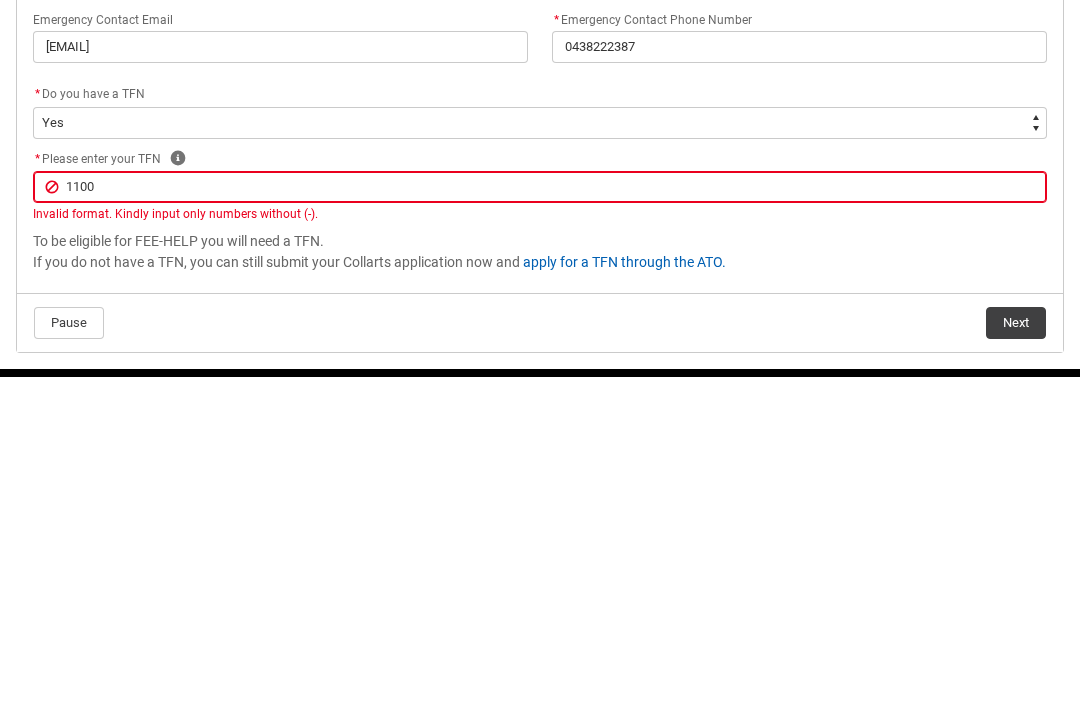 type on "110" 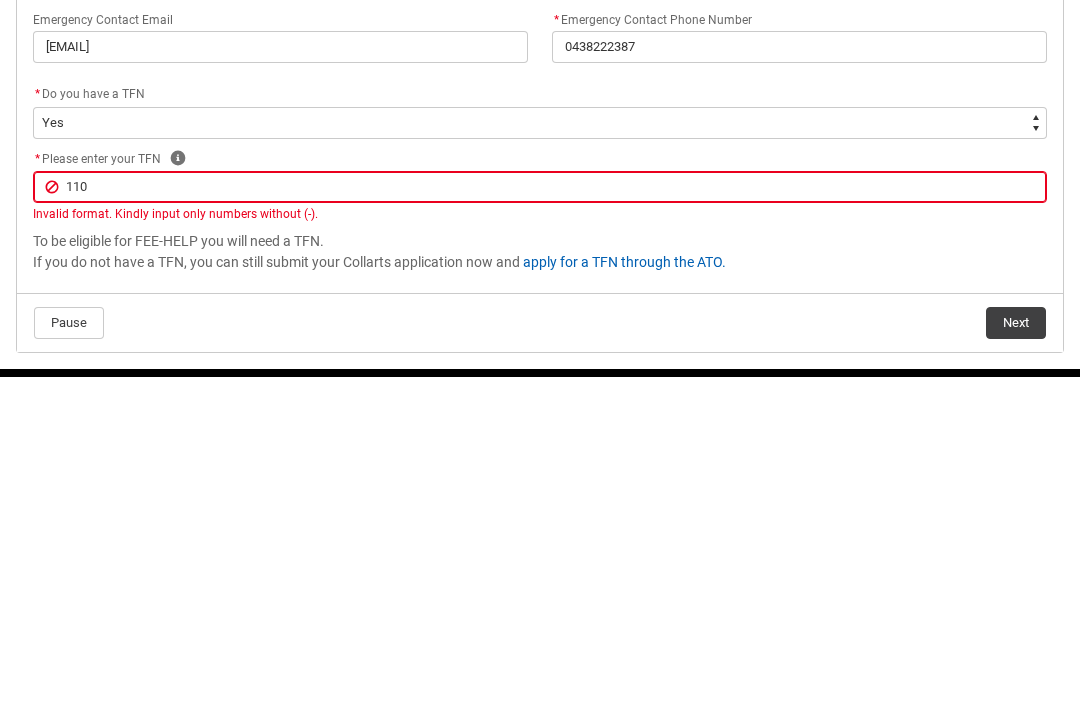 type on "11" 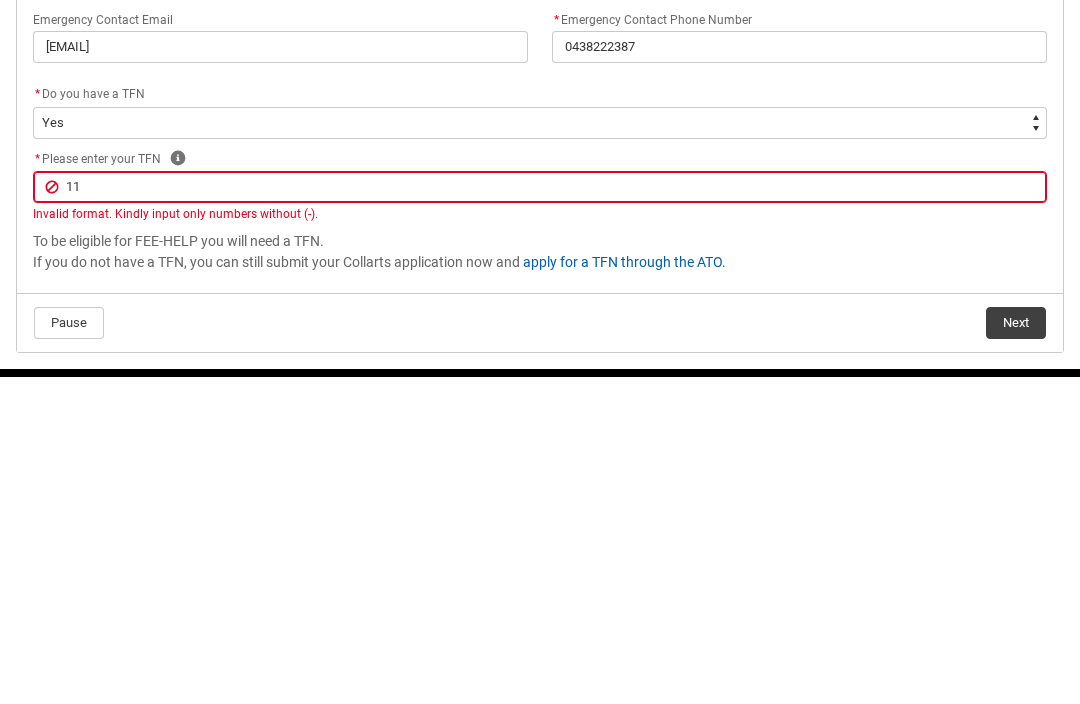 type on "1" 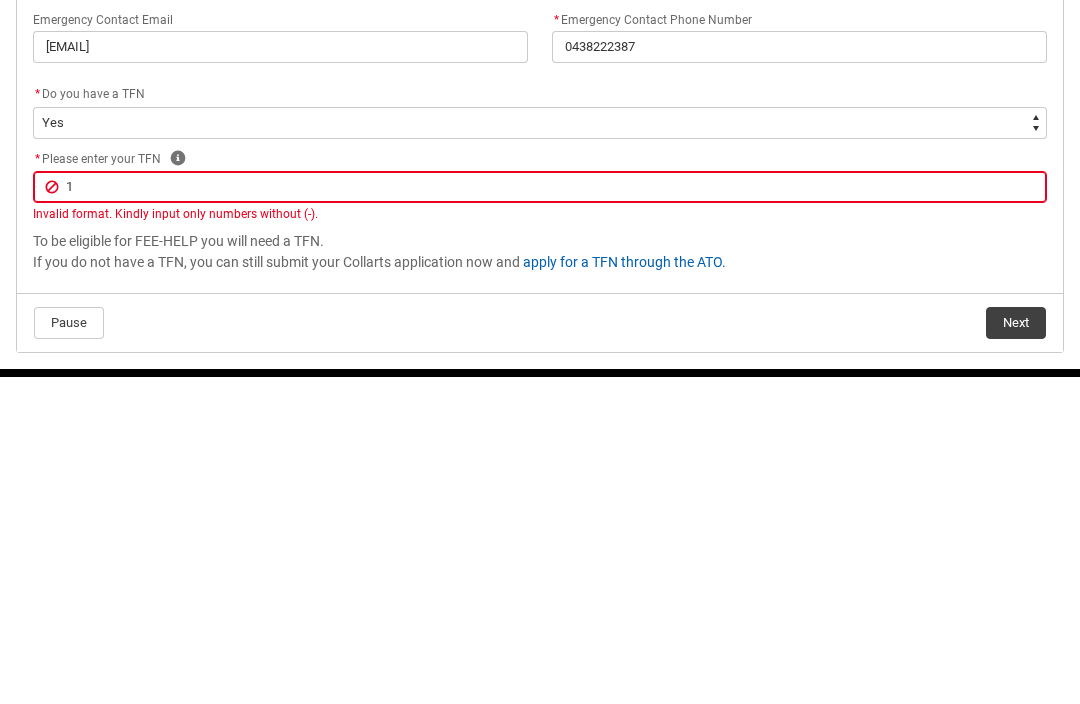 type 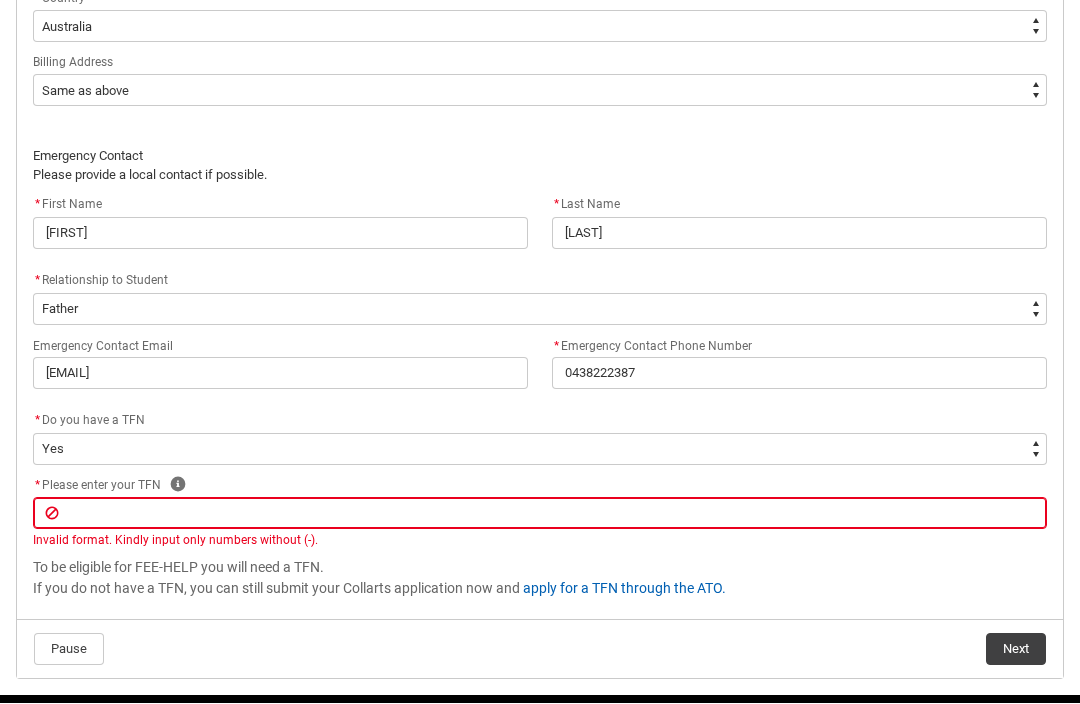click on "Help" 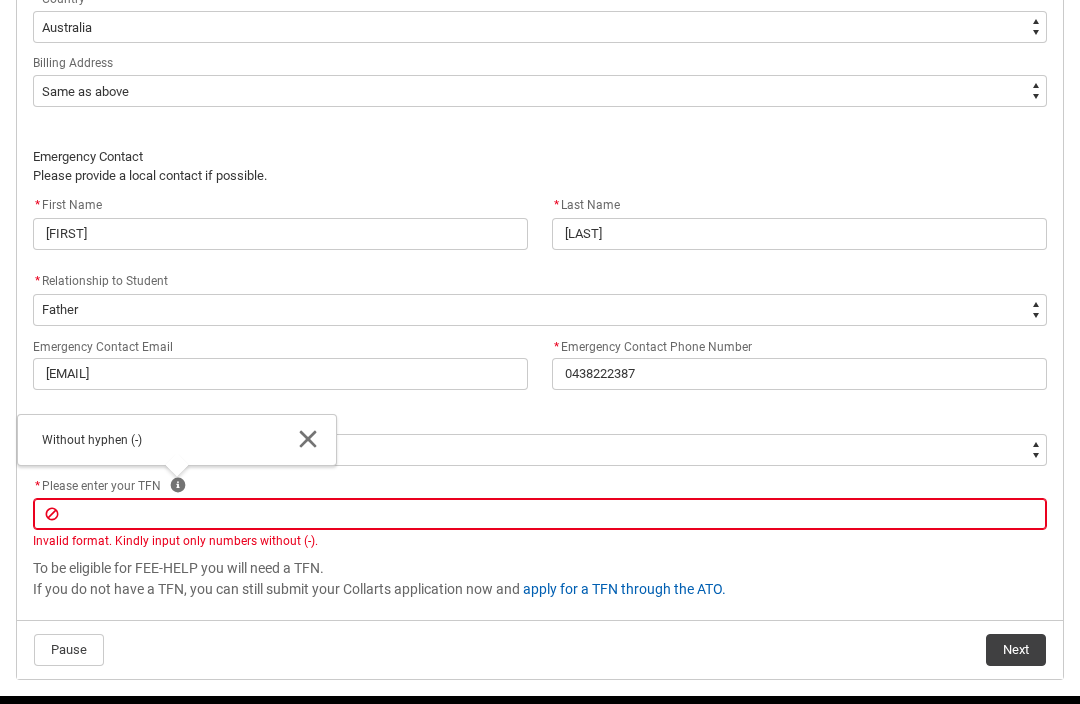 click on "* Please enter your TFN Help Close Without hyphen (-)" 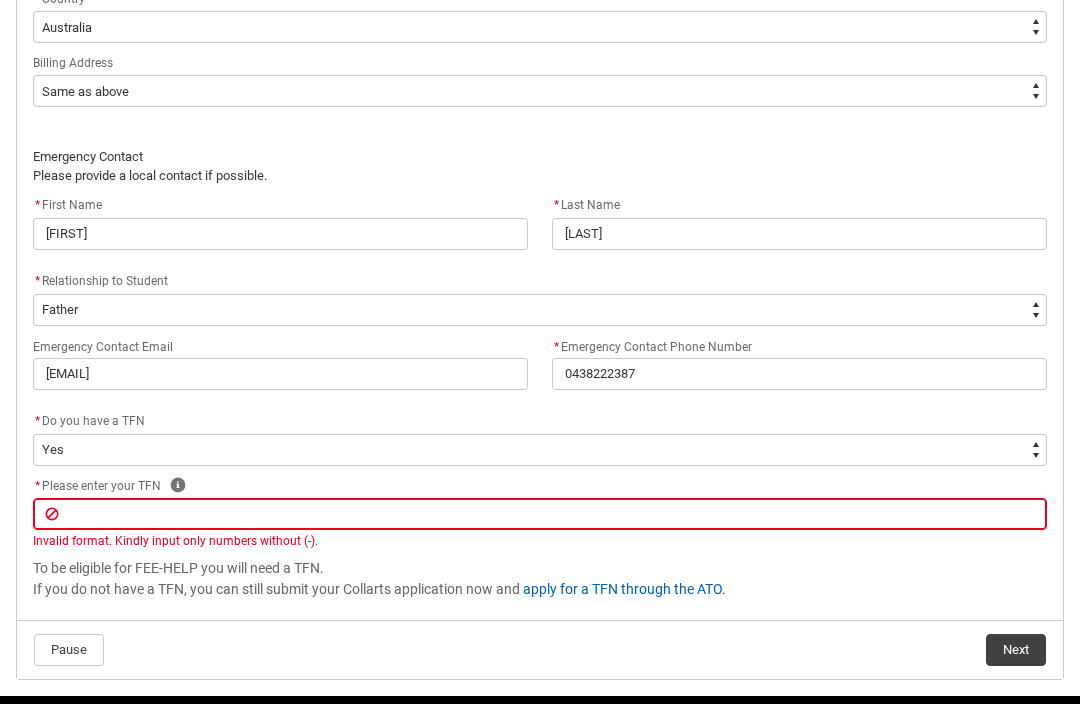 click 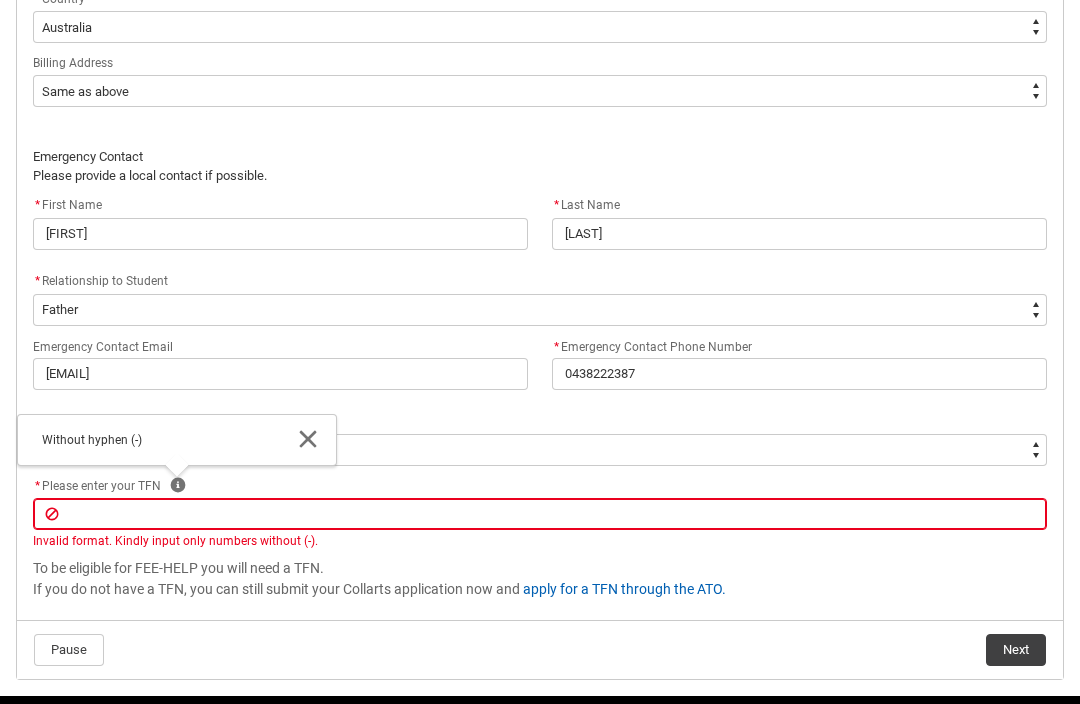 click 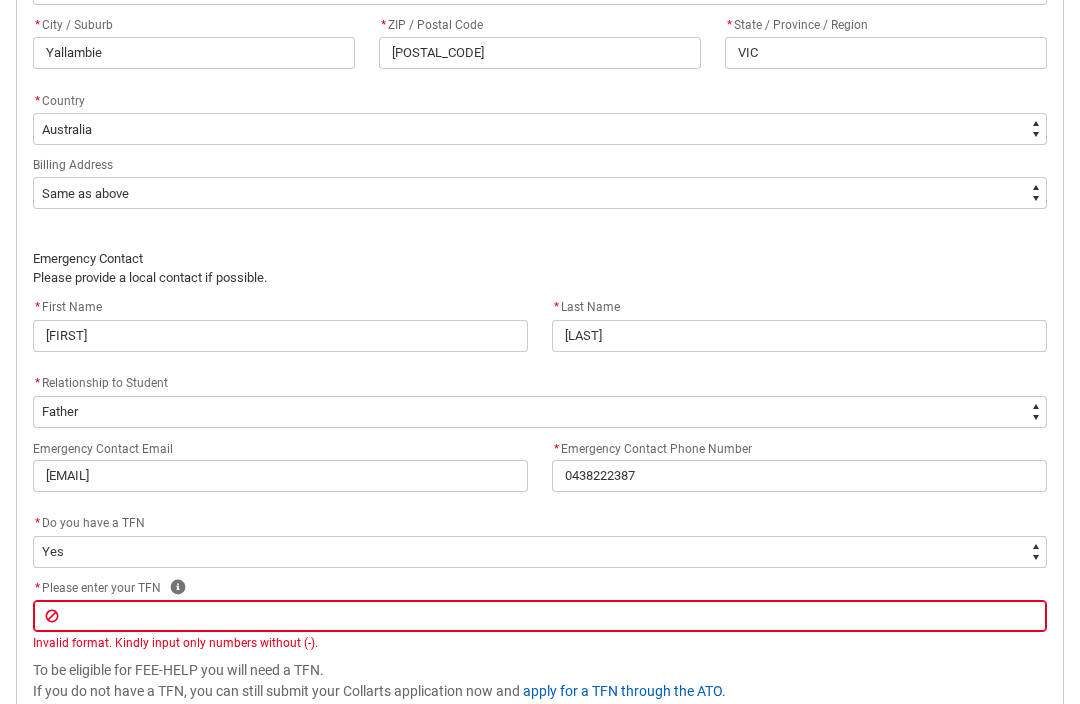 scroll, scrollTop: 1457, scrollLeft: 0, axis: vertical 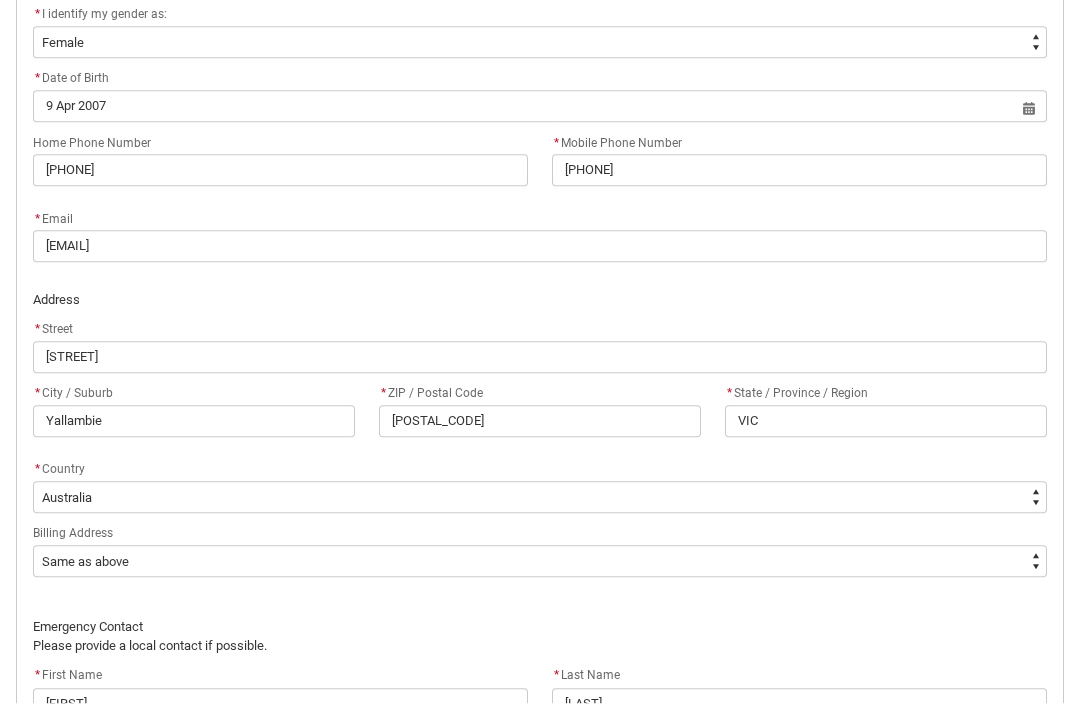 click on "Next" 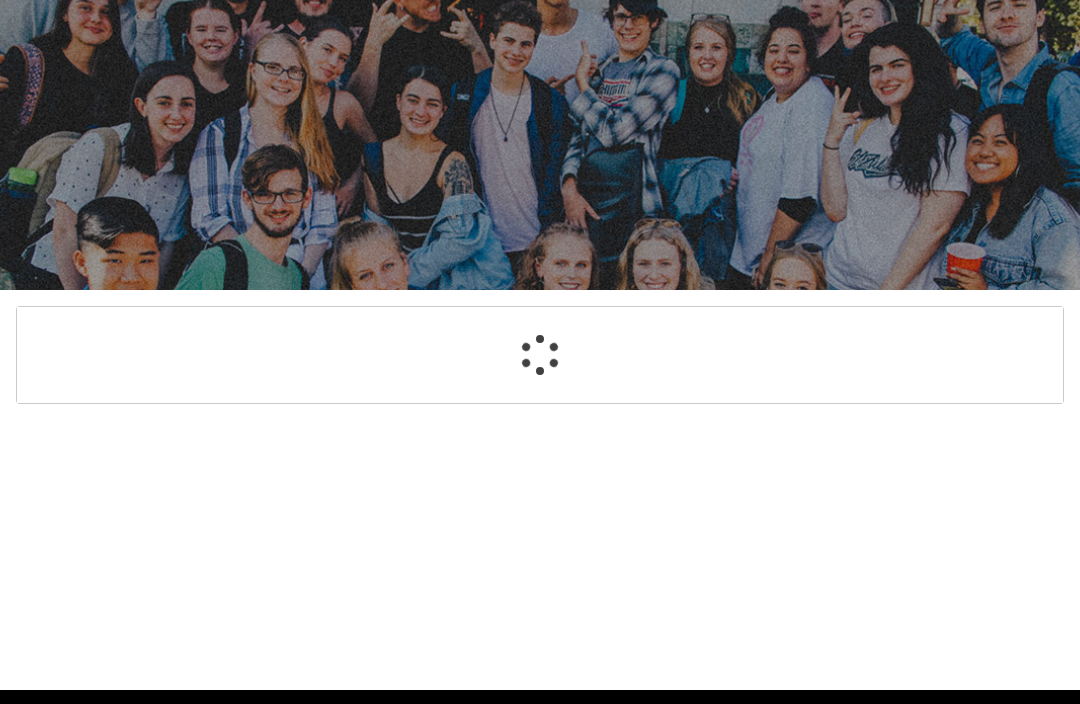 select on "GenderOptions.Female" 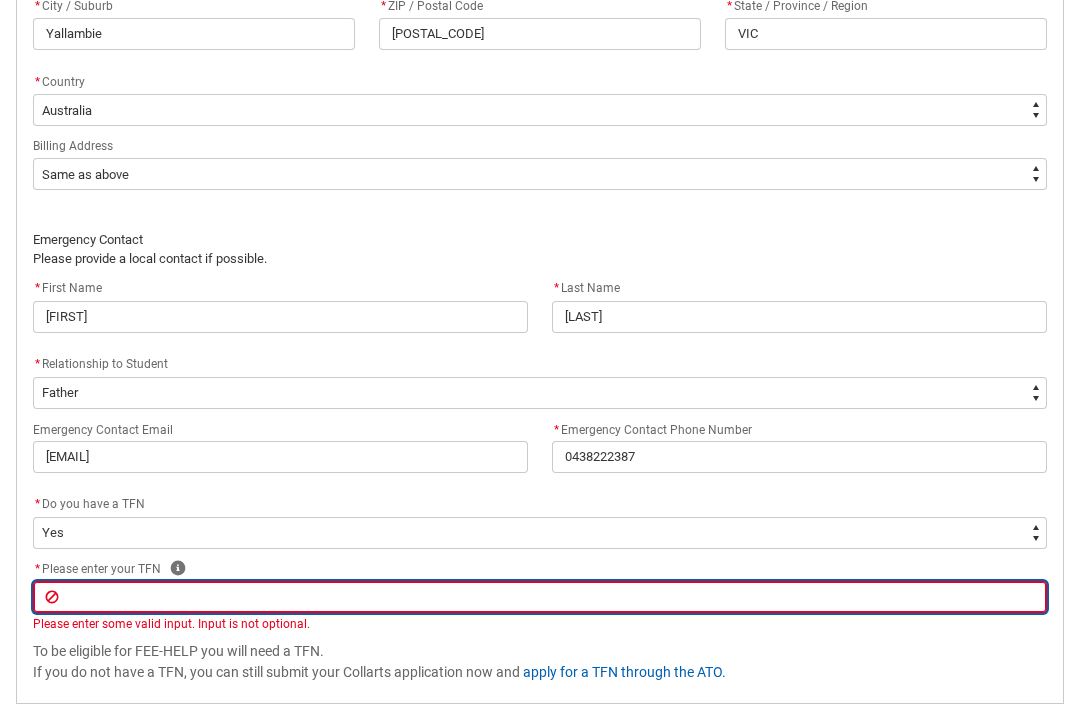scroll, scrollTop: 1457, scrollLeft: 0, axis: vertical 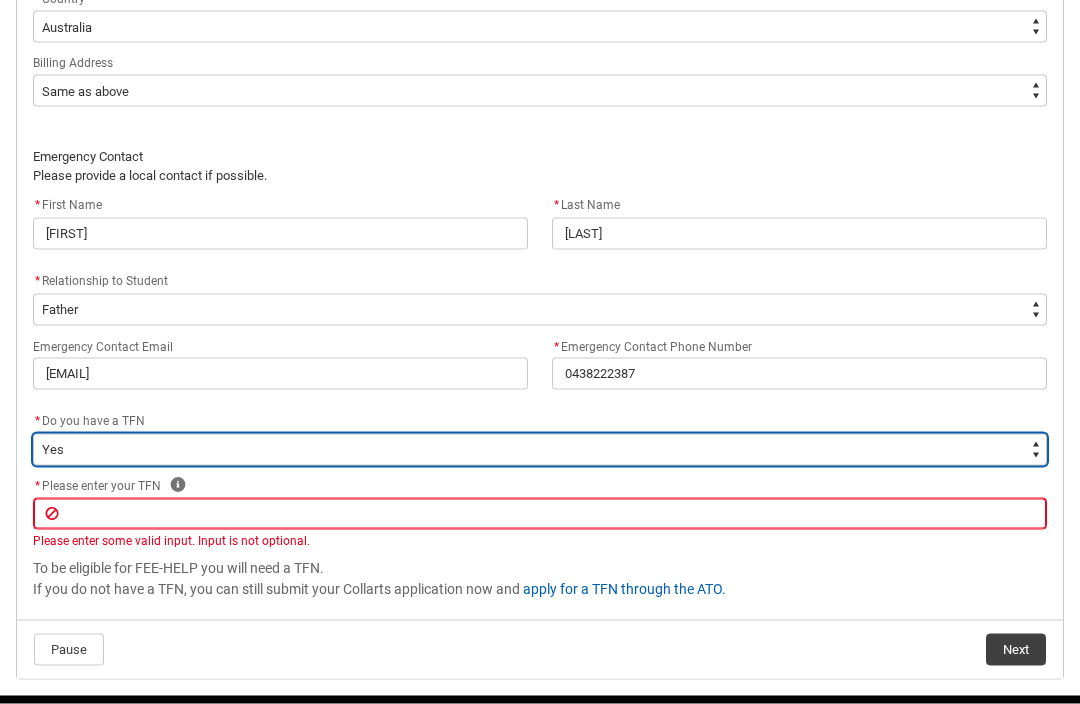click on "--None-- Yes No" at bounding box center (540, 450) 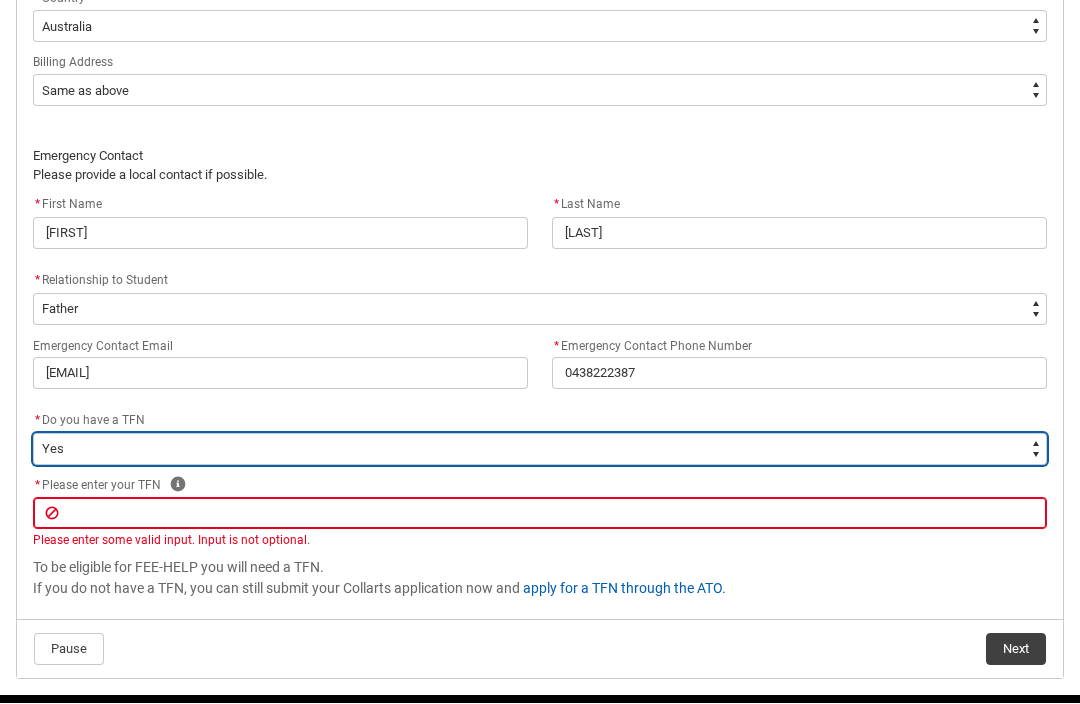 type on "Choice_No" 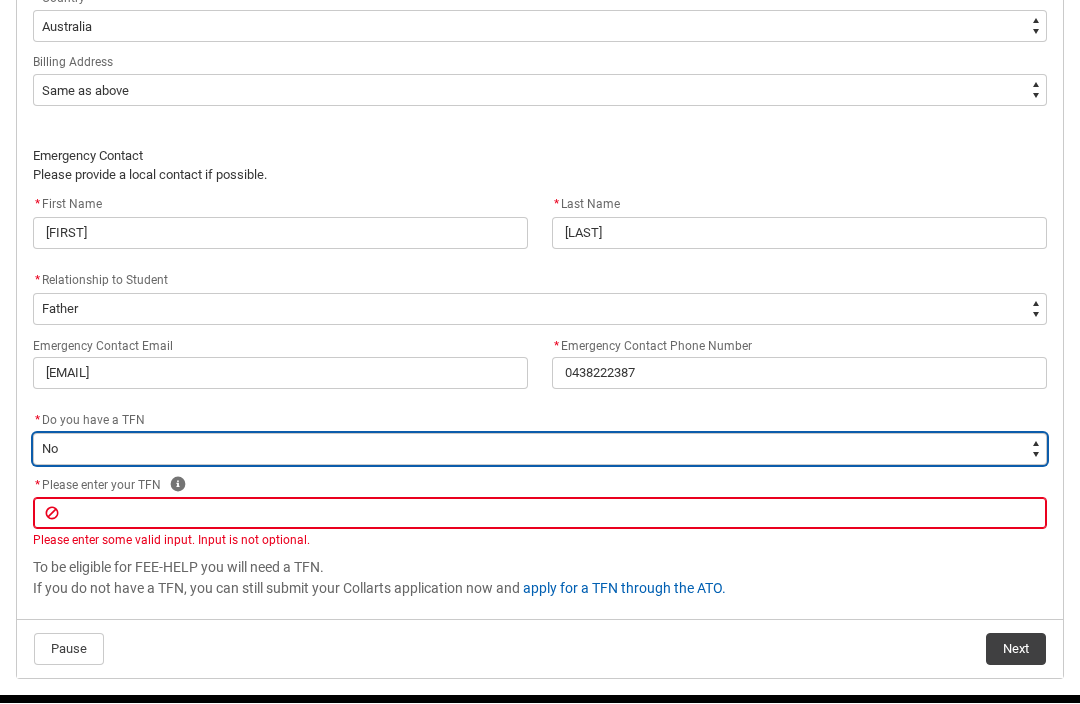 scroll, scrollTop: 1373, scrollLeft: 0, axis: vertical 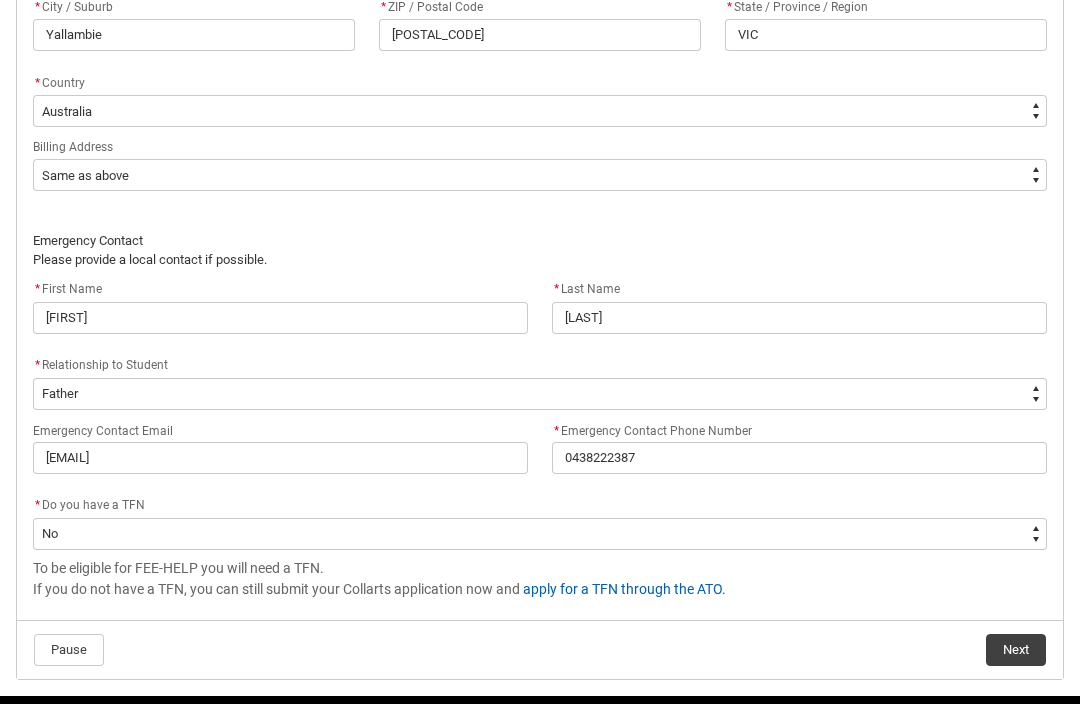 click on "Next" 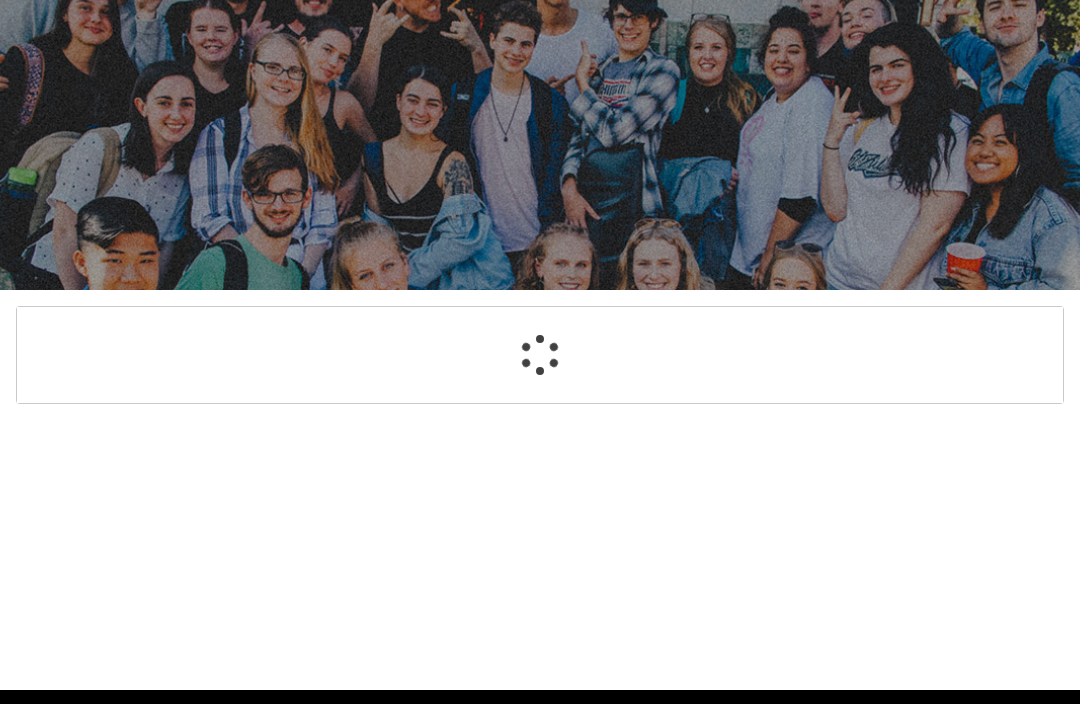 select on "Payment_Type_FEE_HELP" 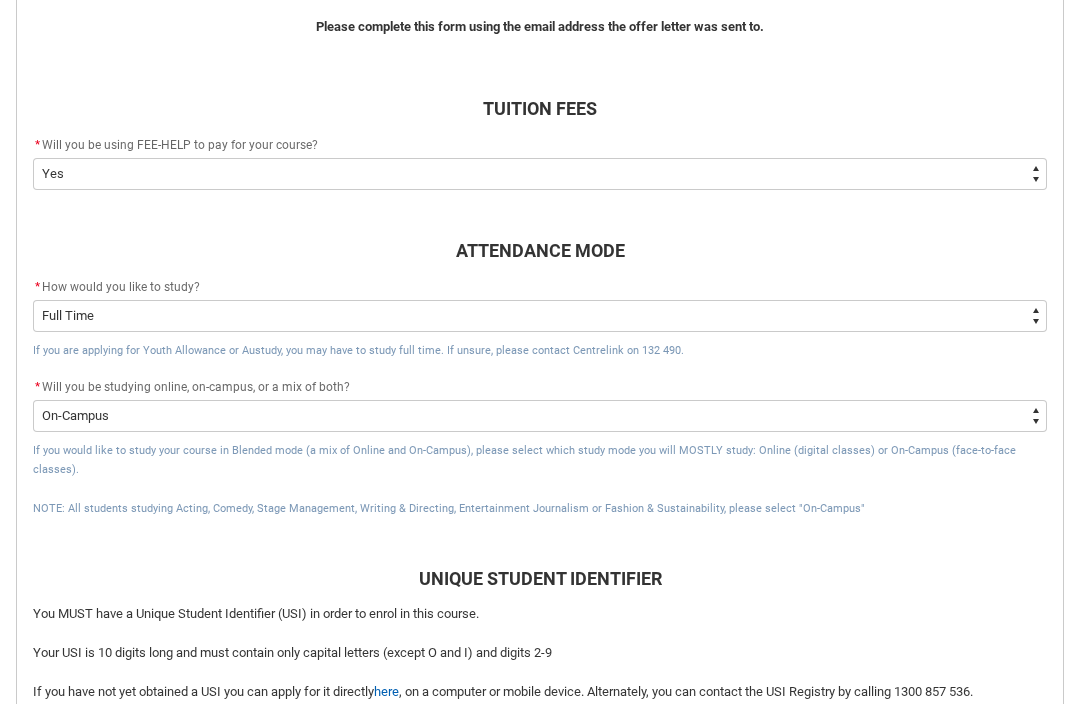 scroll, scrollTop: 763, scrollLeft: 0, axis: vertical 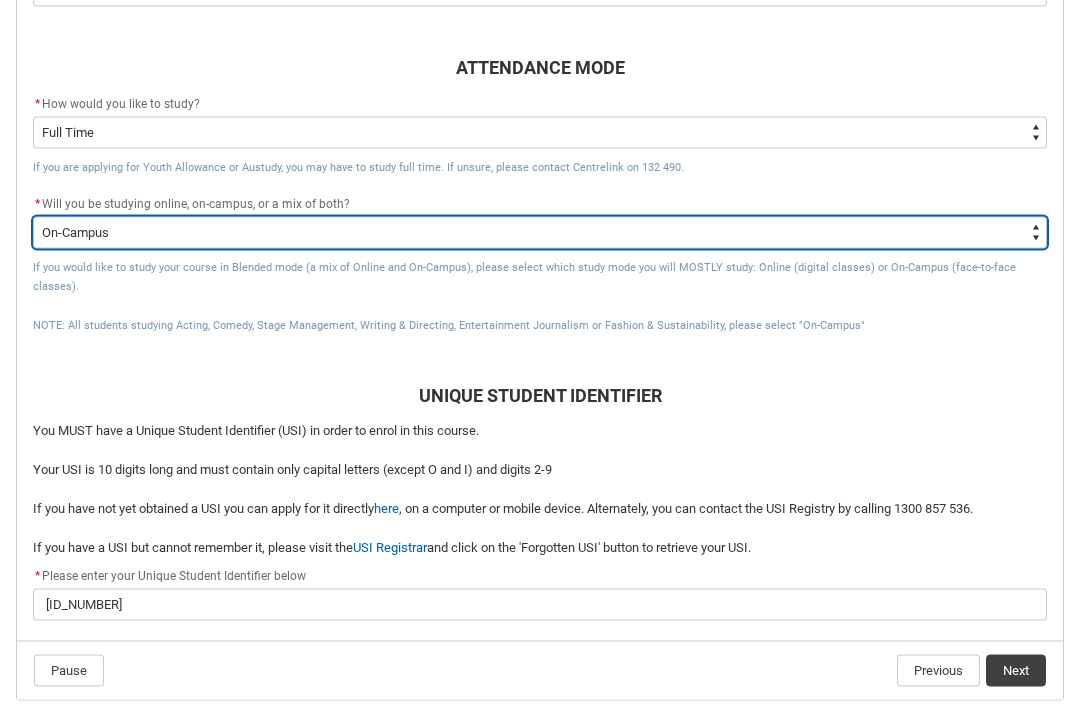 click on "--None-- Online On-Campus" at bounding box center (540, 233) 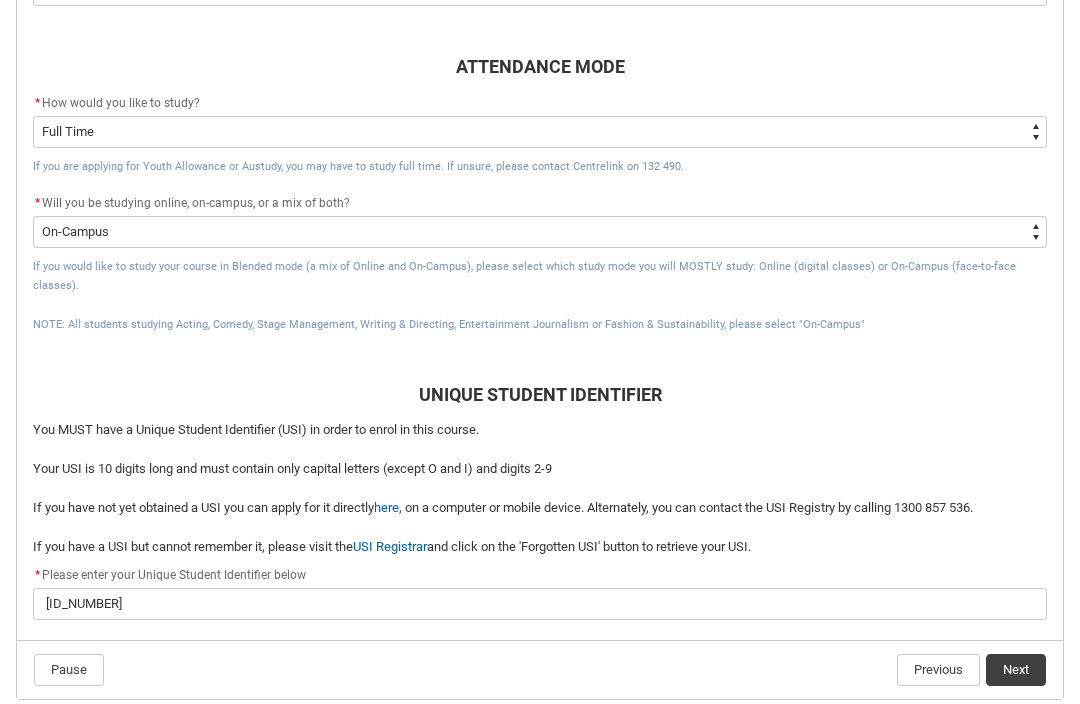 click on "Next" 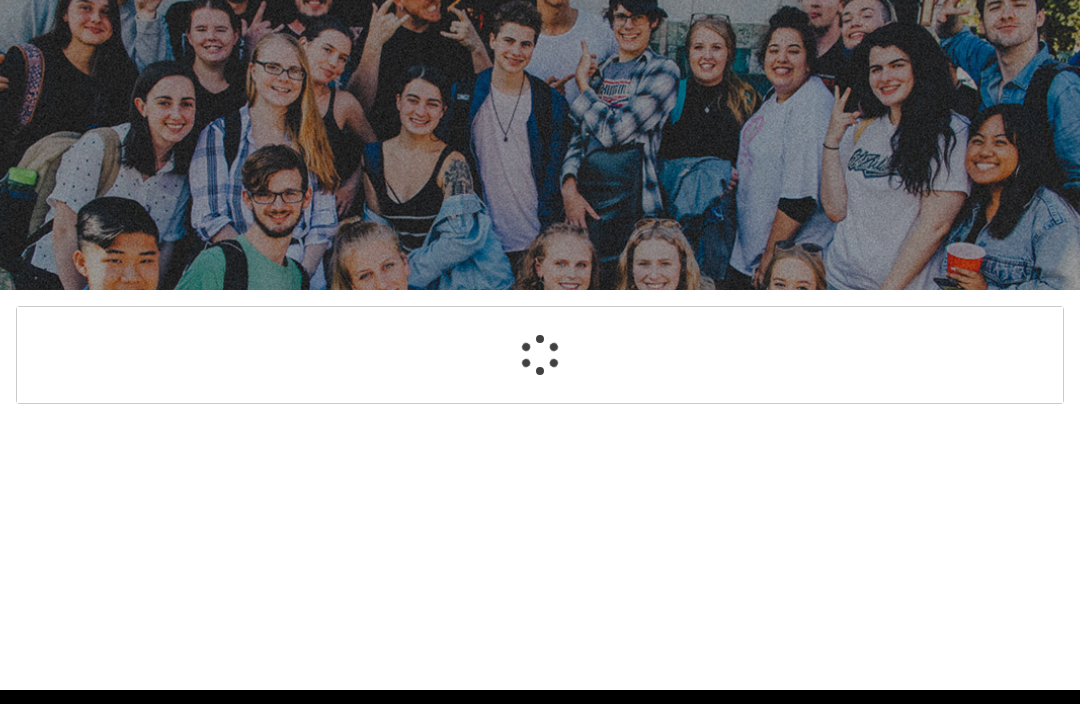 select on "CitizenshipStatus_Options.1" 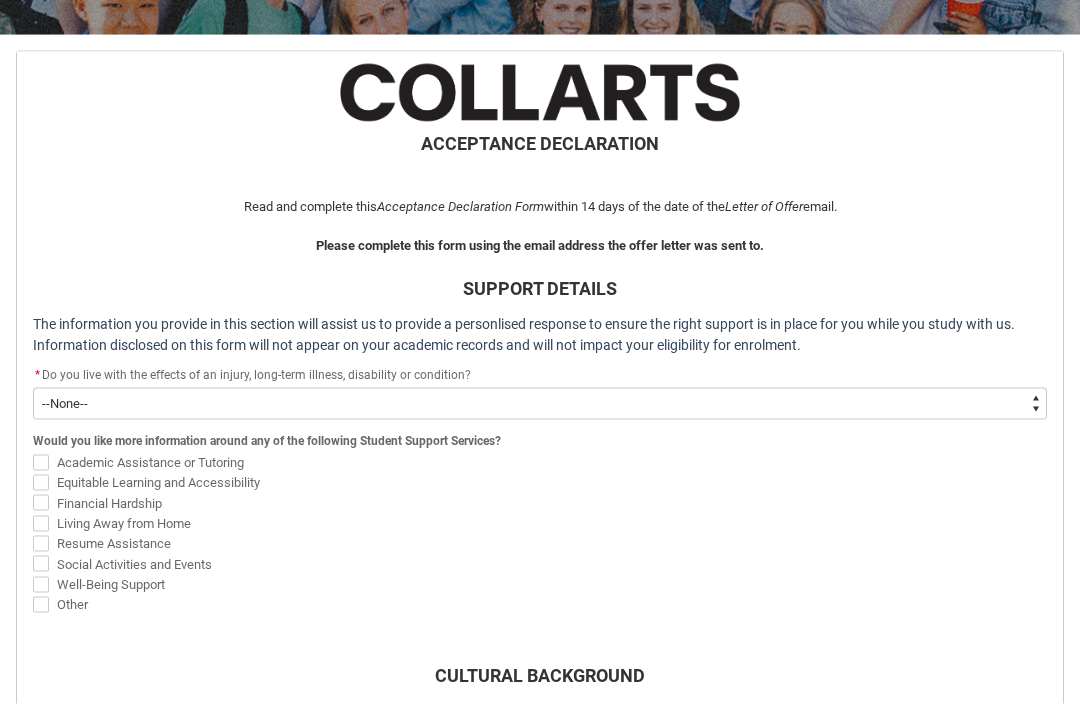 scroll, scrollTop: 363, scrollLeft: 0, axis: vertical 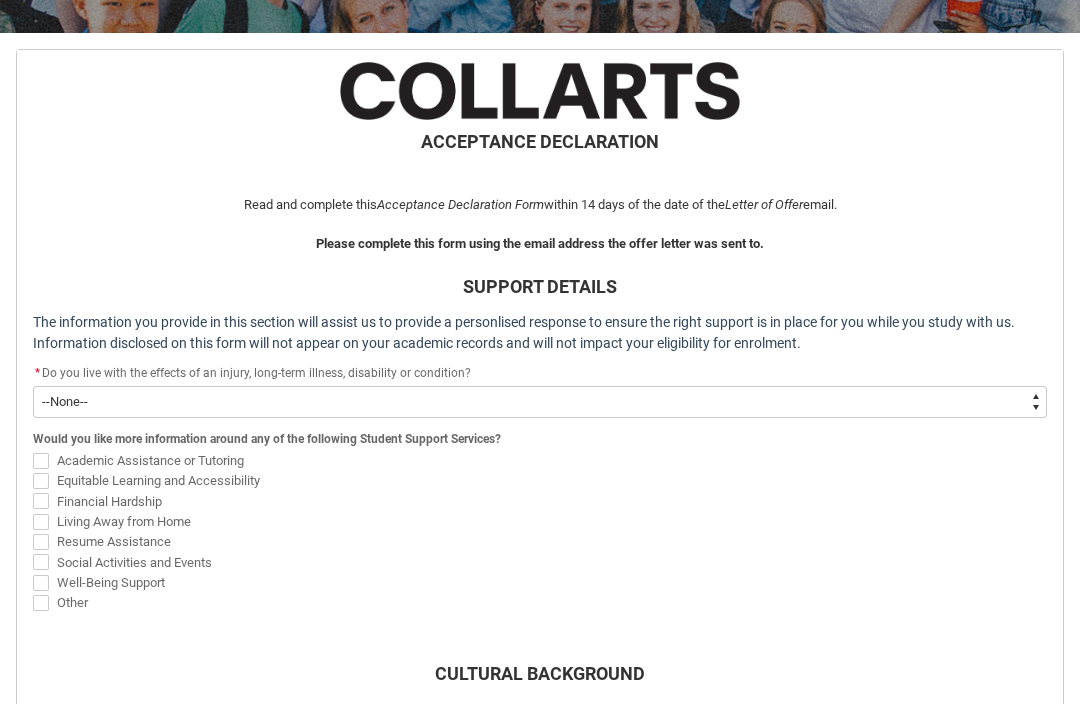 click on "--None-- Yes No" at bounding box center (540, 402) 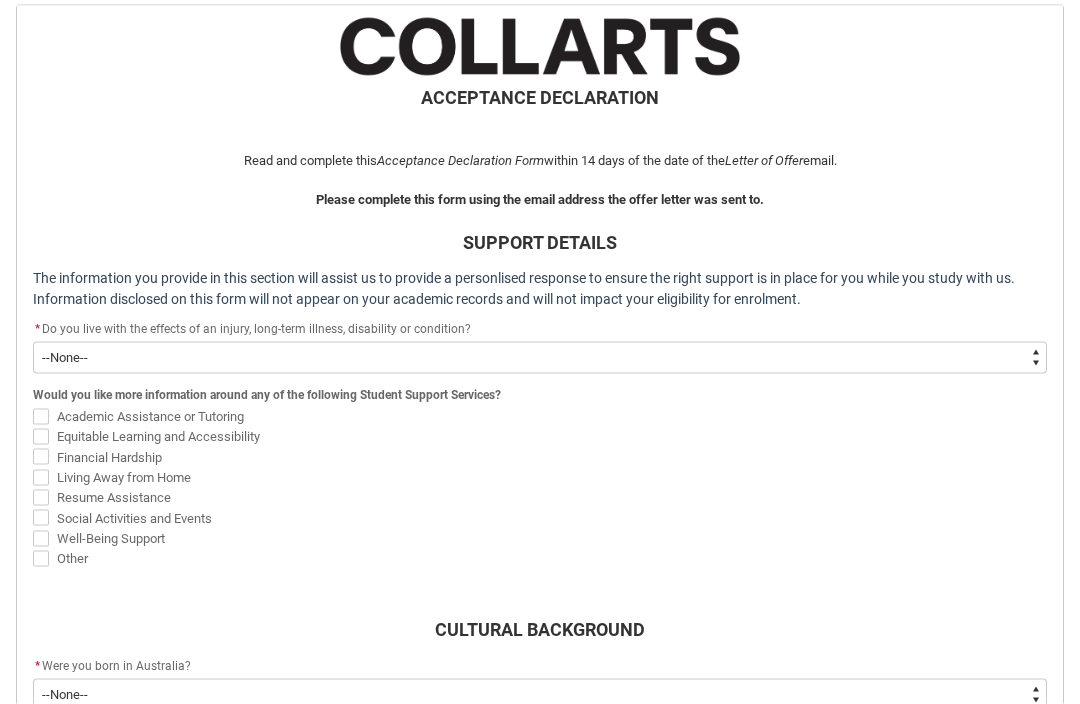 scroll, scrollTop: 408, scrollLeft: 0, axis: vertical 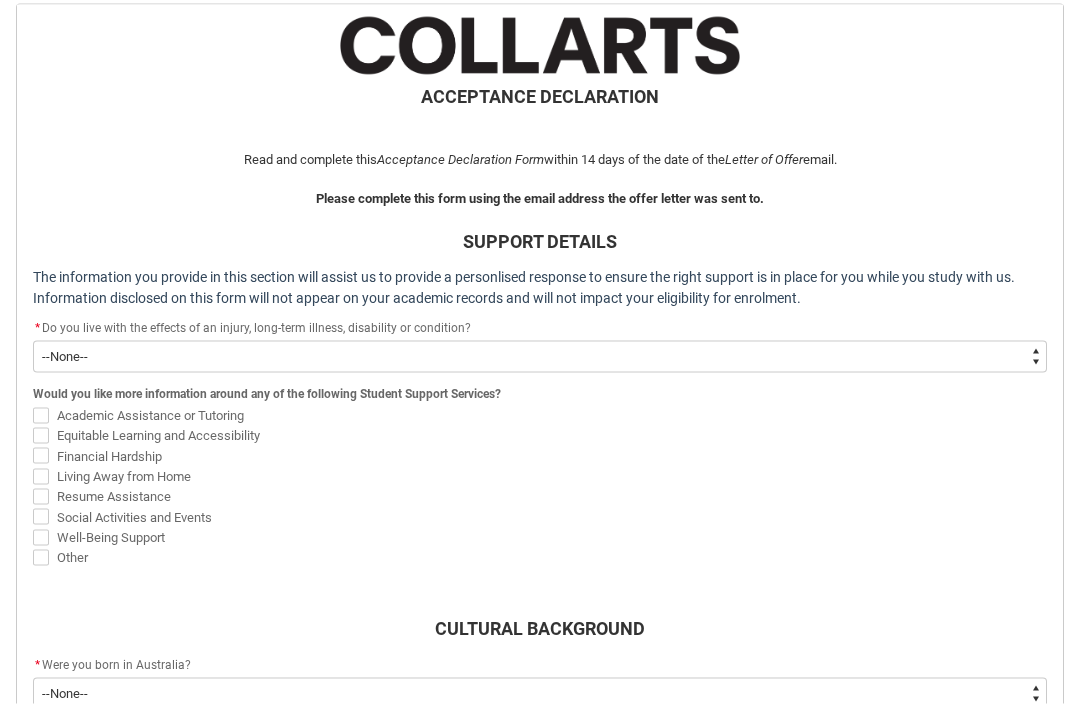 click at bounding box center (41, 538) 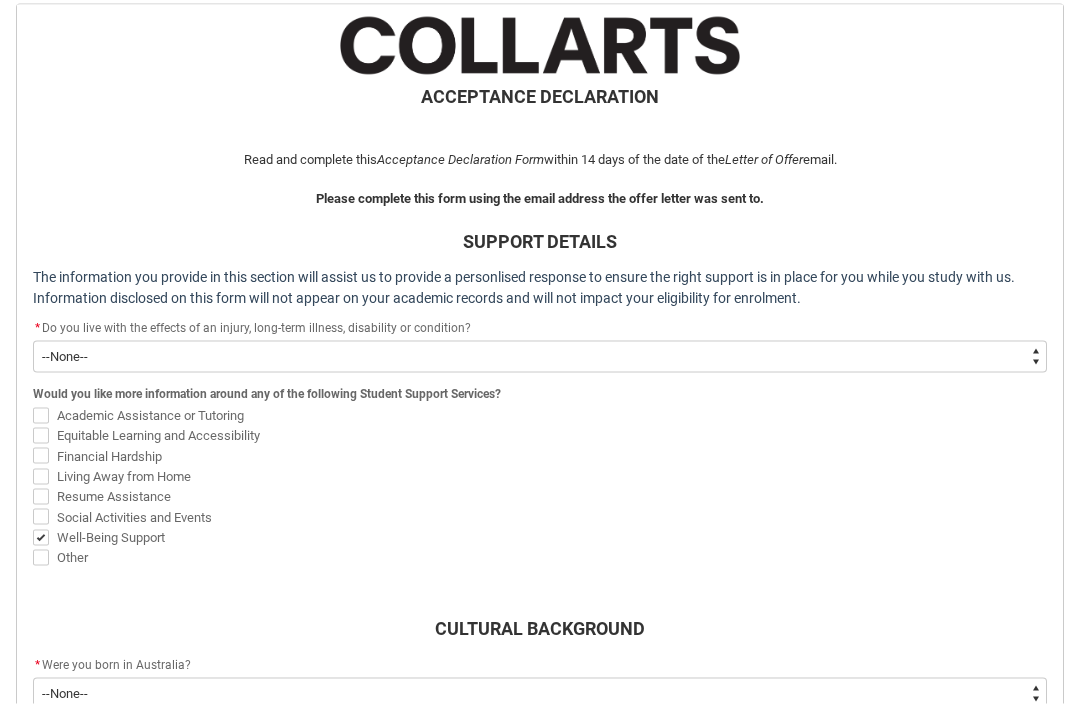 scroll, scrollTop: 409, scrollLeft: 0, axis: vertical 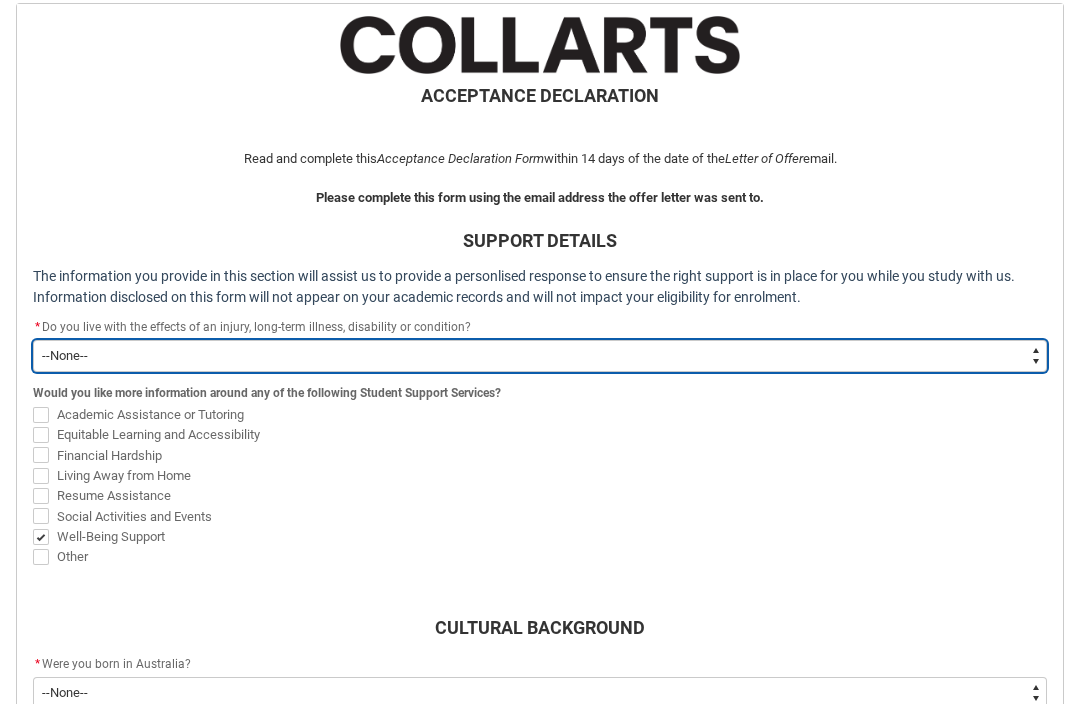 click on "--None-- Yes No" at bounding box center (540, 356) 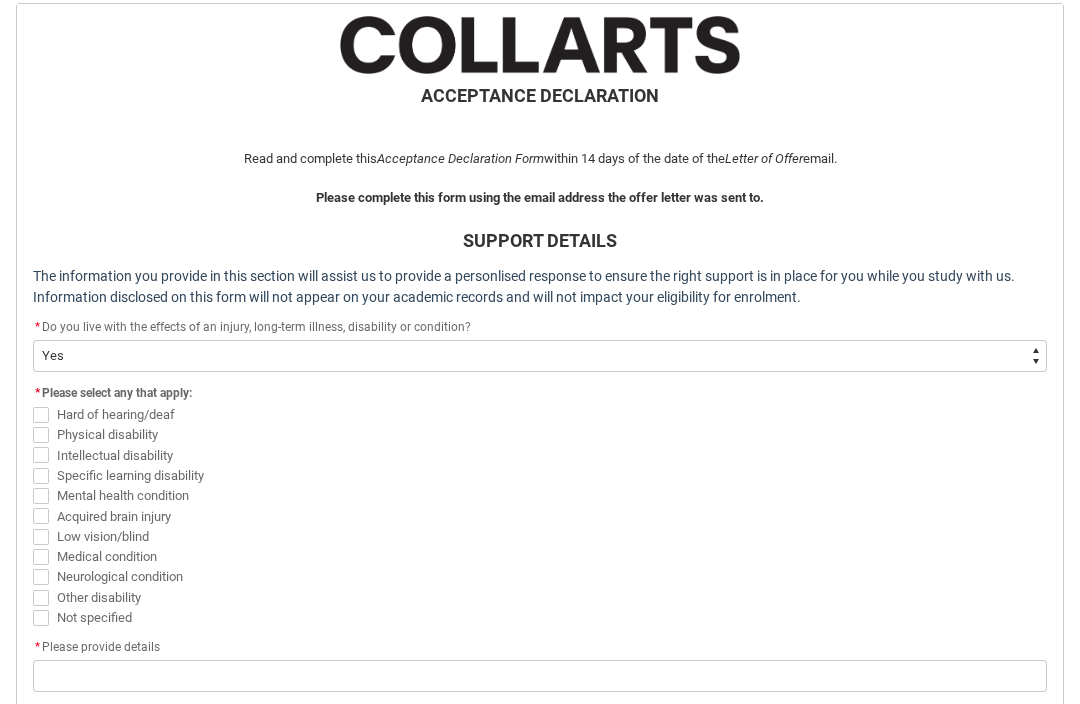 click at bounding box center (41, 496) 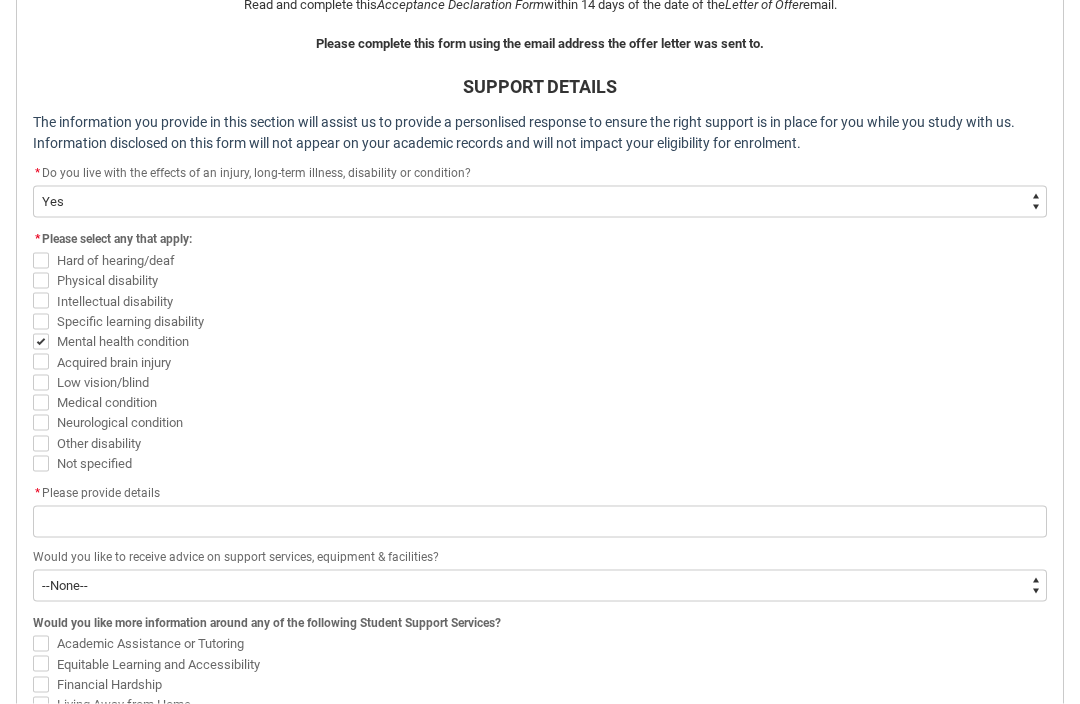 scroll, scrollTop: 565, scrollLeft: 0, axis: vertical 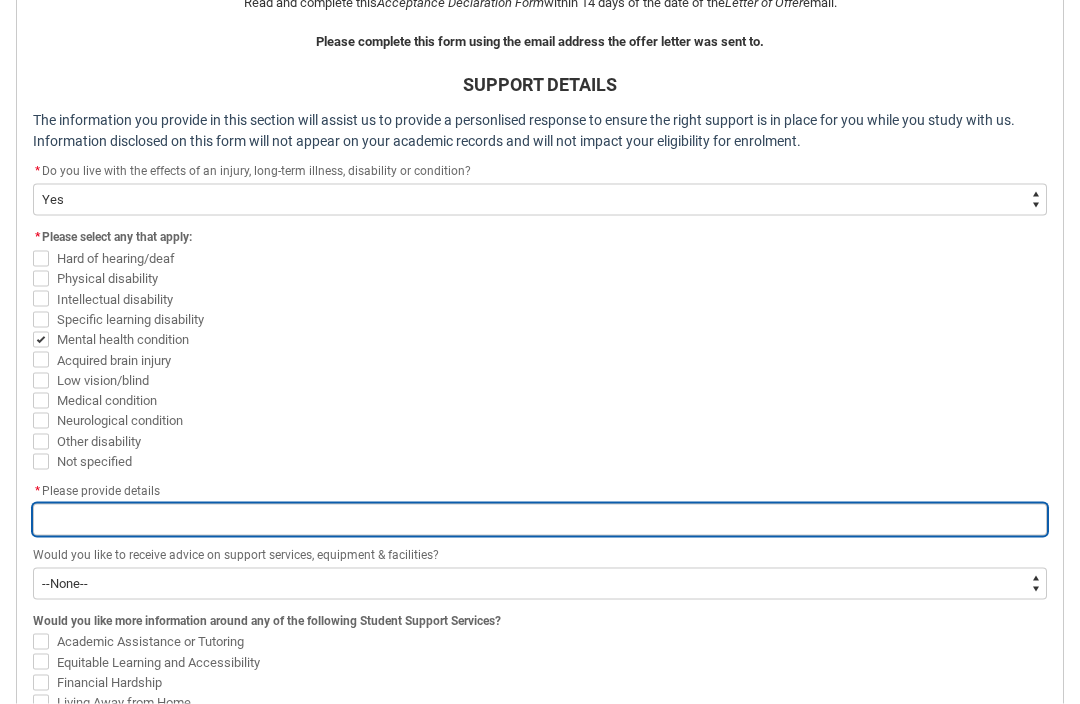click at bounding box center [540, 520] 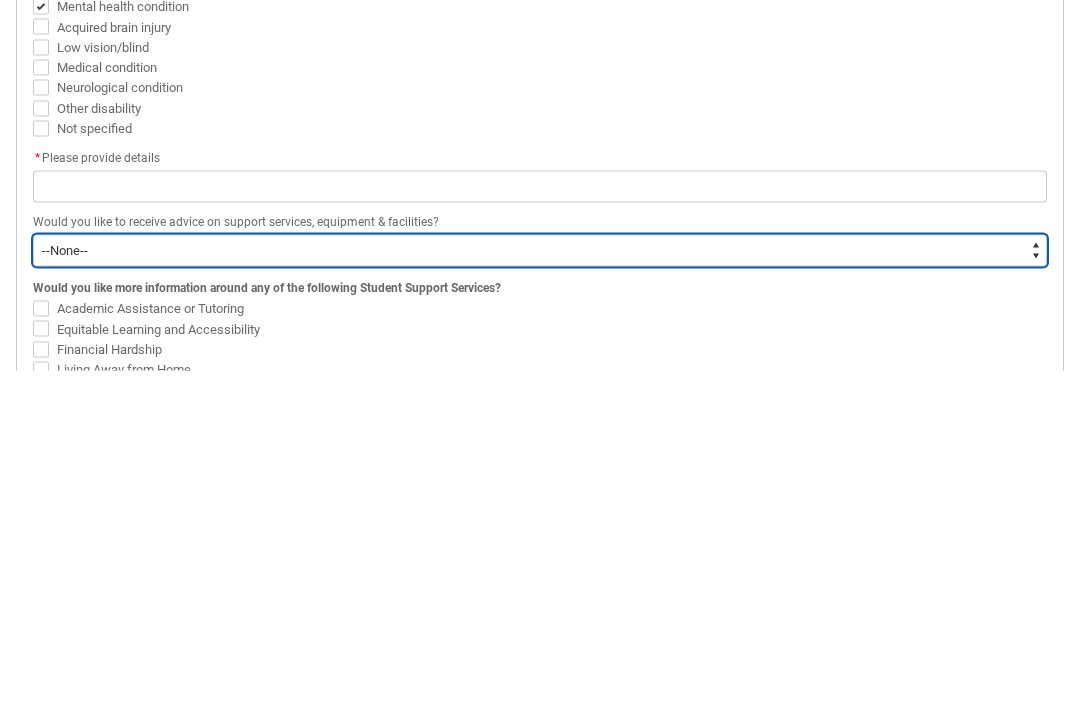 click on "Would you like to receive advice on support services, equipment & facilities?   --None-- Yes No" 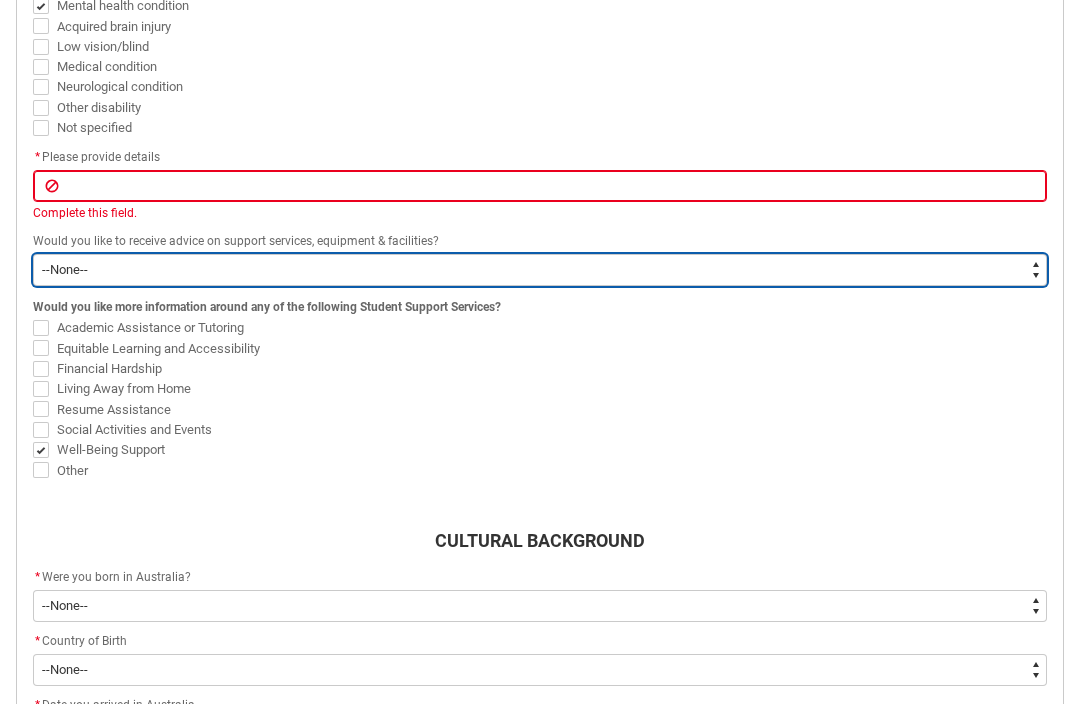 type on "Choice_Yes" 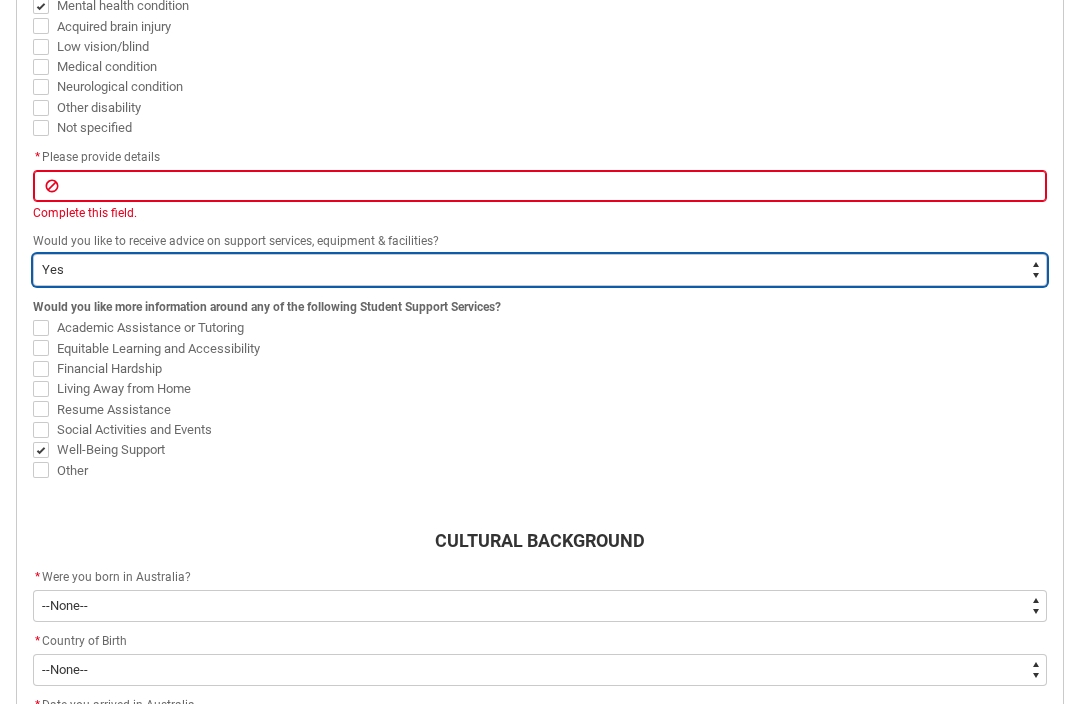 click on "--None-- Yes No" at bounding box center (540, 270) 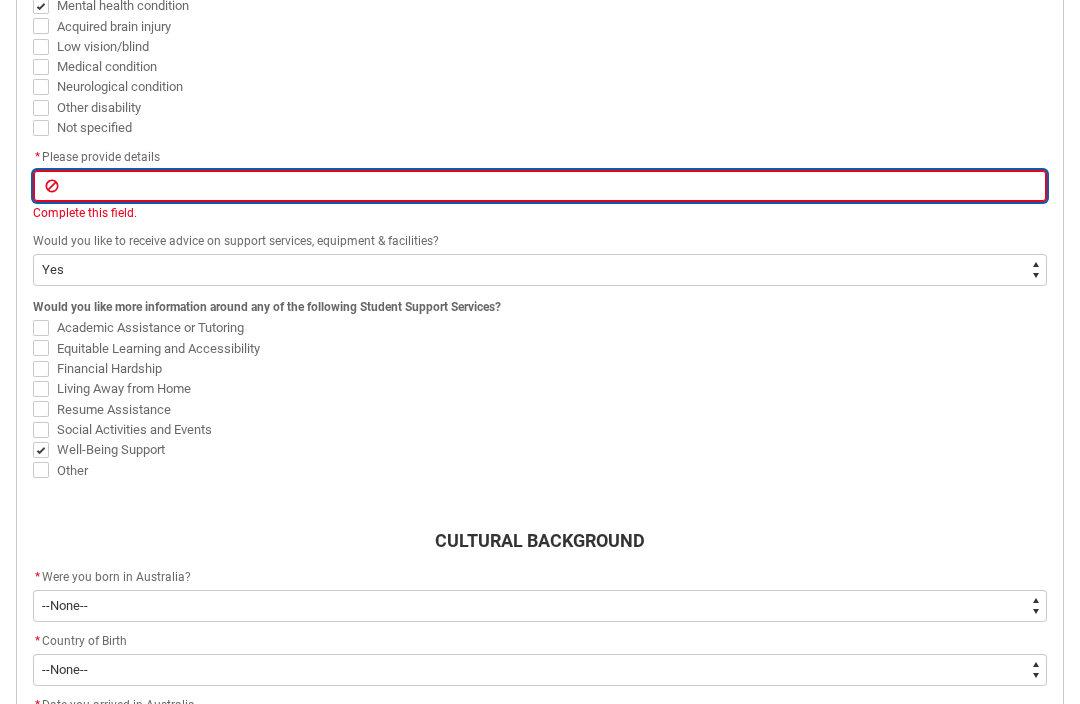 click at bounding box center [540, 186] 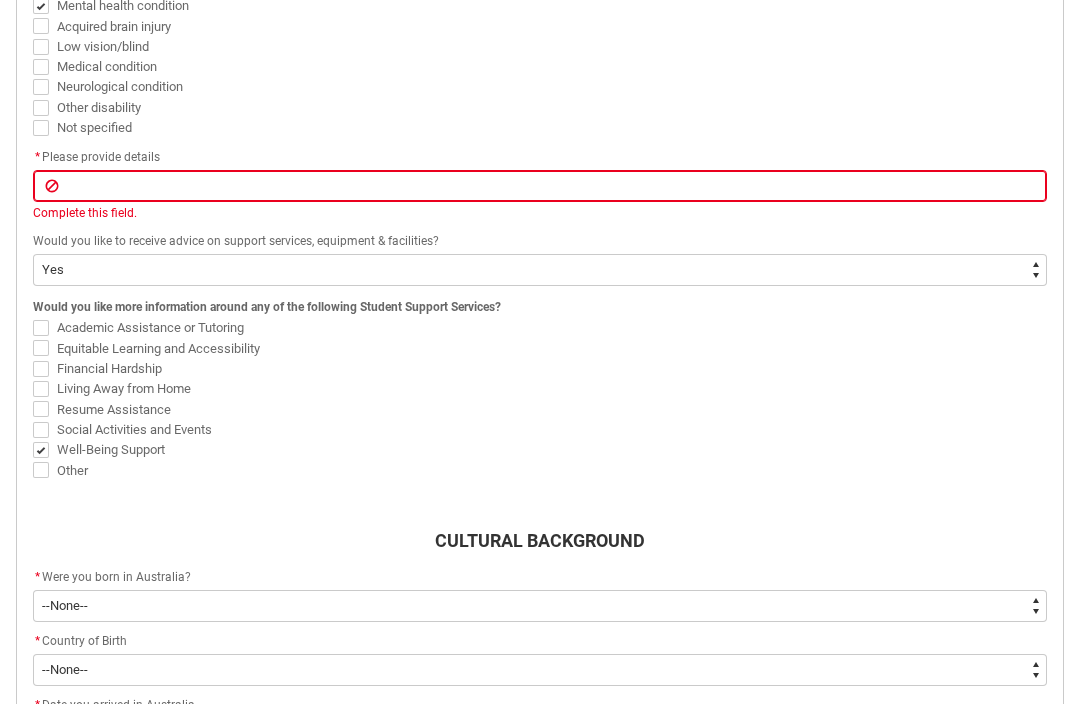 click on "Academic Assistance or Tutoring" 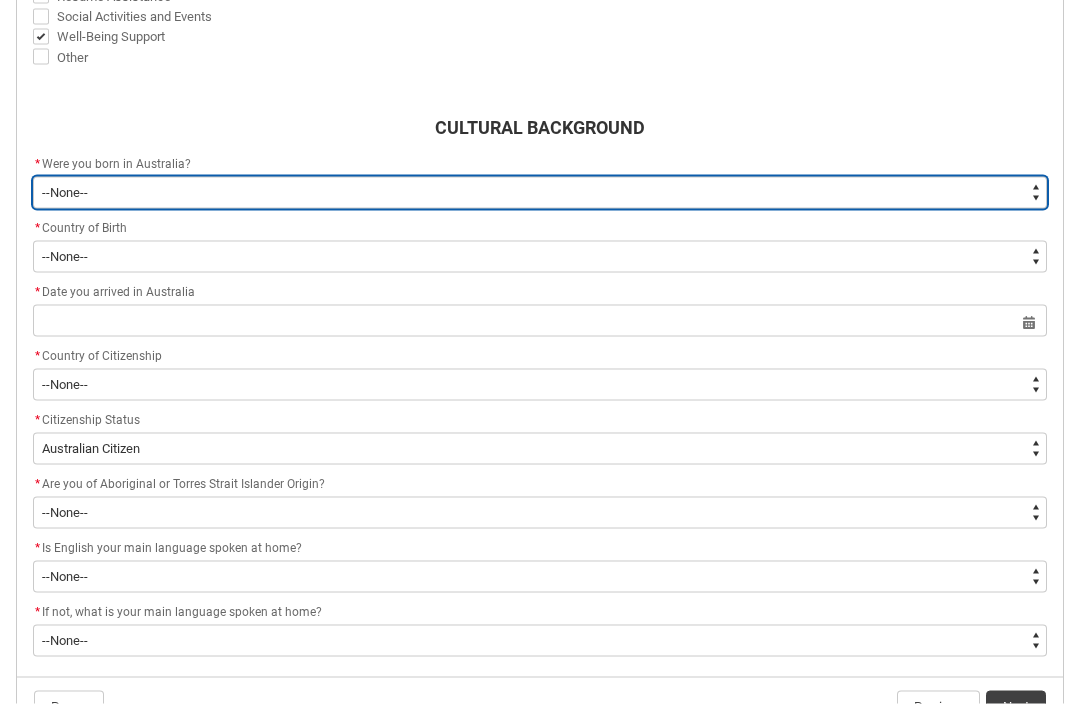 click on "--None-- Born in Australia Born outside Australia" at bounding box center (540, 193) 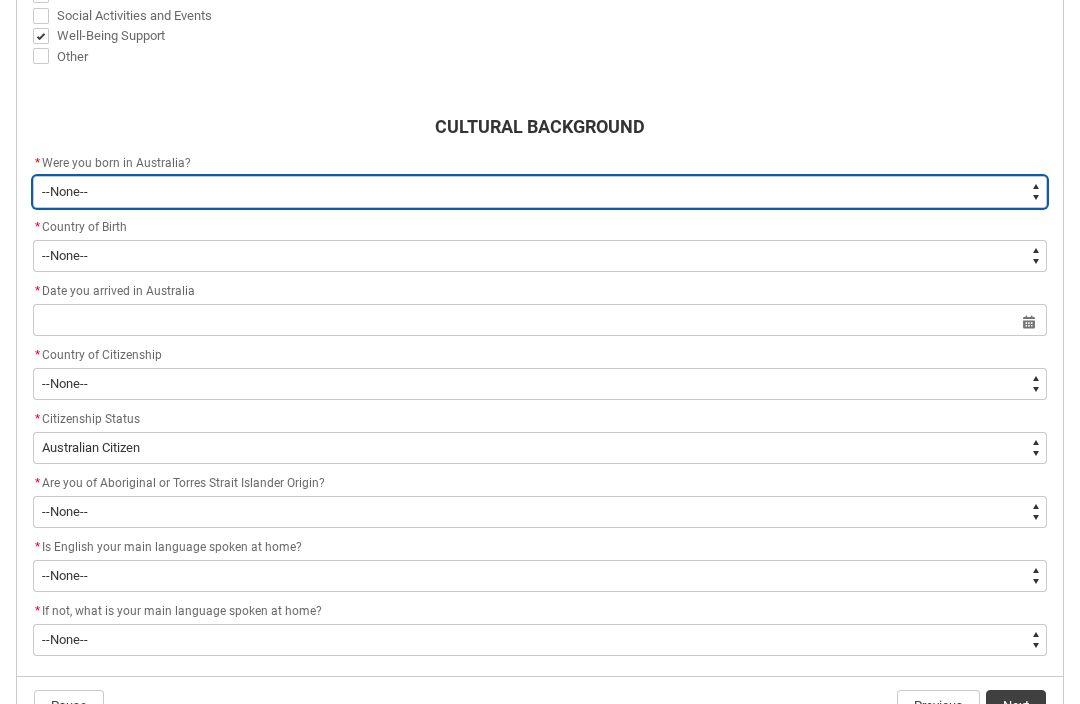 type on "Country_of_Birth_L1.1100" 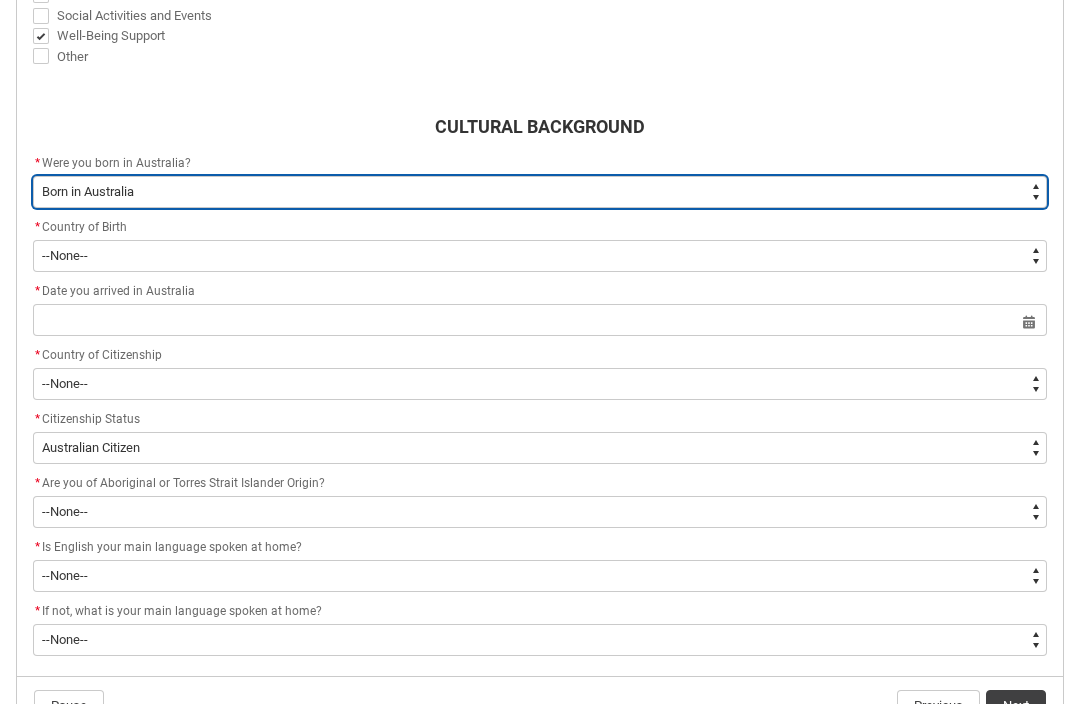 scroll, scrollTop: 1240, scrollLeft: 0, axis: vertical 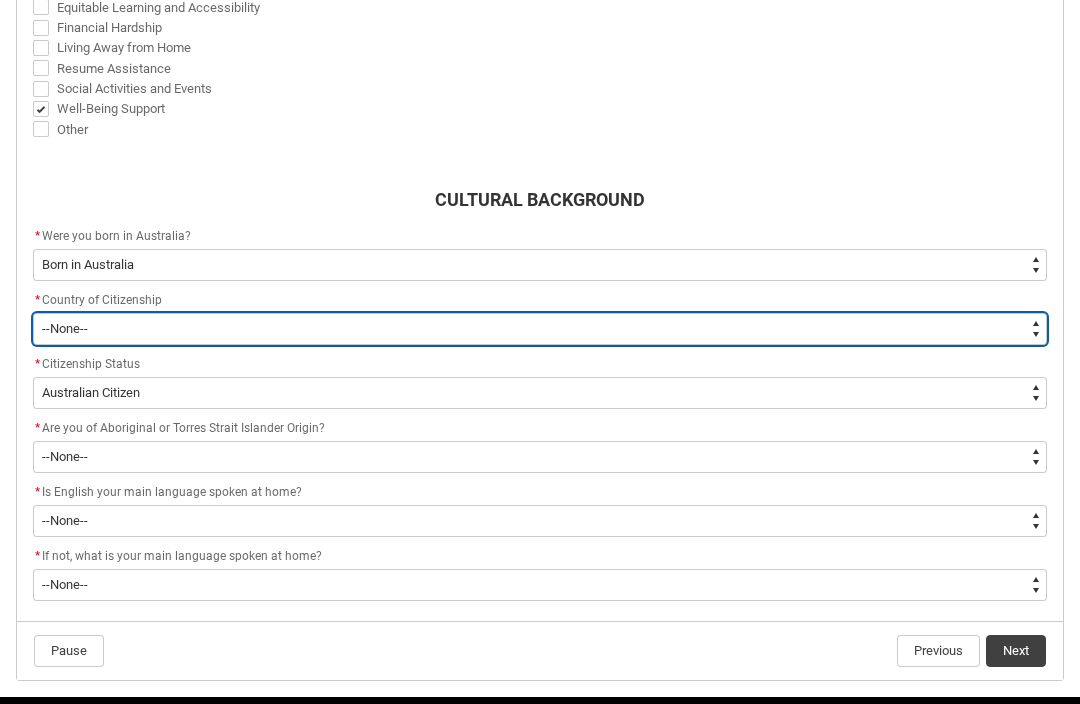 click on "--None-- Afghanistan Åland Islands Albania Algeria American Samoa Andorra Angola Anguilla Antarctica Antigua and Barbuda Argentina Armenia Aruba Australia Austria Azerbaijan Bahamas (the) Bahrain Bangladesh Barbados Belarus Belgium Belize Benin Bermuda Bhutan Bolivia (Plurinational State of) Bonaire, Sint Eustatius and Saba Bosnia and Herzegovina Botswana Bouvet Island Brazil British Antarctic Territory British Indian Ocean Territory (the) Brunei Darussalam Bulgaria Burkina Faso Burma Burundi Byelorussian SSR Cabo Verde Cambodia Cameroon Canada Canton and Enderbury Islands Cayman Islands (the) Central African Republic (the) Chad Chile China Christmas Island Cocos (Keeling) Islands (the) Colombia Comoros (the) Congo (the Democratic Republic of the) Congo (the) Cook Islands (the) Costa Rica Côte d'Ivoire Croatia Cuba Curaçao Cyprus Czech Republic (the) Czechoslovakia Dahomey Denmark Djibouti Dominica Dominican Republic (the) Dronning Maud Land East Timor Ecuador Egypt El Salvador Equatorial Guinea Eritrea" at bounding box center (540, 329) 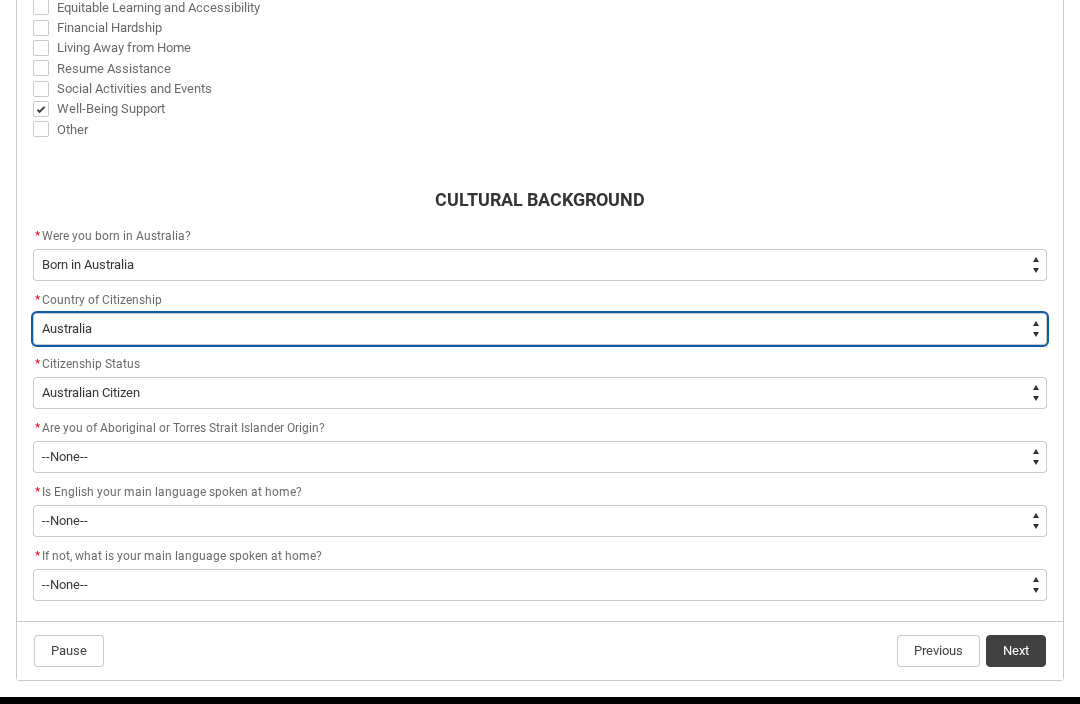 scroll, scrollTop: 1176, scrollLeft: 0, axis: vertical 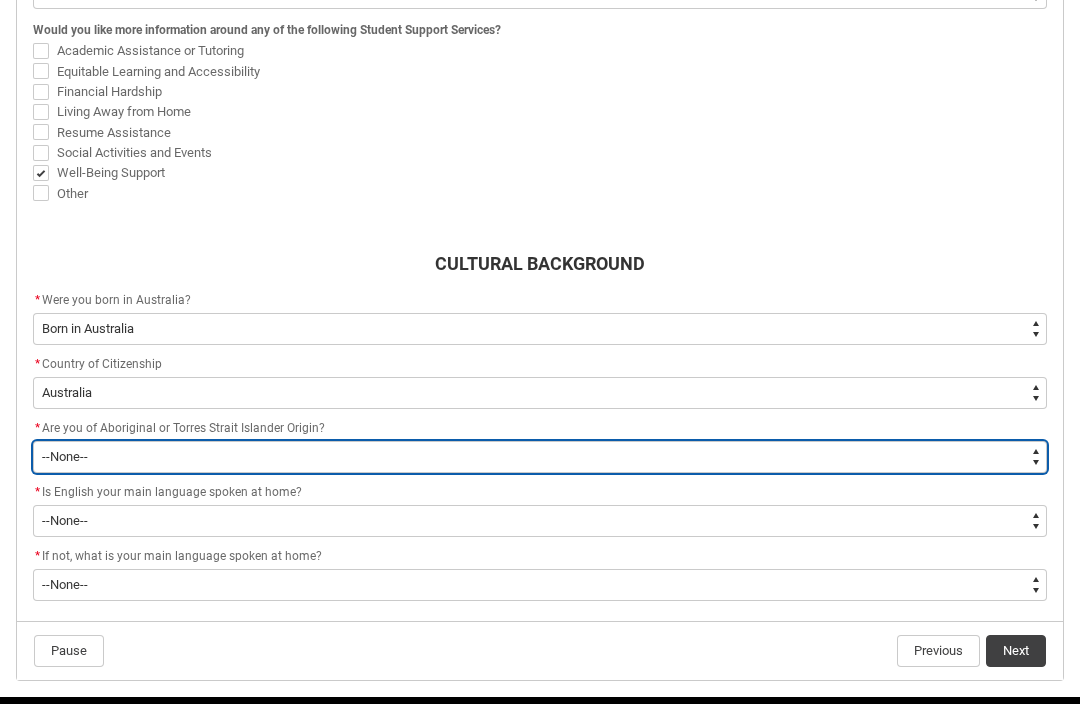 click on "--None-- Non indigenous – neither Aboriginal nor Torres Strait Islander origin​ Of Aboriginal origin but not Torres Strait Islander​ Of Torres Strait Islander origin but not Aboriginal​ Both Aboriginal and Torres Strait Islander origin​ No information​" at bounding box center [540, 457] 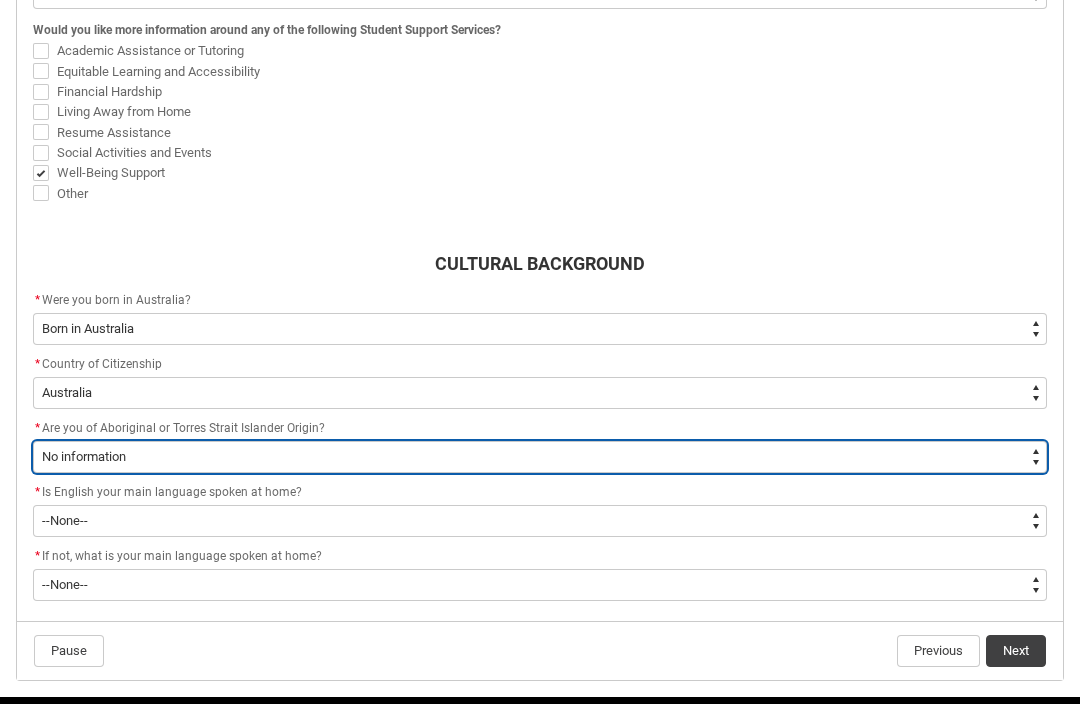 scroll, scrollTop: 1176, scrollLeft: 0, axis: vertical 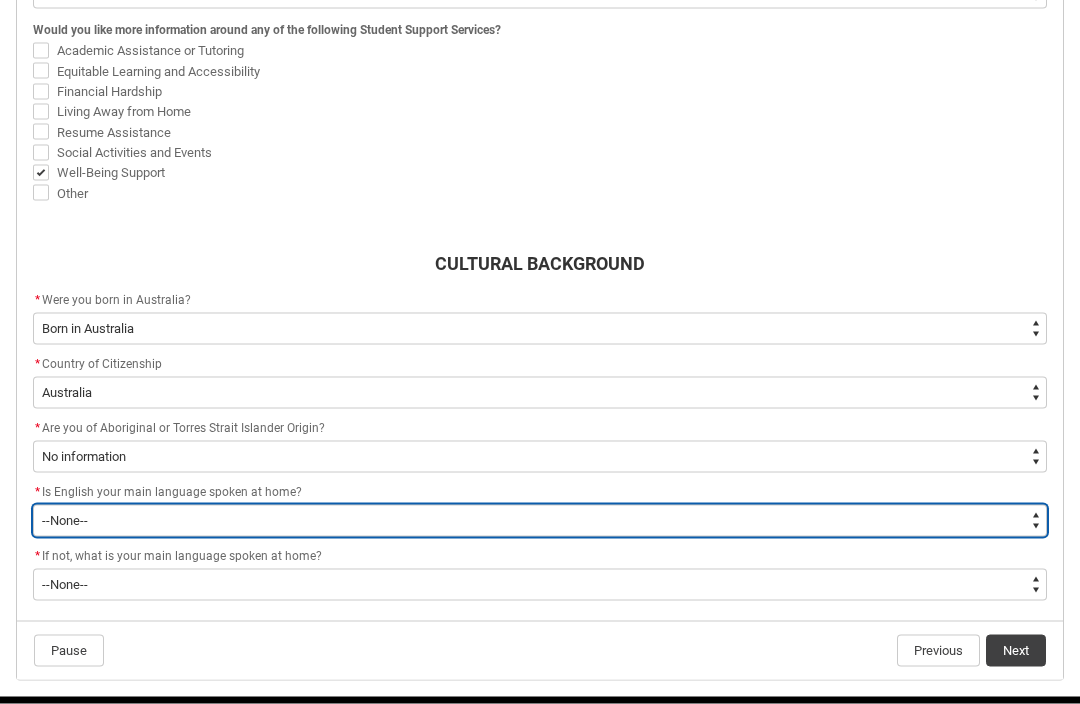 click on "--None-- Student/Applicant/Staff speaks only English at permanent home residence Main language other than English spoken at permanent home residence Non English language spoken but no information on the language No information on whether or not a Non‑English language is spoken at permanent home residence by a student/applicant" at bounding box center [540, 521] 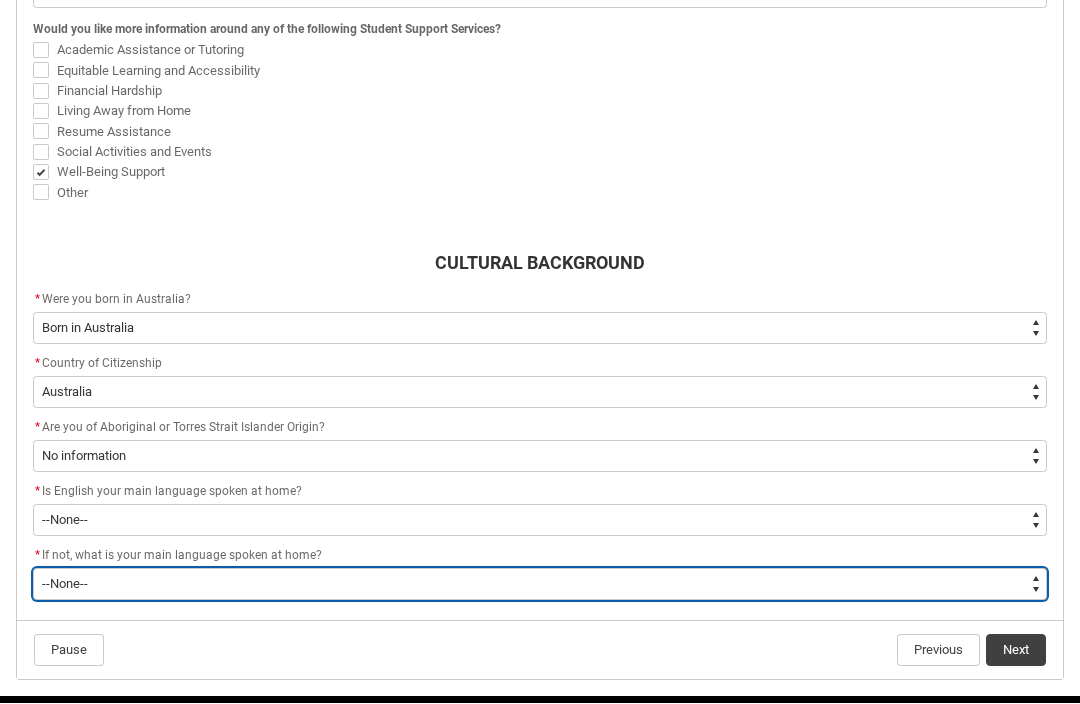 click on "--None-- 1101	Gaelic (Scotland) 1102	Irish 1103	Welsh 1199	Celtic, nec 1201	English 1301	German 1302	Letzeburgish 1303	Yiddish 1401	Dutch 1402	Frisian 1403	Afrikaans 1501	Danish 1502	Icelandic 1503	Norwegian 1504	Swedish 1599	Scandinavian, nec 1601	Estonian 1602	Finnish 1699	Finnish and Related Languages, nec 2101	French 2201	Greek 2301	Catalan 2302	Portuguese 2303	Spanish 2399	Iberian Romance, nec 2401	Italian 2501	Maltese 2901	Basque 2902	Latin 2999	Other Southern European Languages, nec 3101	Latvian 3102	Lithuanian 3301	Hungarian 3401	Belorussian 3402	Russian 3403	Ukrainian 3501	Bosnian 3502	Bulgarian 3503	Croatian 3504	Macedonian 3505	Serbian 3506	Slovene 3507	Serbo-Croatian/Yugoslavian, so described 3601	Czech 3602	Polish 3603	Slovak 3604	Czechoslovakian, so described 3901	Albanian 3903	Aromunian (Macedo-Romanian) 3904	Romanian 3905	Romany 3999	Other Eastern European Languages, nec 4101	Kurdish 4102	Pashto 4104	Balochi 4105	Dari 4106	Persian (excluding Dari) 4107	Hazaraghi 4199	Iranic, nec 4202	Arabic" at bounding box center (540, 585) 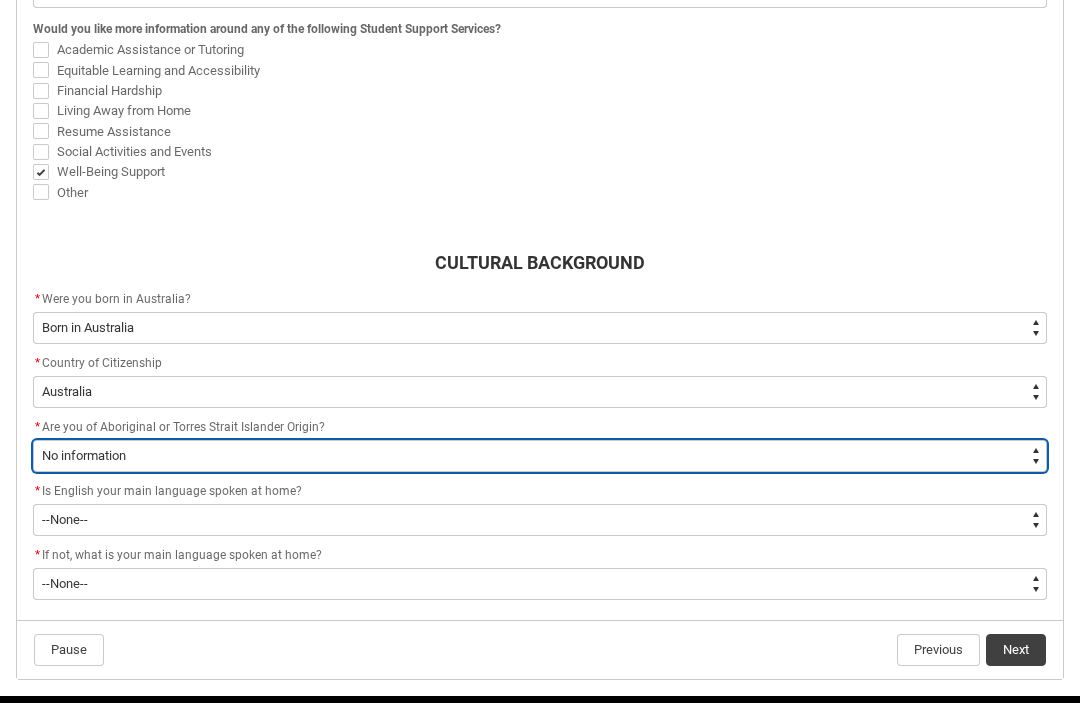 click on "--None-- Non indigenous – neither Aboriginal nor Torres Strait Islander origin​ Of Aboriginal origin but not Torres Strait Islander​ Of Torres Strait Islander origin but not Aboriginal​ Both Aboriginal and Torres Strait Islander origin​ No information​" at bounding box center [540, 457] 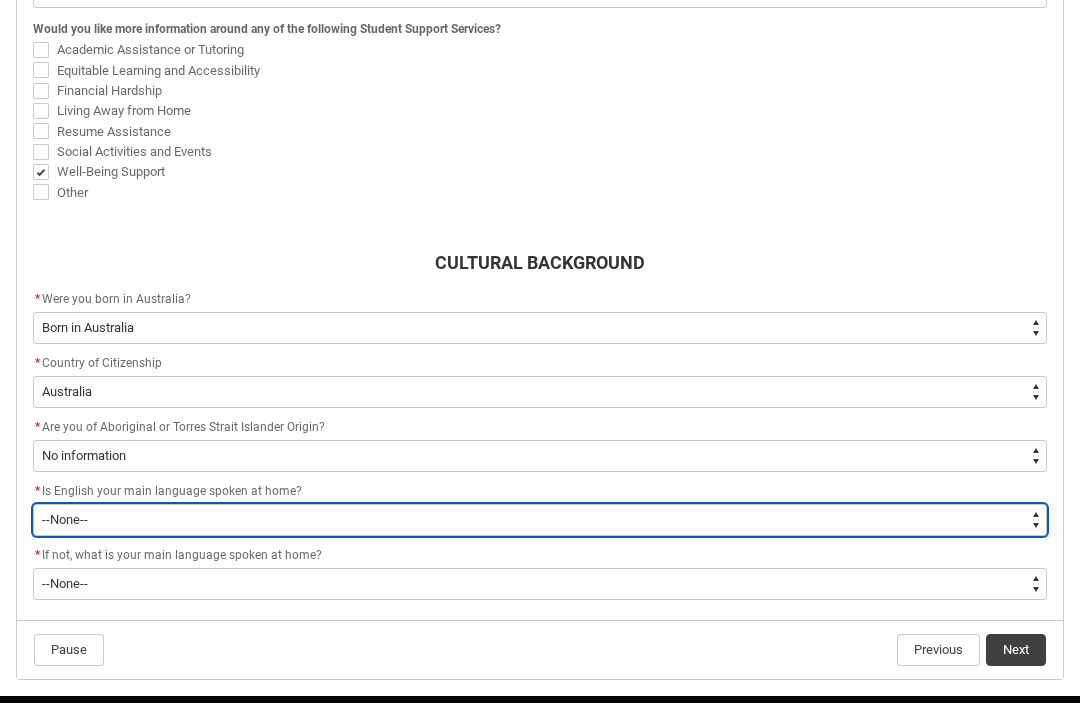 click on "--None-- Student/Applicant/Staff speaks only English at permanent home residence Main language other than English spoken at permanent home residence Non English language spoken but no information on the language No information on whether or not a Non‑English language is spoken at permanent home residence by a student/applicant" at bounding box center (540, 521) 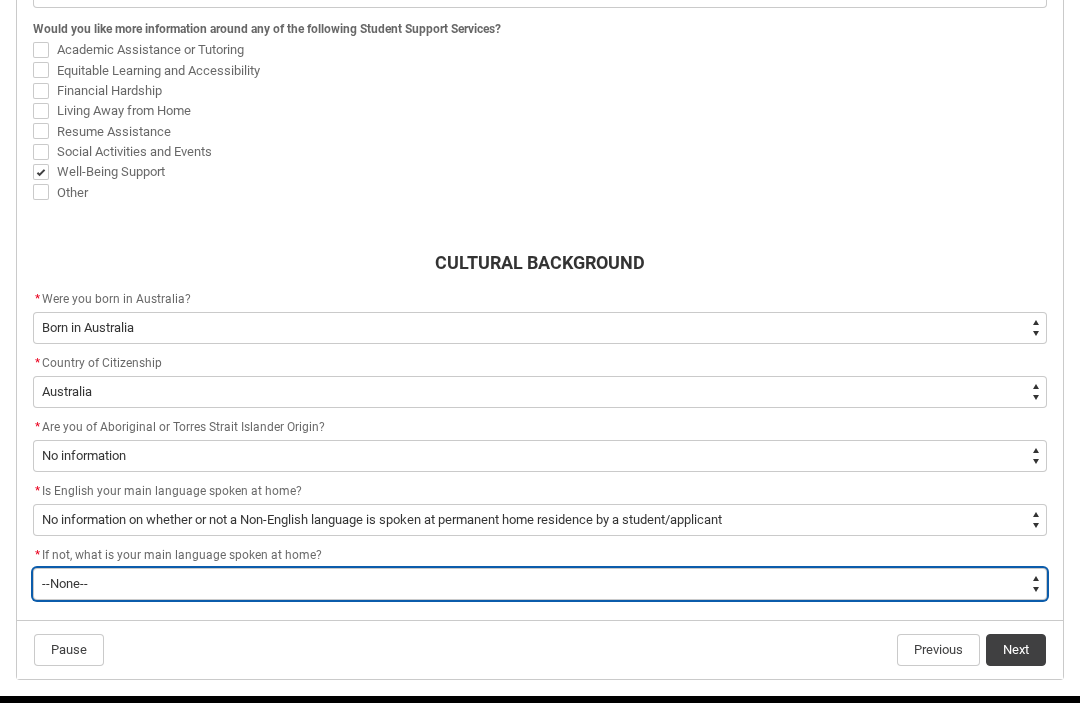 click on "--None-- 1101	Gaelic (Scotland) 1102	Irish 1103	Welsh 1199	Celtic, nec 1201	English 1301	German 1302	Letzeburgish 1303	Yiddish 1401	Dutch 1402	Frisian 1403	Afrikaans 1501	Danish 1502	Icelandic 1503	Norwegian 1504	Swedish 1599	Scandinavian, nec 1601	Estonian 1602	Finnish 1699	Finnish and Related Languages, nec 2101	French 2201	Greek 2301	Catalan 2302	Portuguese 2303	Spanish 2399	Iberian Romance, nec 2401	Italian 2501	Maltese 2901	Basque 2902	Latin 2999	Other Southern European Languages, nec 3101	Latvian 3102	Lithuanian 3301	Hungarian 3401	Belorussian 3402	Russian 3403	Ukrainian 3501	Bosnian 3502	Bulgarian 3503	Croatian 3504	Macedonian 3505	Serbian 3506	Slovene 3507	Serbo-Croatian/Yugoslavian, so described 3601	Czech 3602	Polish 3603	Slovak 3604	Czechoslovakian, so described 3901	Albanian 3903	Aromunian (Macedo-Romanian) 3904	Romanian 3905	Romany 3999	Other Eastern European Languages, nec 4101	Kurdish 4102	Pashto 4104	Balochi 4105	Dari 4106	Persian (excluding Dari) 4107	Hazaraghi 4199	Iranic, nec 4202	Arabic" at bounding box center [540, 585] 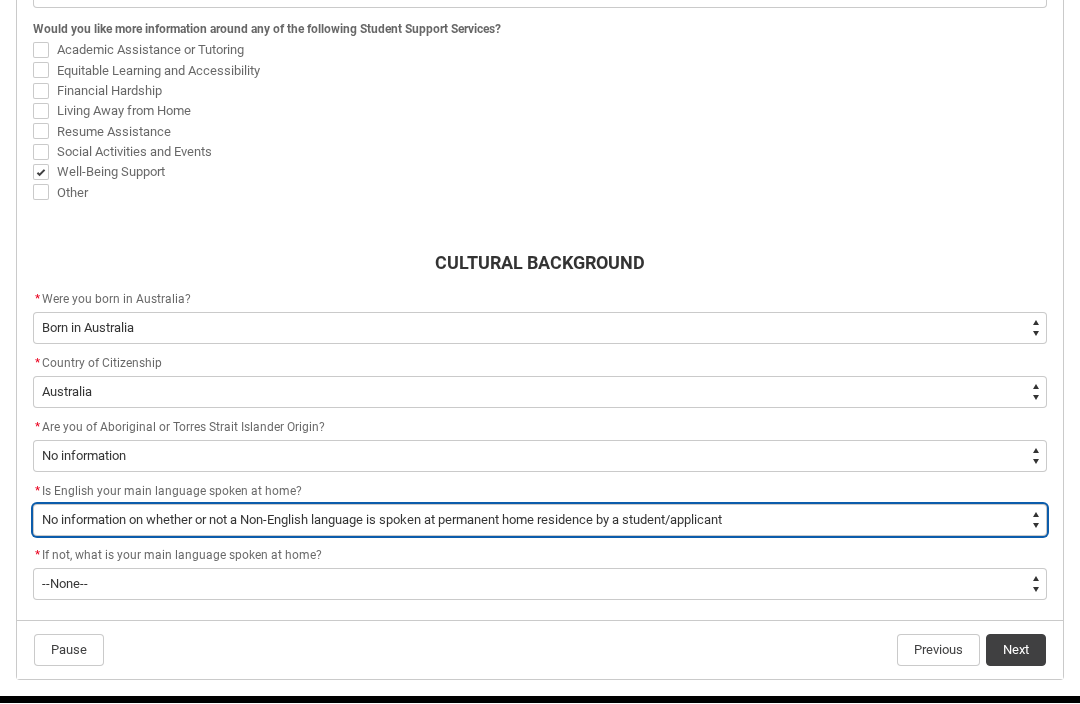 click on "--None-- Student/Applicant/Staff speaks only English at permanent home residence Main language other than English spoken at permanent home residence Non English language spoken but no information on the language No information on whether or not a Non‑English language is spoken at permanent home residence by a student/applicant" at bounding box center [540, 521] 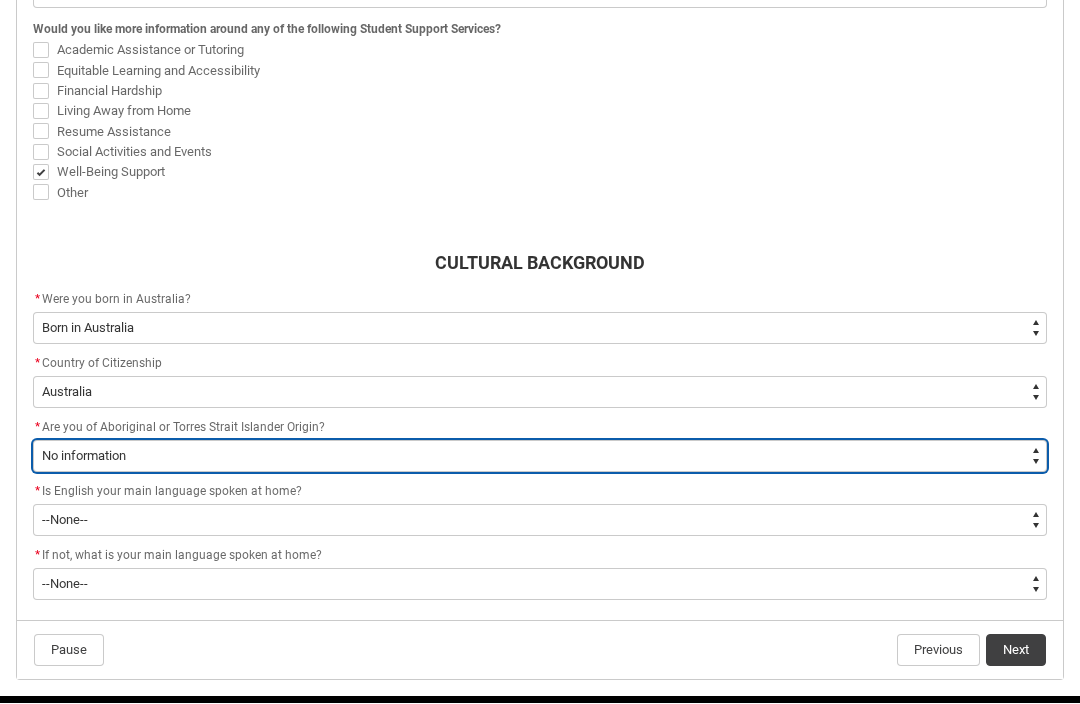 click on "--None-- Non indigenous – neither Aboriginal nor Torres Strait Islander origin​ Of Aboriginal origin but not Torres Strait Islander​ Of Torres Strait Islander origin but not Aboriginal​ Both Aboriginal and Torres Strait Islander origin​ No information​" at bounding box center (540, 457) 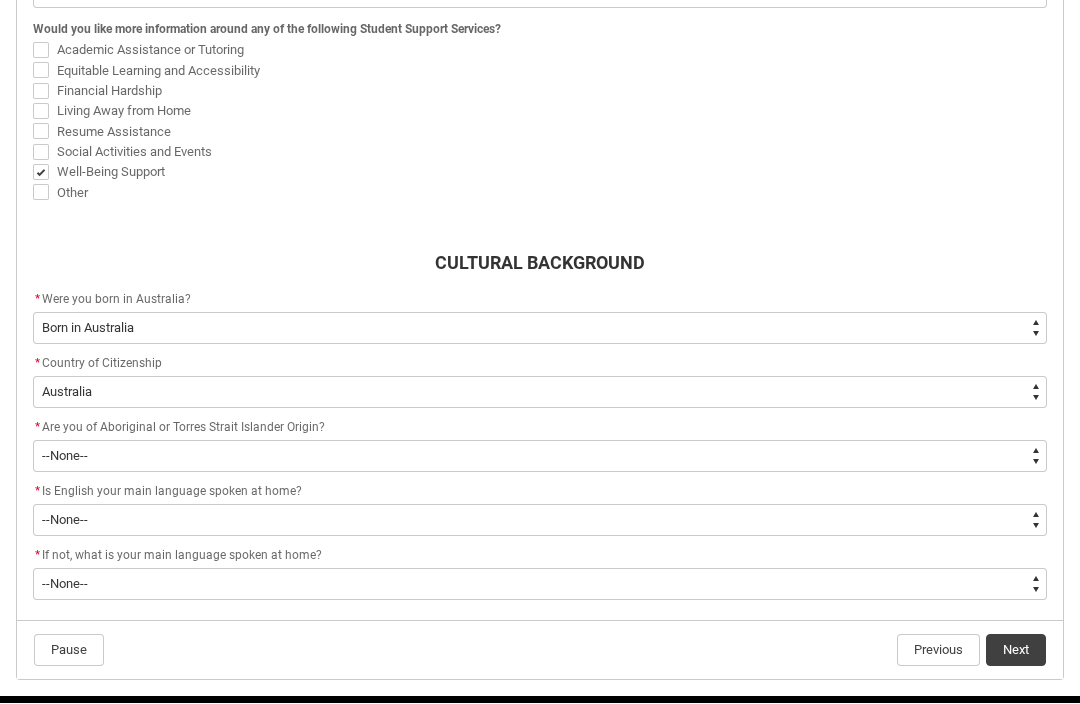 click on "* Is English your main language spoken at home?" 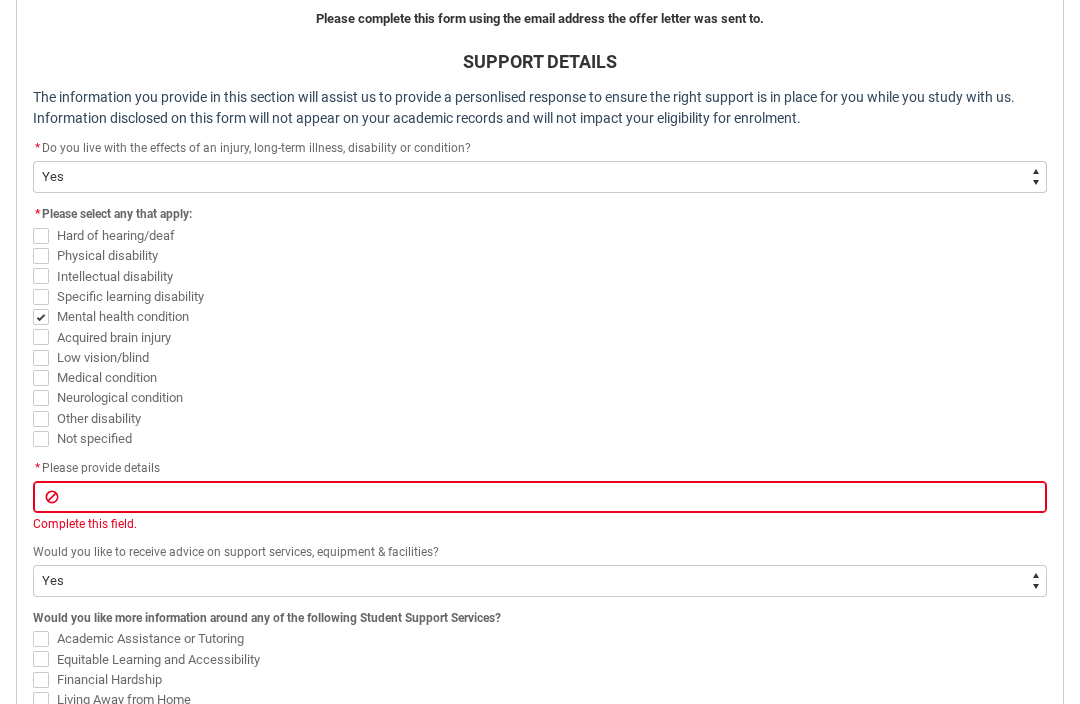 scroll, scrollTop: 587, scrollLeft: 0, axis: vertical 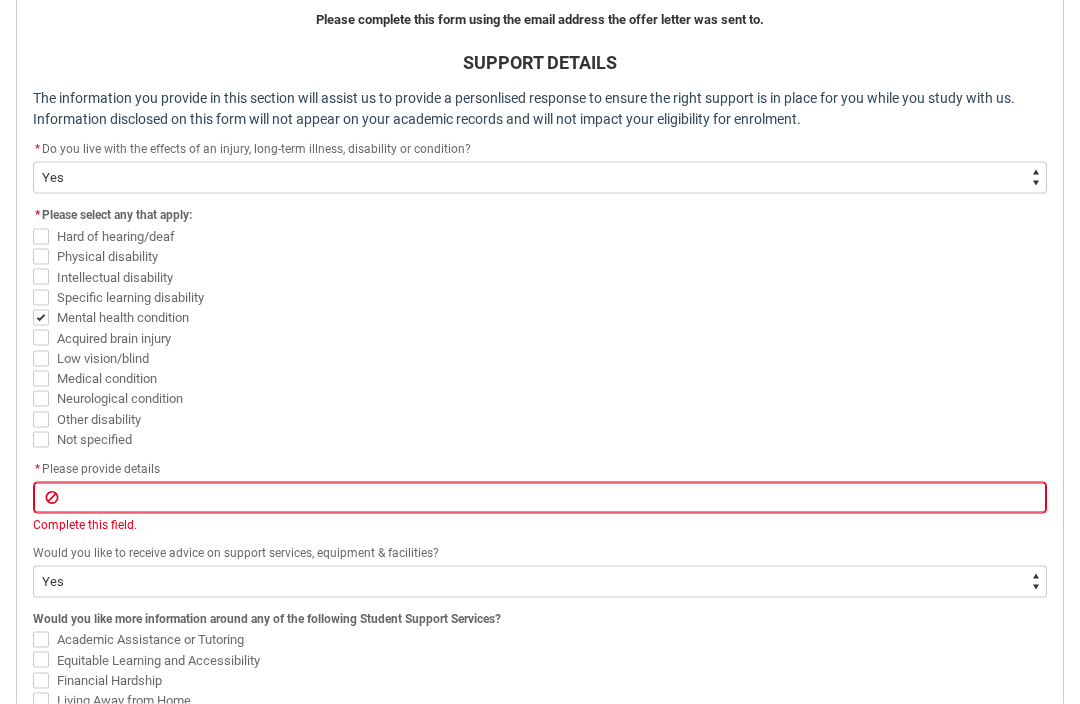 click at bounding box center [41, 318] 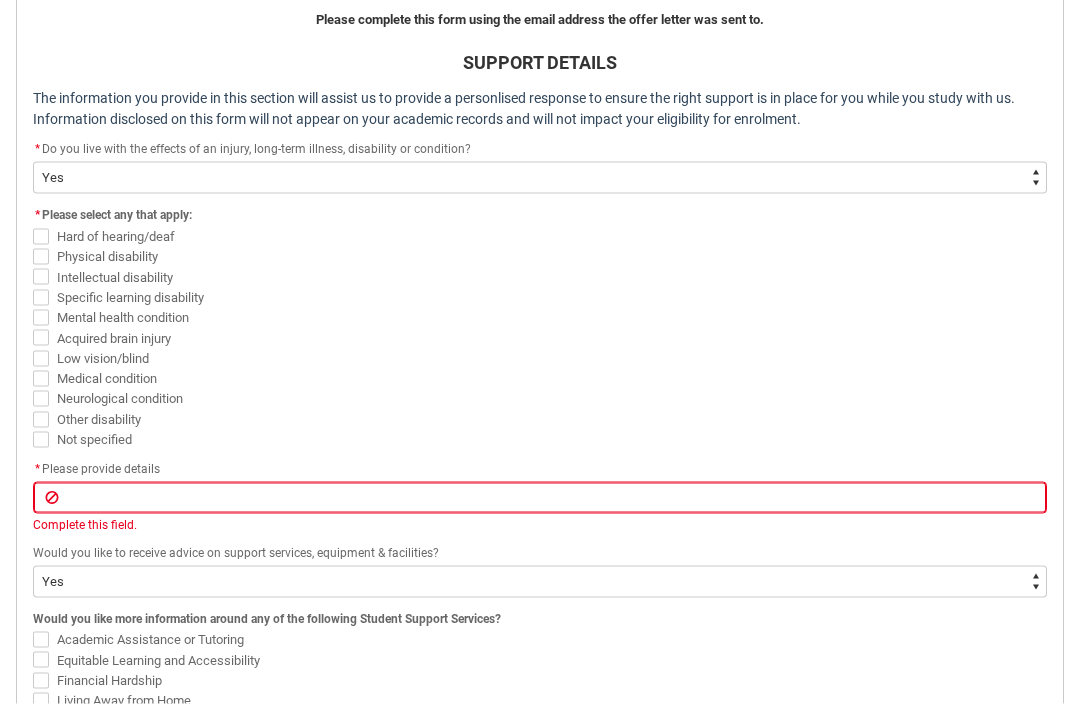 scroll, scrollTop: 588, scrollLeft: 0, axis: vertical 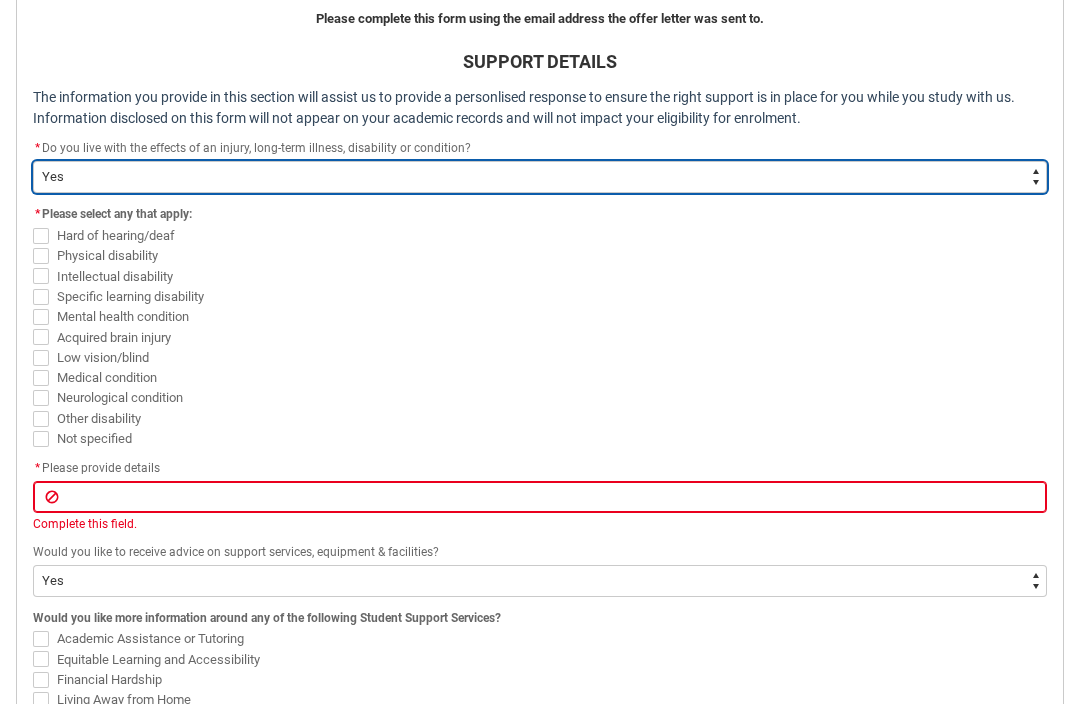 click on "--None-- Yes No" at bounding box center [540, 177] 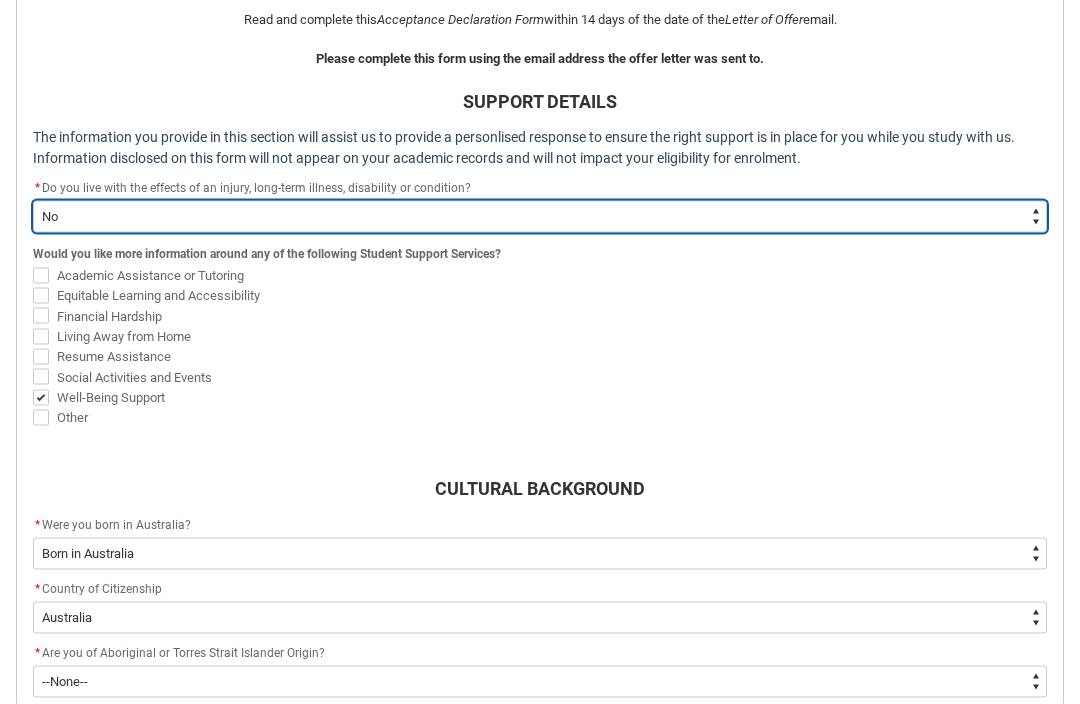 scroll, scrollTop: 545, scrollLeft: 0, axis: vertical 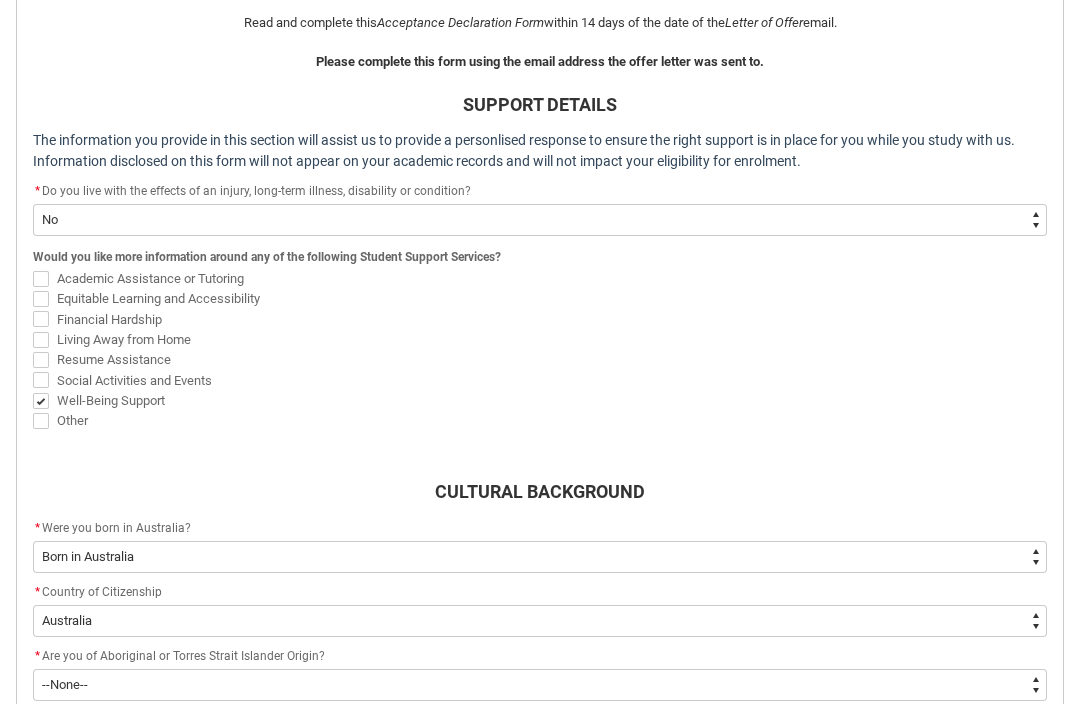 click at bounding box center (41, 380) 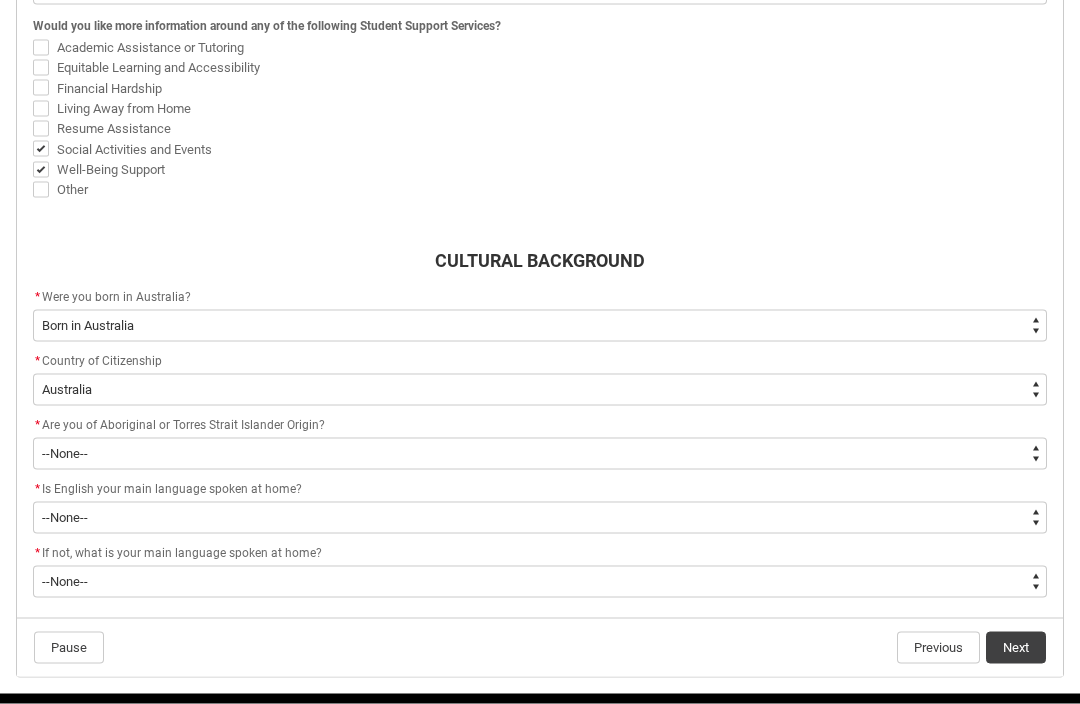scroll, scrollTop: 106, scrollLeft: 0, axis: vertical 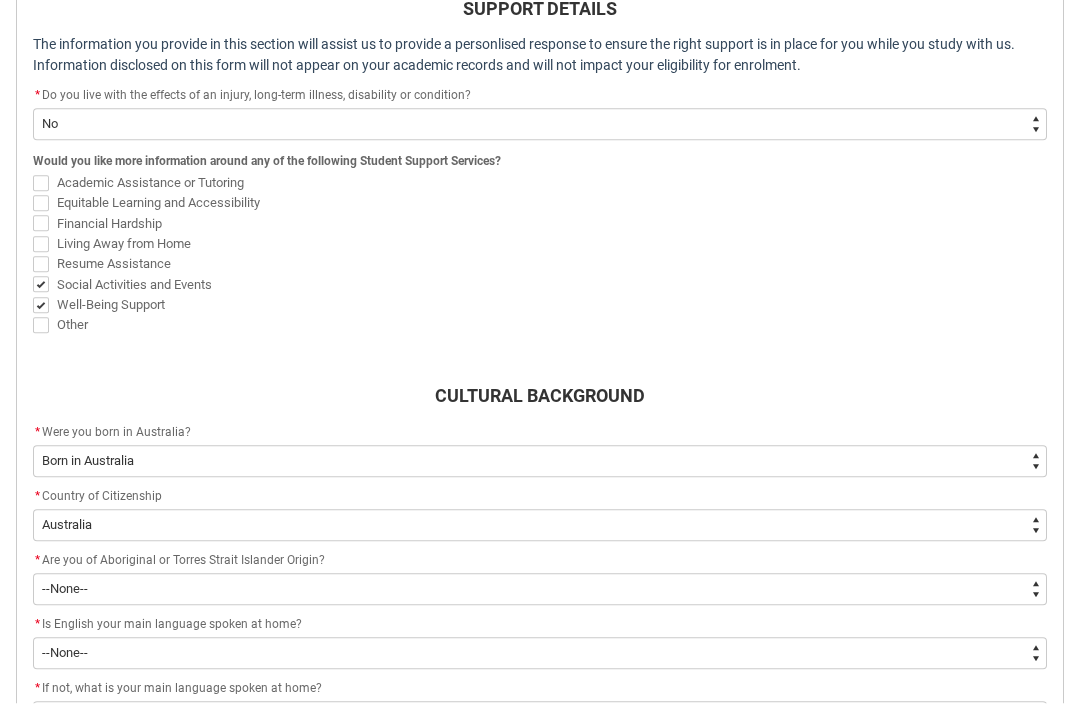 click on "Next" 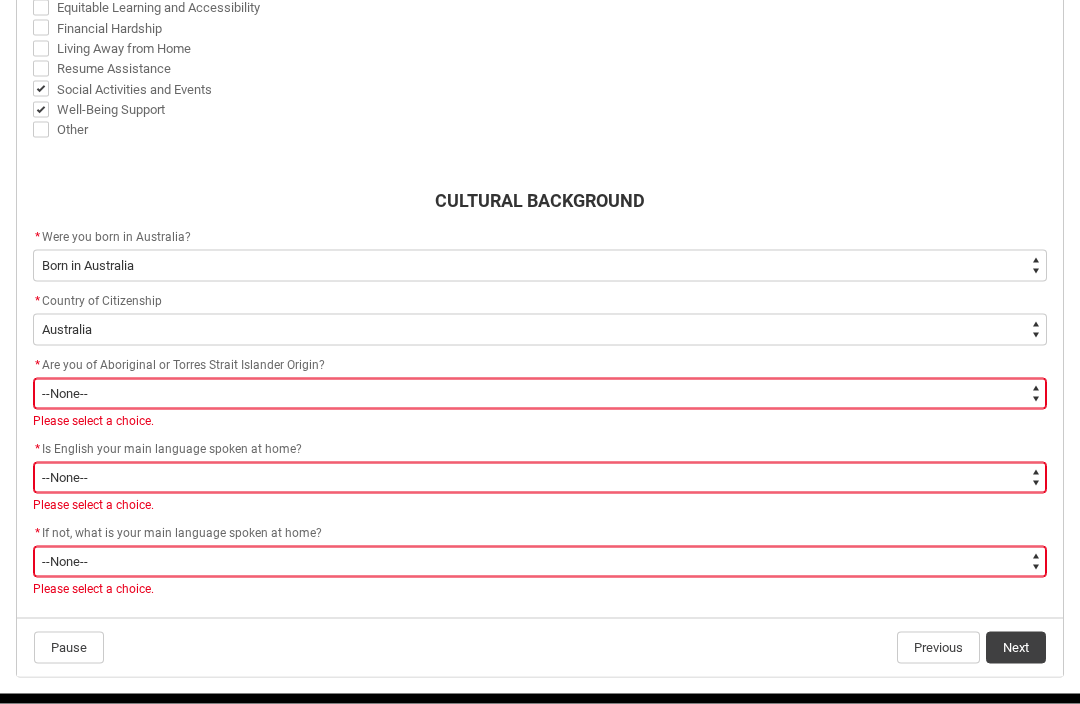 scroll, scrollTop: 836, scrollLeft: 0, axis: vertical 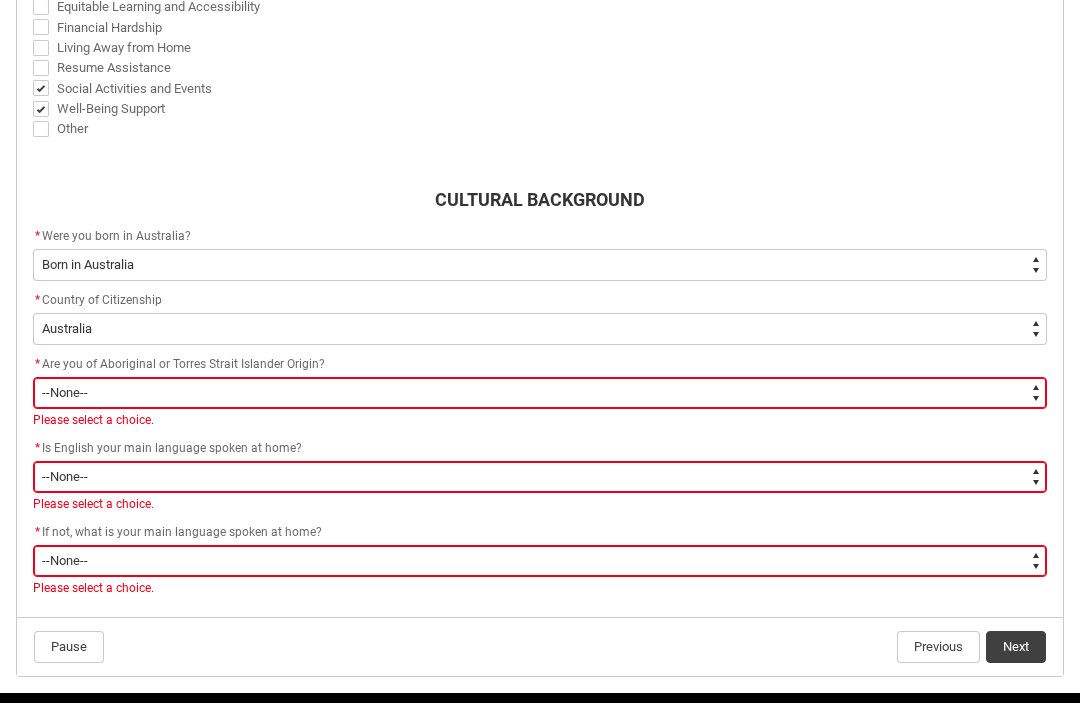 click on "--None-- Non indigenous – neither Aboriginal nor Torres Strait Islander origin​ Of Aboriginal origin but not Torres Strait Islander​ Of Torres Strait Islander origin but not Aboriginal​ Both Aboriginal and Torres Strait Islander origin​ No information​" at bounding box center [540, 394] 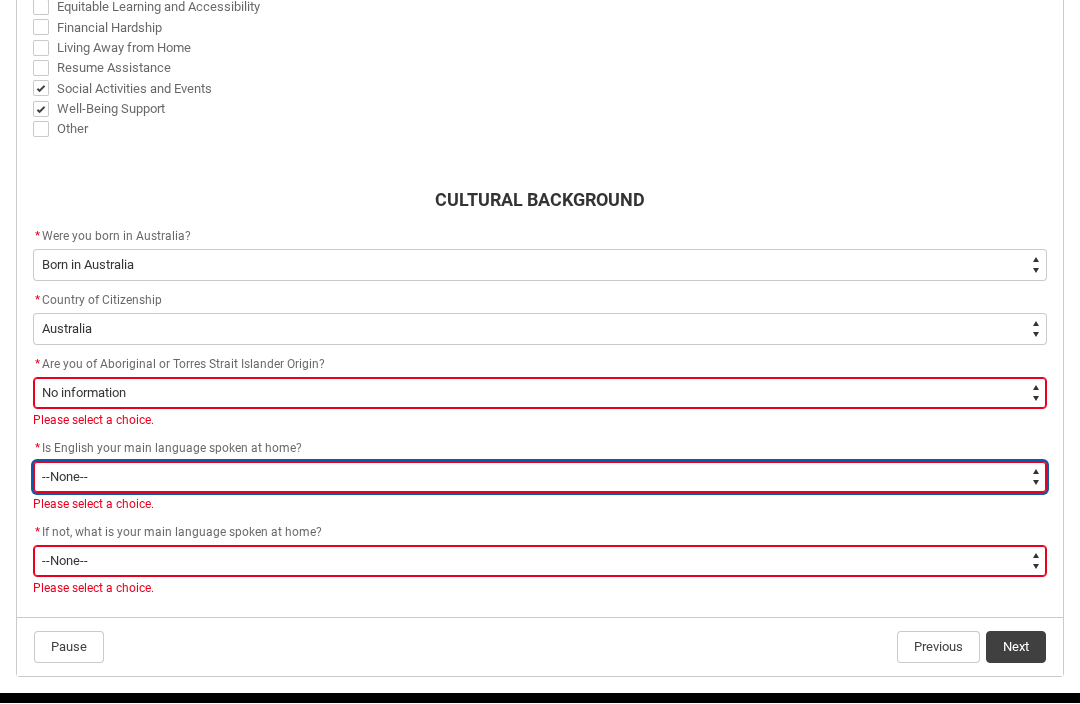 click on "--None-- Student/Applicant/Staff speaks only English at permanent home residence Main language other than English spoken at permanent home residence Non English language spoken but no information on the language No information on whether or not a Non‑English language is spoken at permanent home residence by a student/applicant" at bounding box center [540, 478] 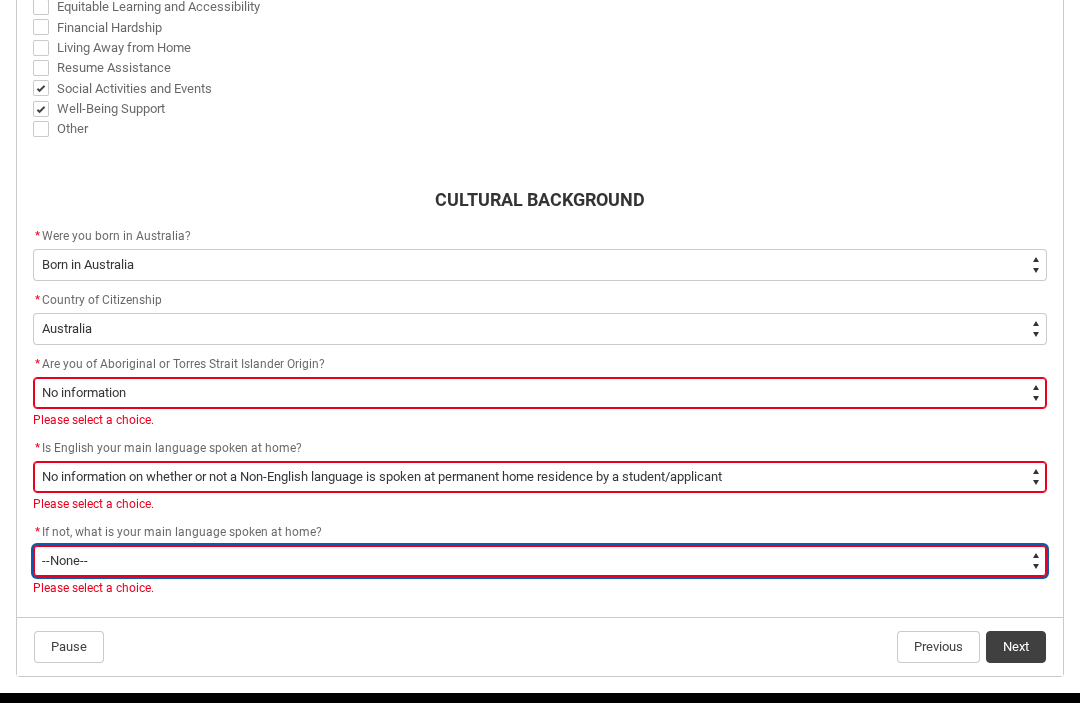 click on "--None-- 1101	Gaelic (Scotland) 1102	Irish 1103	Welsh 1199	Celtic, nec 1201	English 1301	German 1302	Letzeburgish 1303	Yiddish 1401	Dutch 1402	Frisian 1403	Afrikaans 1501	Danish 1502	Icelandic 1503	Norwegian 1504	Swedish 1599	Scandinavian, nec 1601	Estonian 1602	Finnish 1699	Finnish and Related Languages, nec 2101	French 2201	Greek 2301	Catalan 2302	Portuguese 2303	Spanish 2399	Iberian Romance, nec 2401	Italian 2501	Maltese 2901	Basque 2902	Latin 2999	Other Southern European Languages, nec 3101	Latvian 3102	Lithuanian 3301	Hungarian 3401	Belorussian 3402	Russian 3403	Ukrainian 3501	Bosnian 3502	Bulgarian 3503	Croatian 3504	Macedonian 3505	Serbian 3506	Slovene 3507	Serbo-Croatian/Yugoslavian, so described 3601	Czech 3602	Polish 3603	Slovak 3604	Czechoslovakian, so described 3901	Albanian 3903	Aromunian (Macedo-Romanian) 3904	Romanian 3905	Romany 3999	Other Eastern European Languages, nec 4101	Kurdish 4102	Pashto 4104	Balochi 4105	Dari 4106	Persian (excluding Dari) 4107	Hazaraghi 4199	Iranic, nec 4202	Arabic" at bounding box center [540, 562] 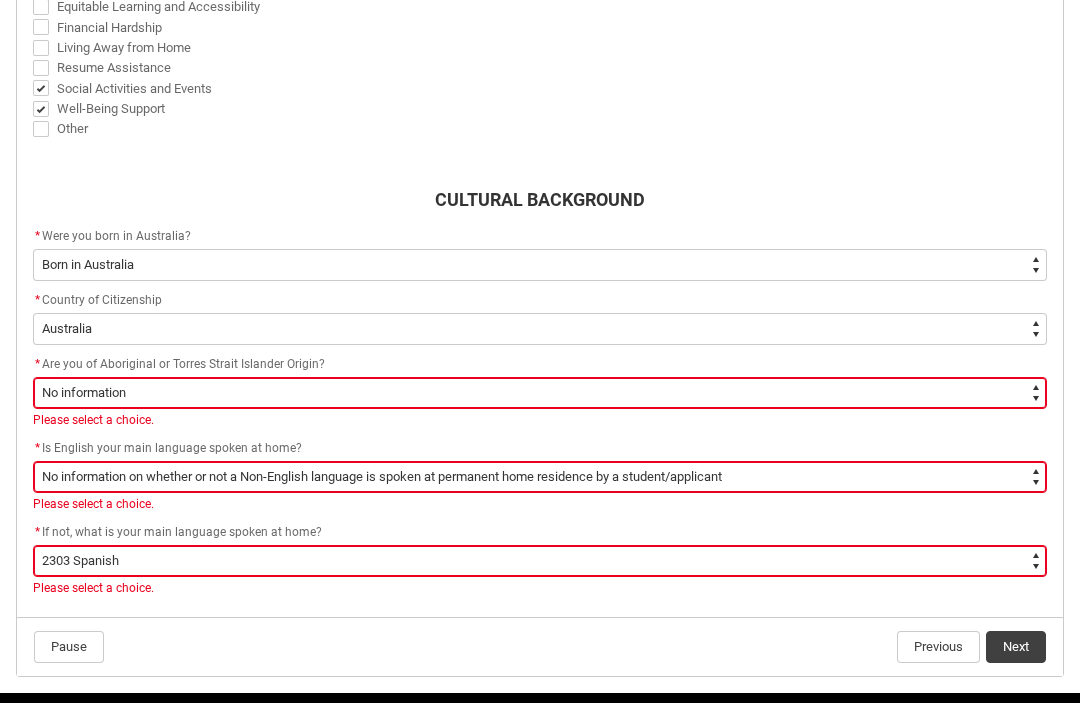 click on "Next" 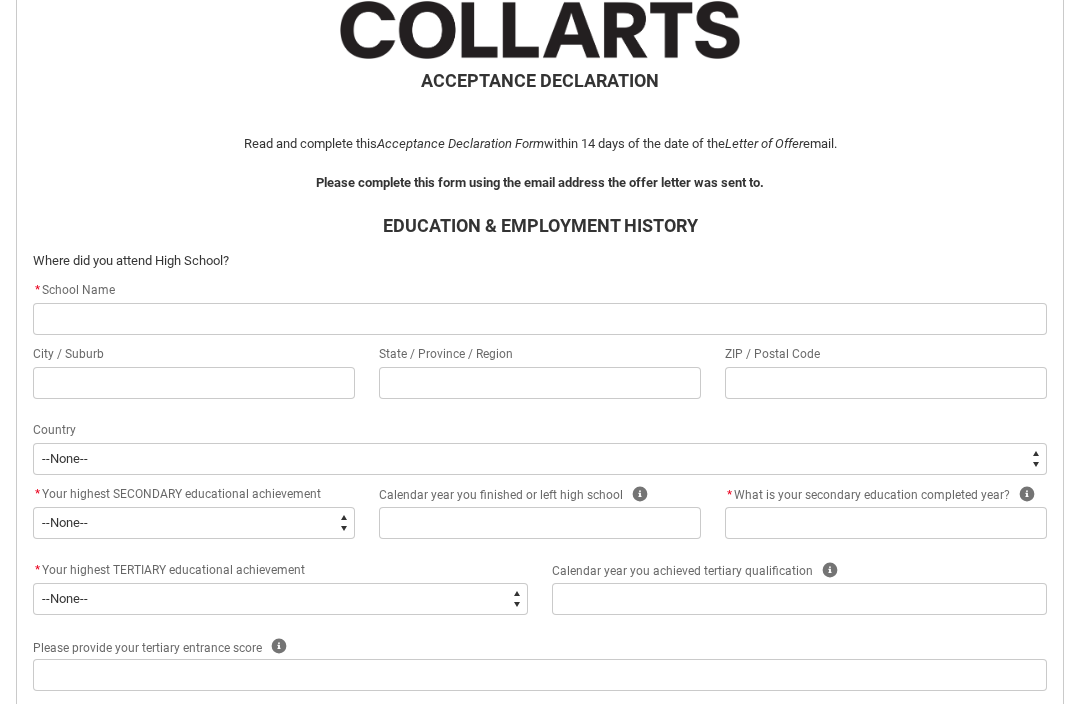 scroll, scrollTop: 423, scrollLeft: 0, axis: vertical 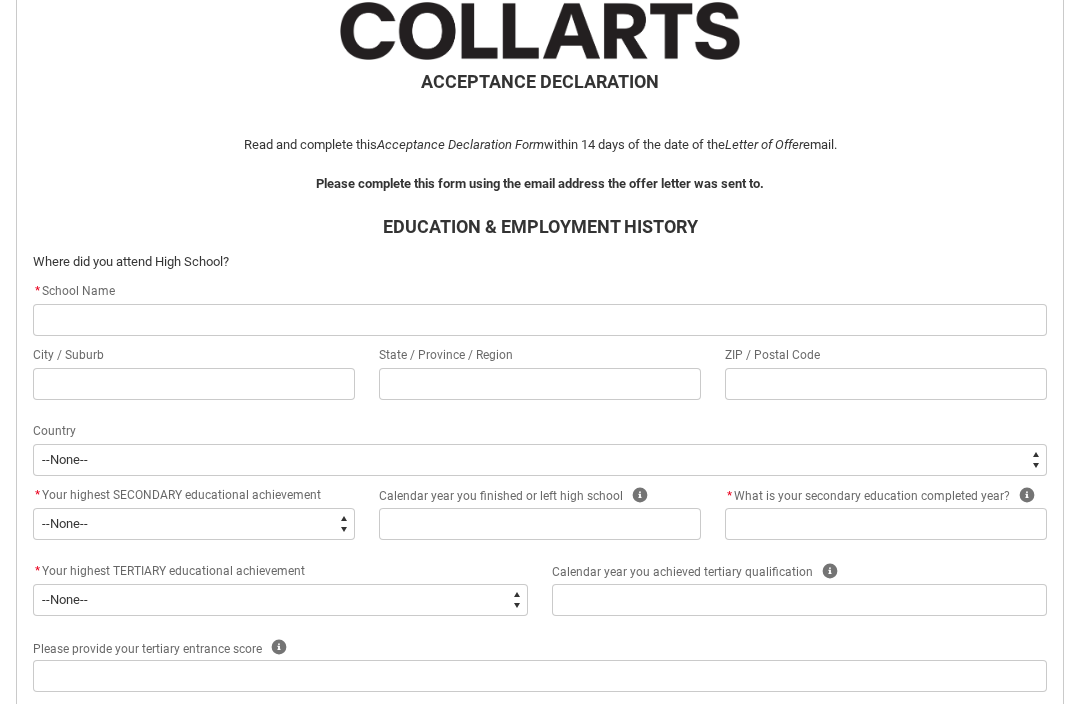 click at bounding box center [540, 320] 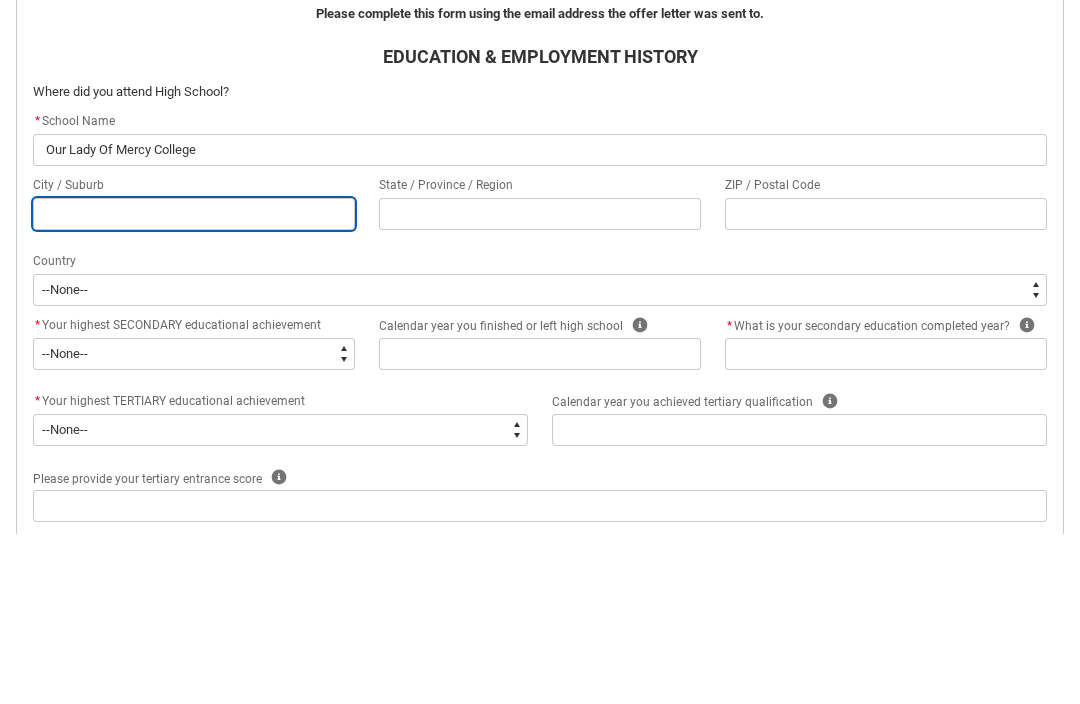 click at bounding box center (194, 384) 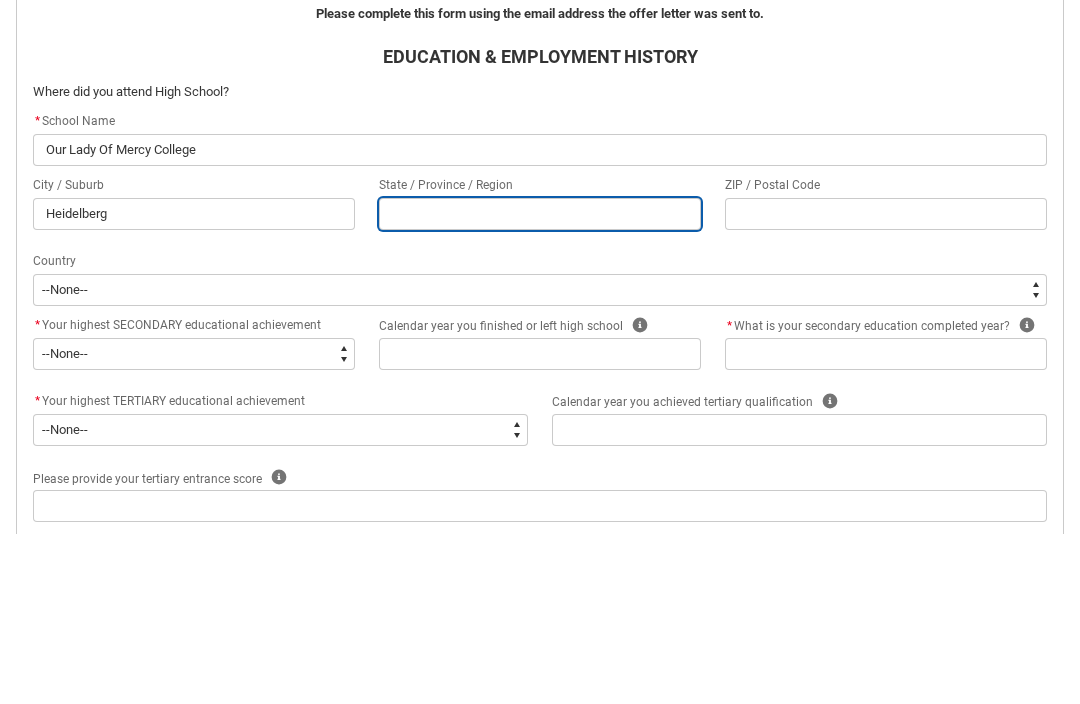 click at bounding box center [540, 384] 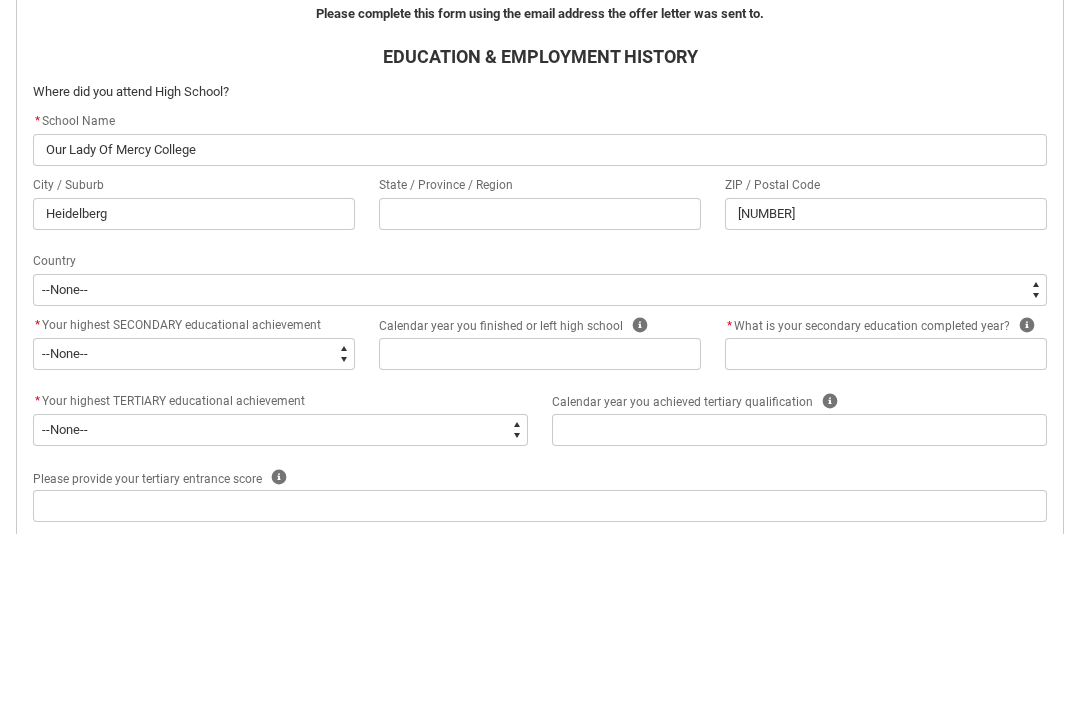 scroll, scrollTop: 593, scrollLeft: 0, axis: vertical 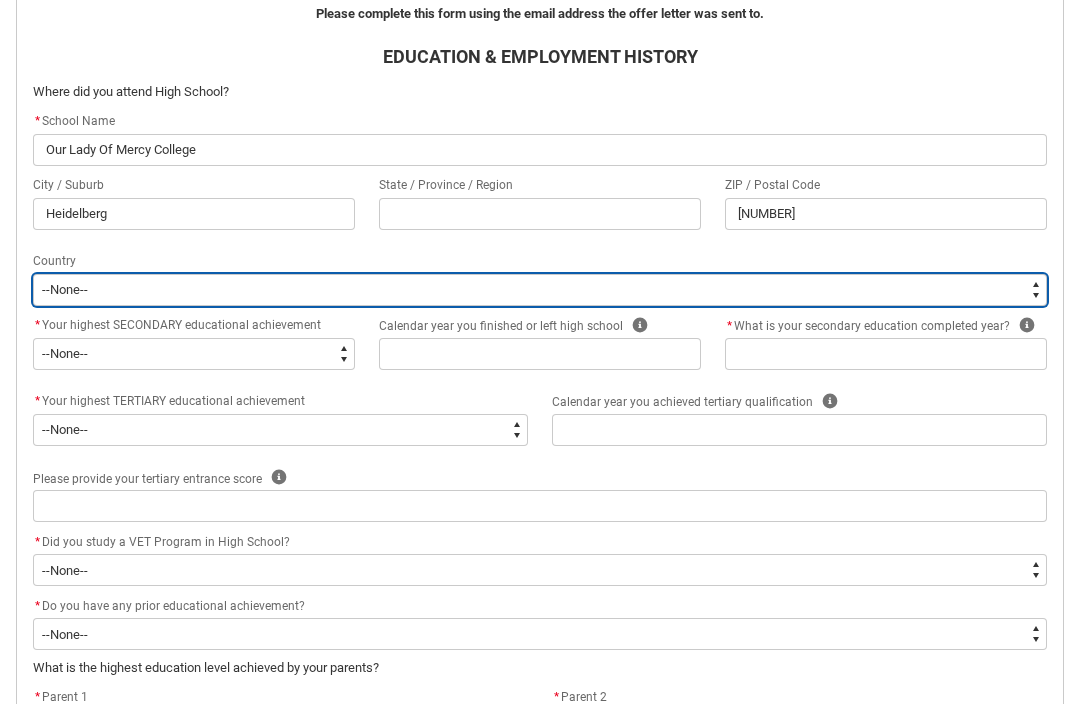 click on "--None-- Afghanistan Åland Islands Albania Algeria American Samoa Andorra Angola Anguilla Antarctica Antigua and Barbuda Argentina Armenia Aruba Australia Austria Azerbaijan Bahamas (the) Bahrain Bangladesh Barbados Belarus Belgium Belize Benin Bermuda Bhutan Bolivia (Plurinational State of) Bonaire, Sint Eustatius and Saba Bosnia and Herzegovina Botswana Bouvet Island Brazil British Antarctic Territory British Indian Ocean Territory (the) Brunei Darussalam Bulgaria Burkina Faso Burma Burundi Byelorussian SSR Cabo Verde Cambodia Cameroon Canada Canton and Enderbury Islands Cayman Islands (the) Central African Republic (the) Chad Chile China Christmas Island Cocos (Keeling) Islands (the) Colombia Comoros (the) Congo (the Democratic Republic of the) Congo (the) Cook Islands (the) Costa Rica Côte d'Ivoire Croatia Cuba Curaçao Cyprus Czech Republic (the) Czechoslovakia Dahomey Denmark Djibouti Dominica Dominican Republic (the) Dronning Maud Land East Timor Ecuador Egypt El Salvador Equatorial Guinea Eritrea" at bounding box center [540, 290] 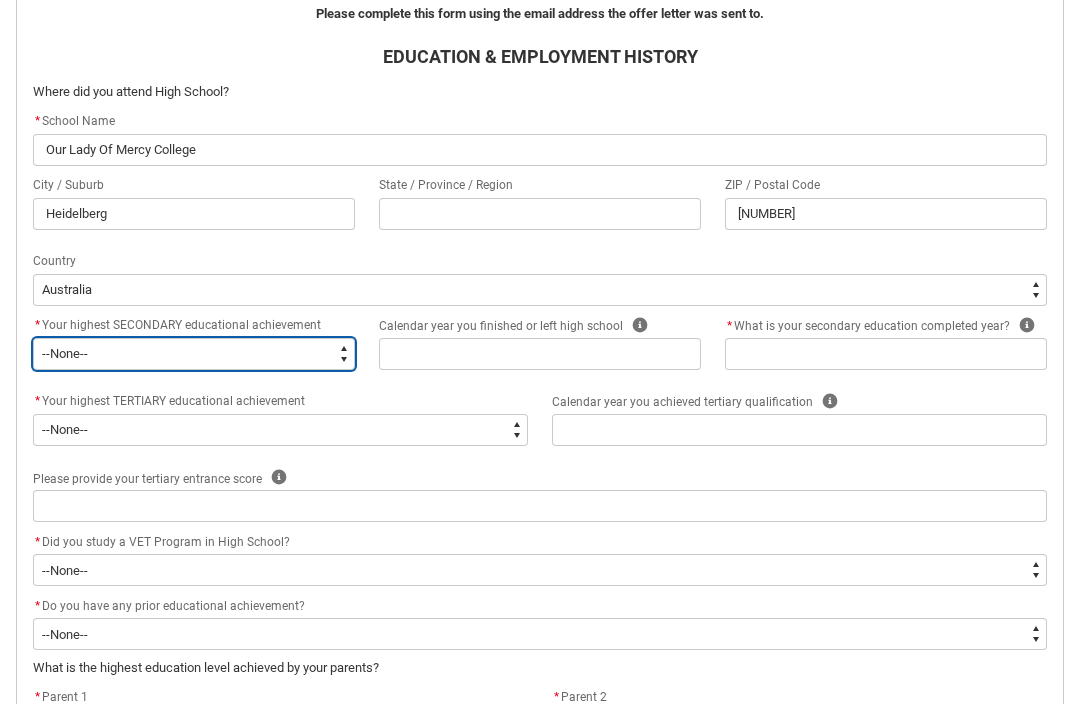 click on "--None-- Did not go to school Year 8 or below Year 9 or equivalent Completed Year 10 Completed Year 11 Completed Year 12" at bounding box center (194, 354) 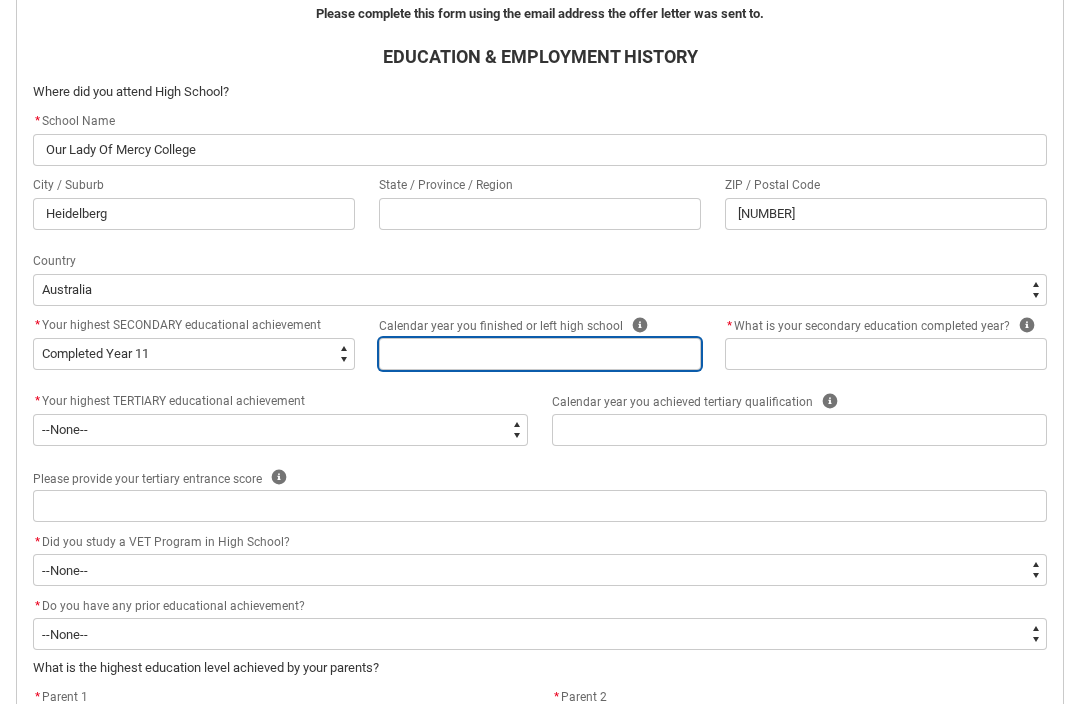 click at bounding box center (540, 354) 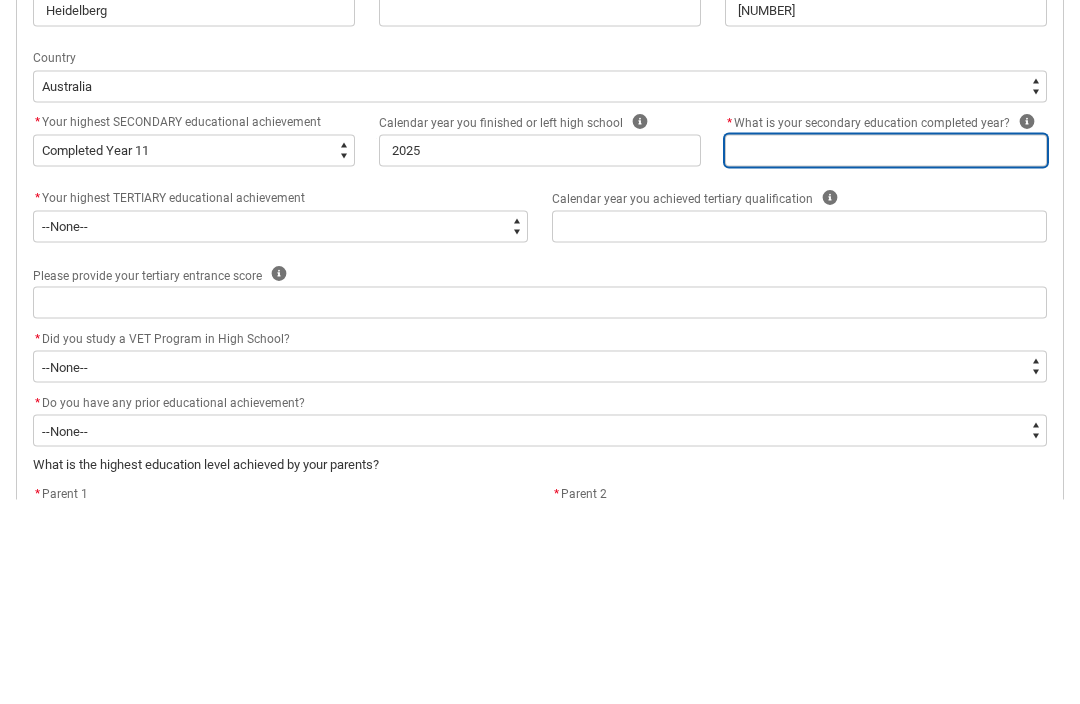 click at bounding box center (886, 355) 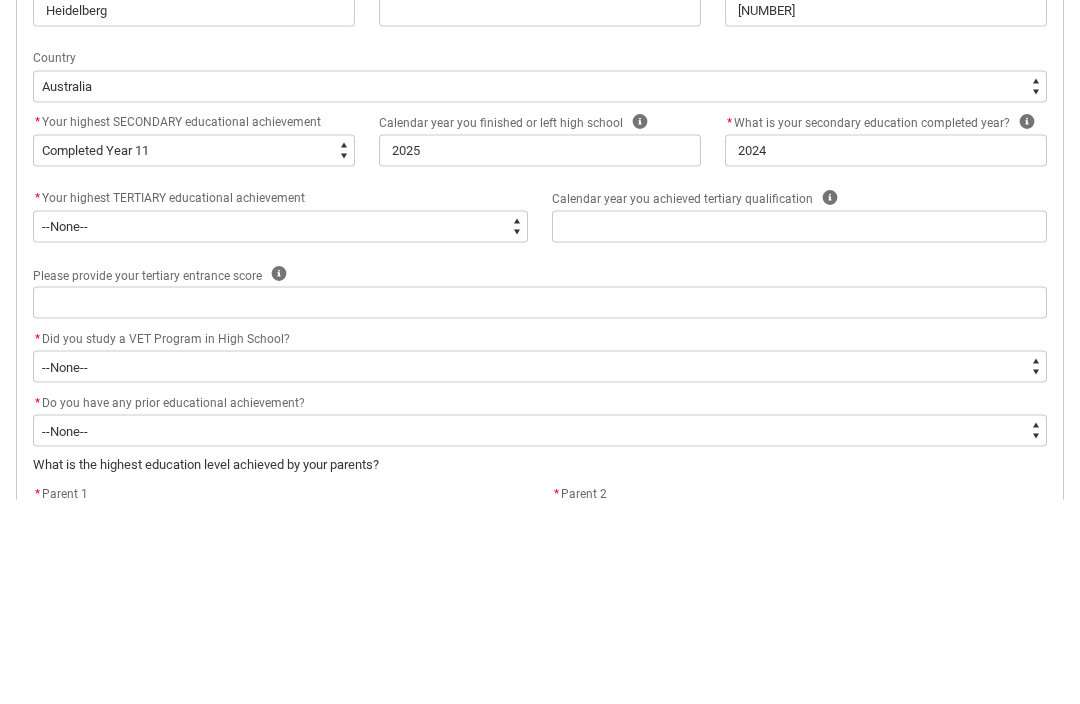 scroll, scrollTop: 797, scrollLeft: 0, axis: vertical 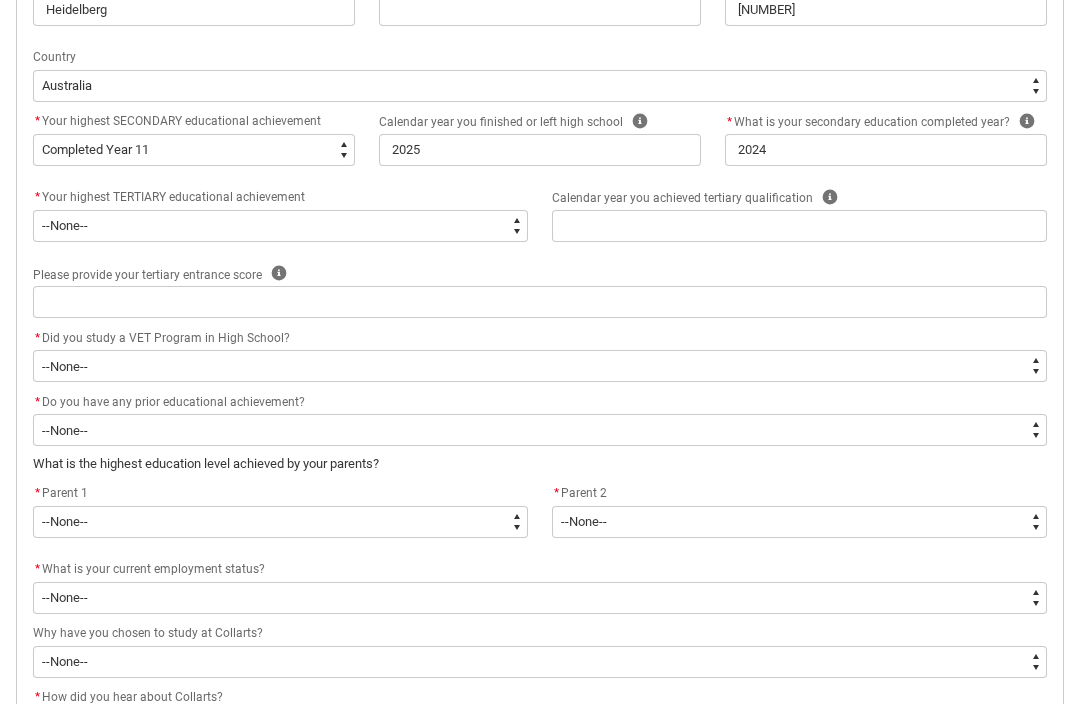 click on "Help" 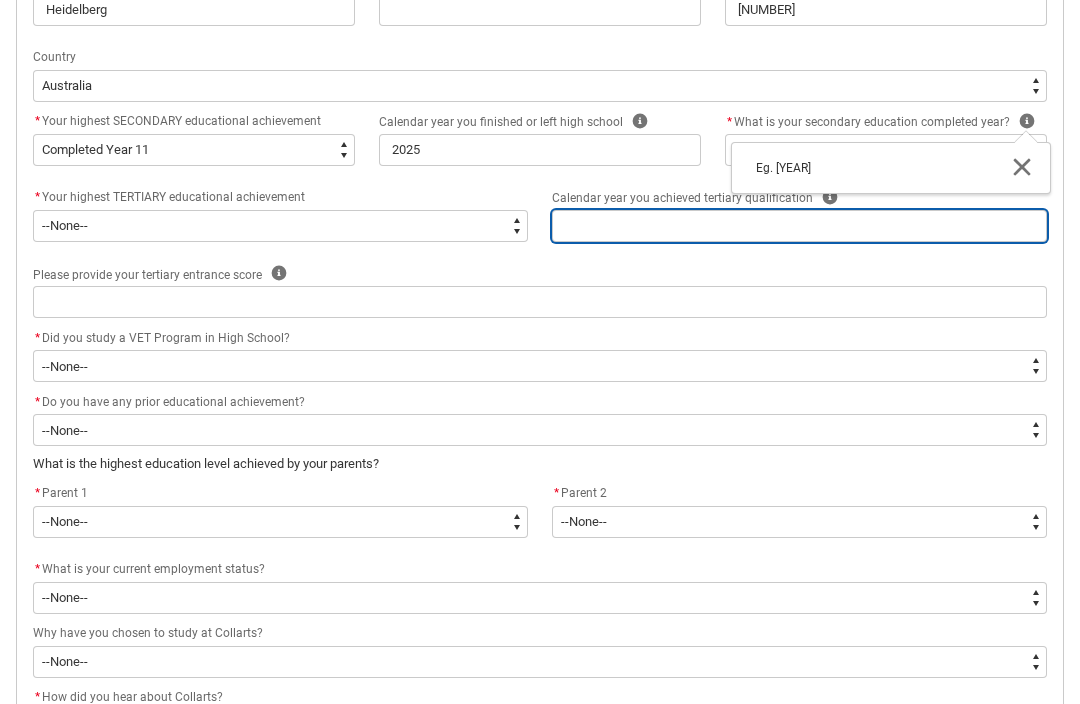 click at bounding box center [799, 226] 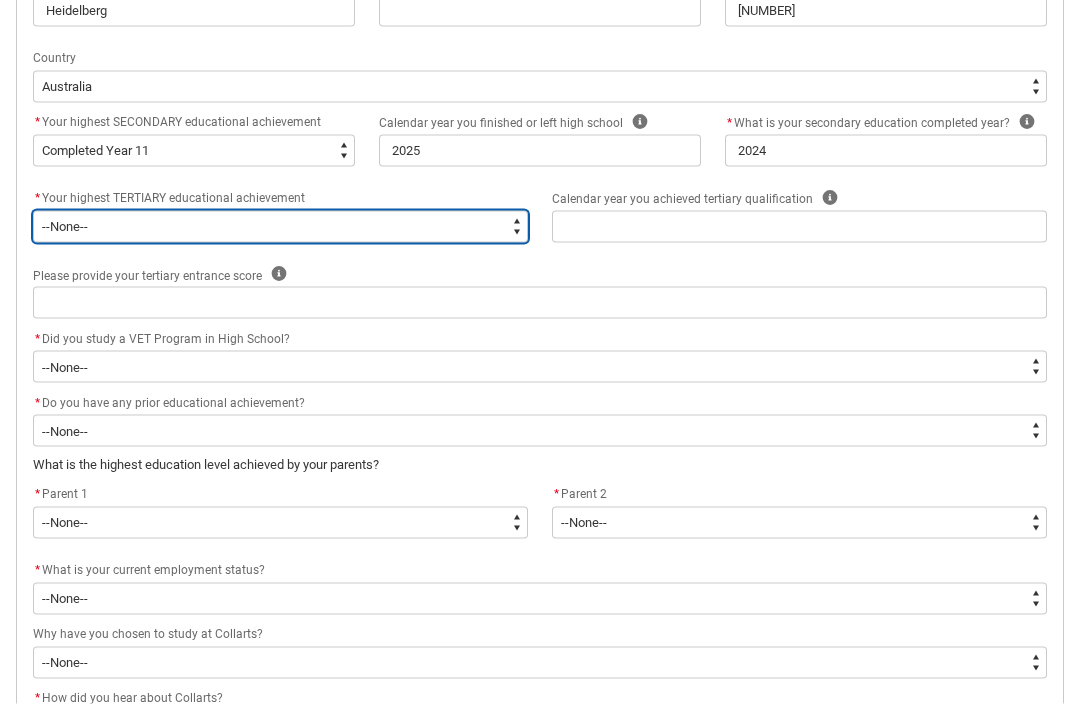click on "--None-- A Complete Final Year of Secondary Education at School A Complete VET Award Course A Incomplete VET Award Course An Incomplete Higher Education Course A Complete Higher Education Sub-Degree Level Course A Complete Higher Education Bachelor Level Course A Complete Higher Education Postgraduate Level Course No Prior Educational Attainment Other Qualification" at bounding box center (280, 227) 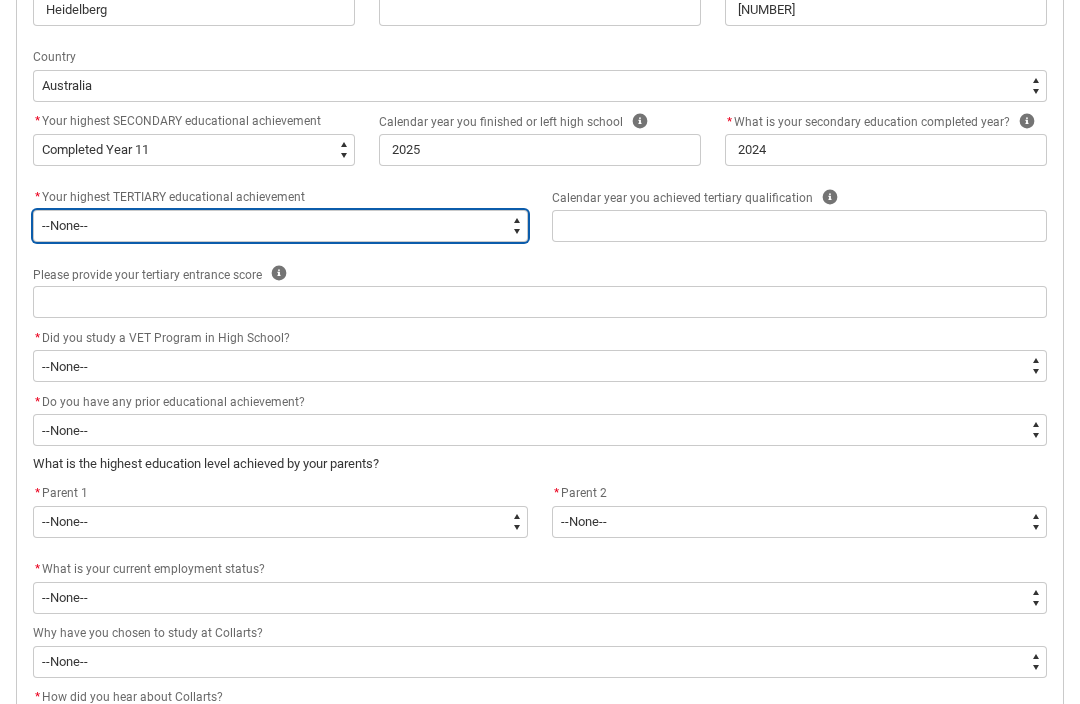 click on "--None-- A Complete Final Year of Secondary Education at School A Complete VET Award Course A Incomplete VET Award Course An Incomplete Higher Education Course A Complete Higher Education Sub-Degree Level Course A Complete Higher Education Bachelor Level Course A Complete Higher Education Postgraduate Level Course No Prior Educational Attainment Other Qualification" at bounding box center [280, 226] 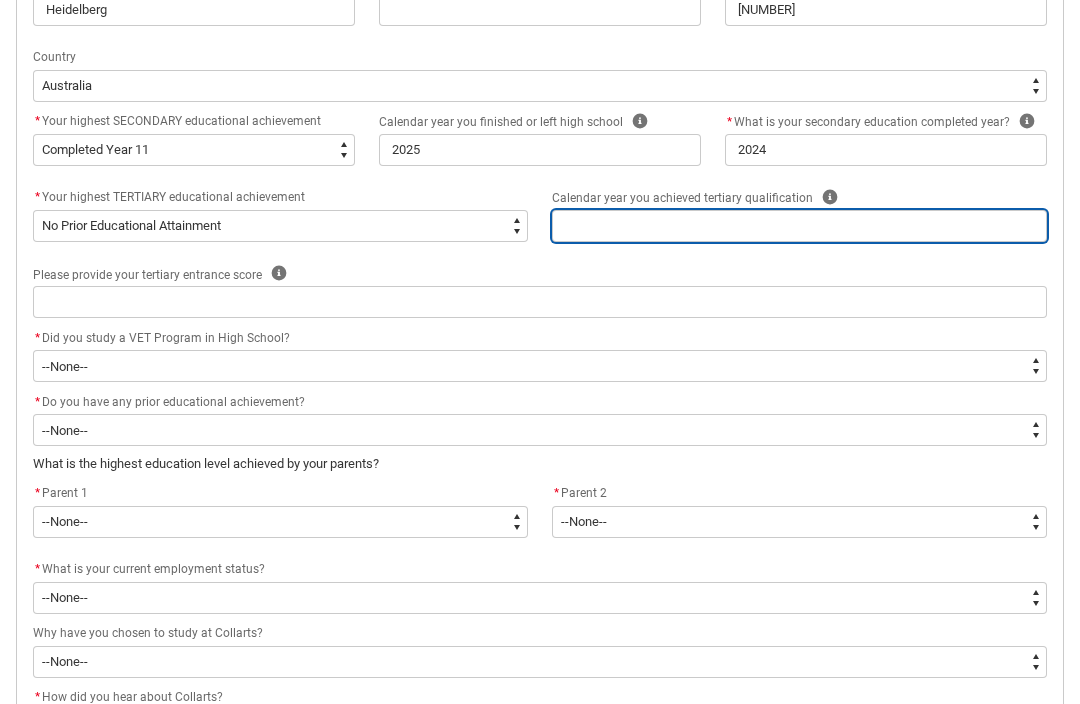 click at bounding box center (799, 226) 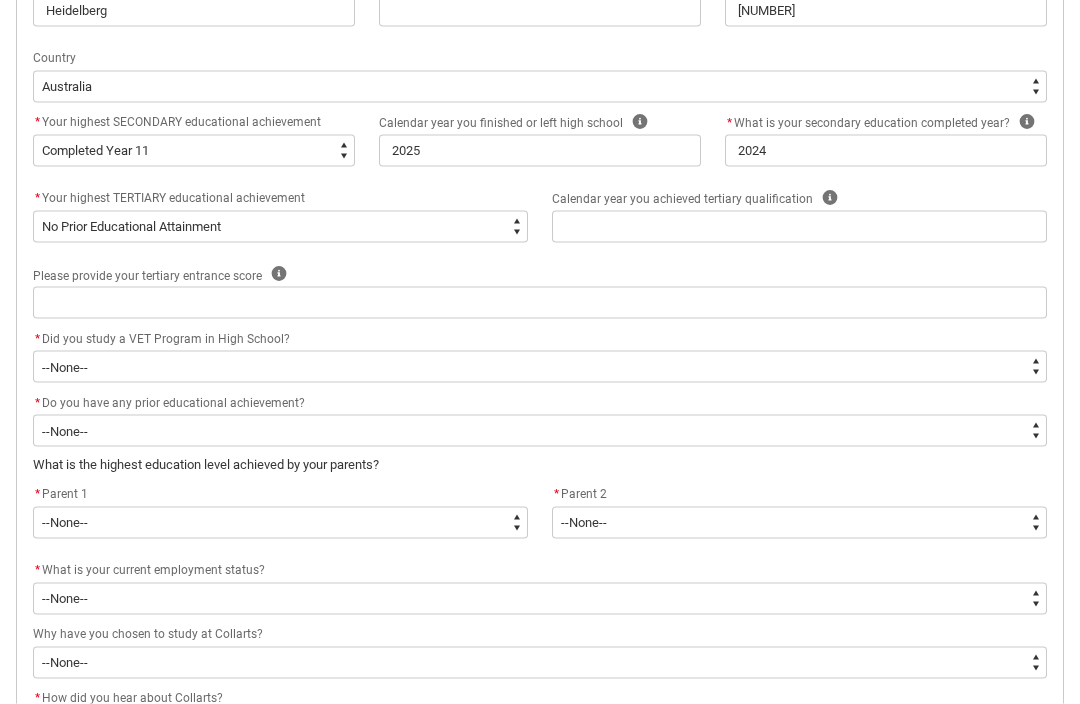 click 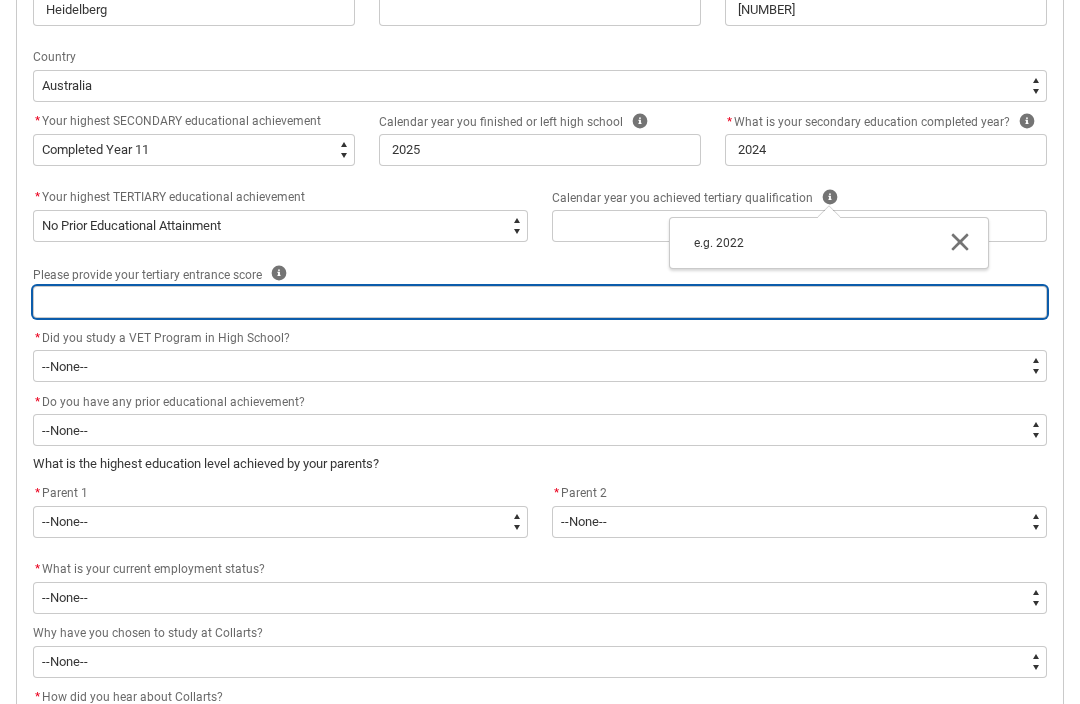 click at bounding box center (540, 302) 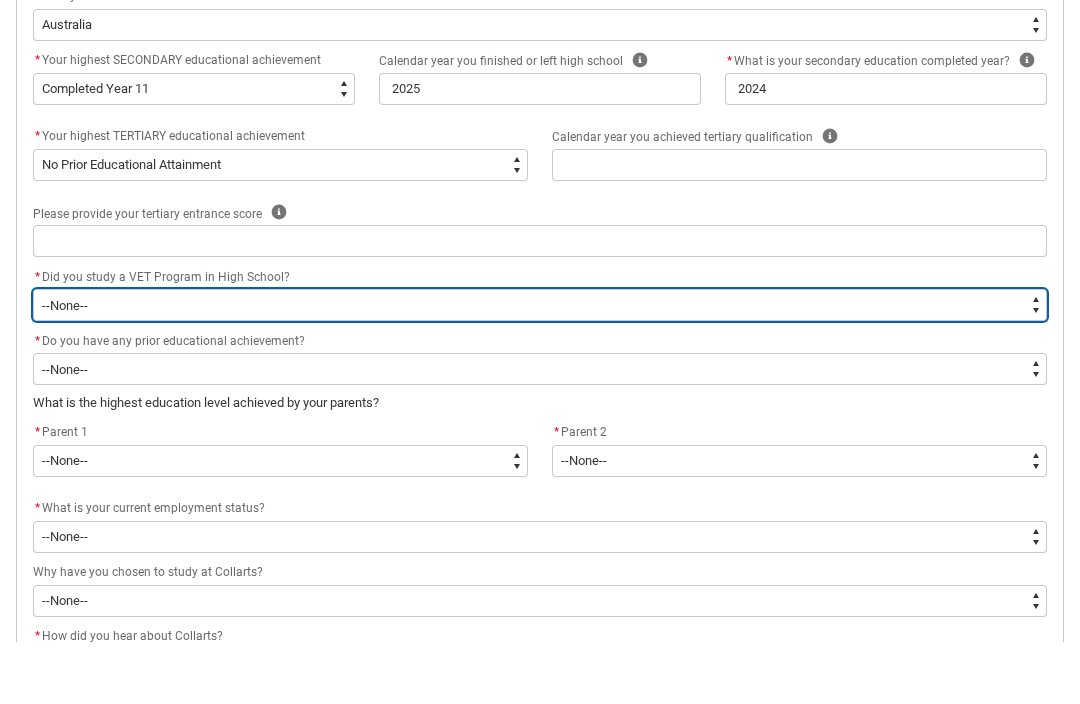 click on "--None-- Yes No" at bounding box center (540, 367) 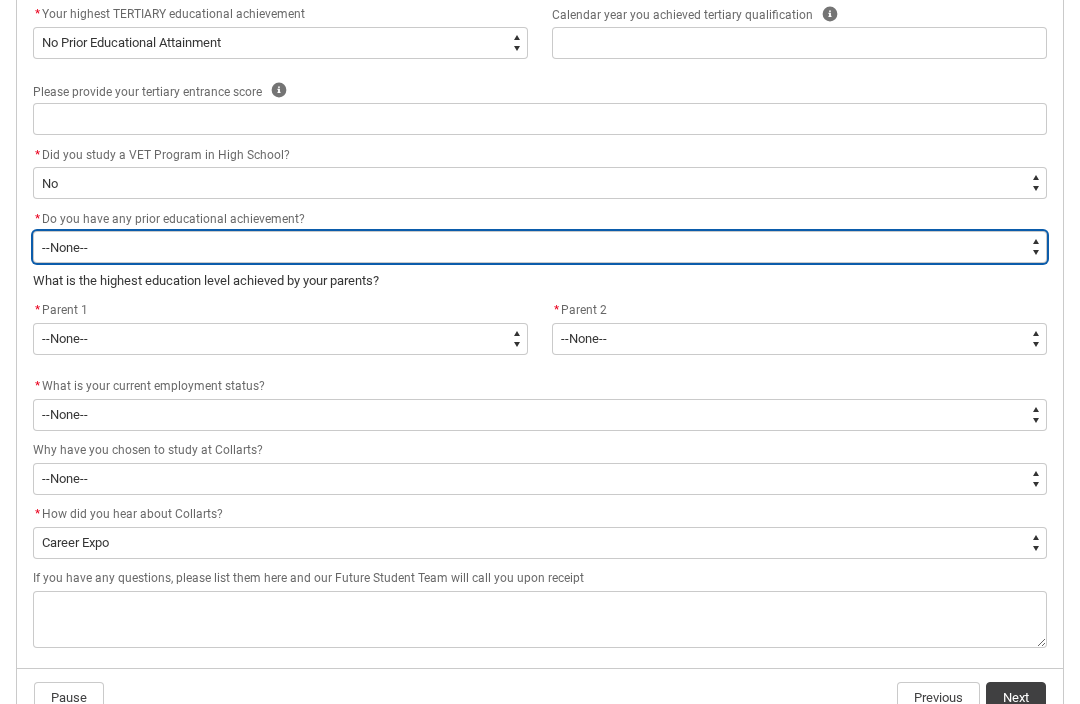 click on "--None-- Yes No" at bounding box center (540, 247) 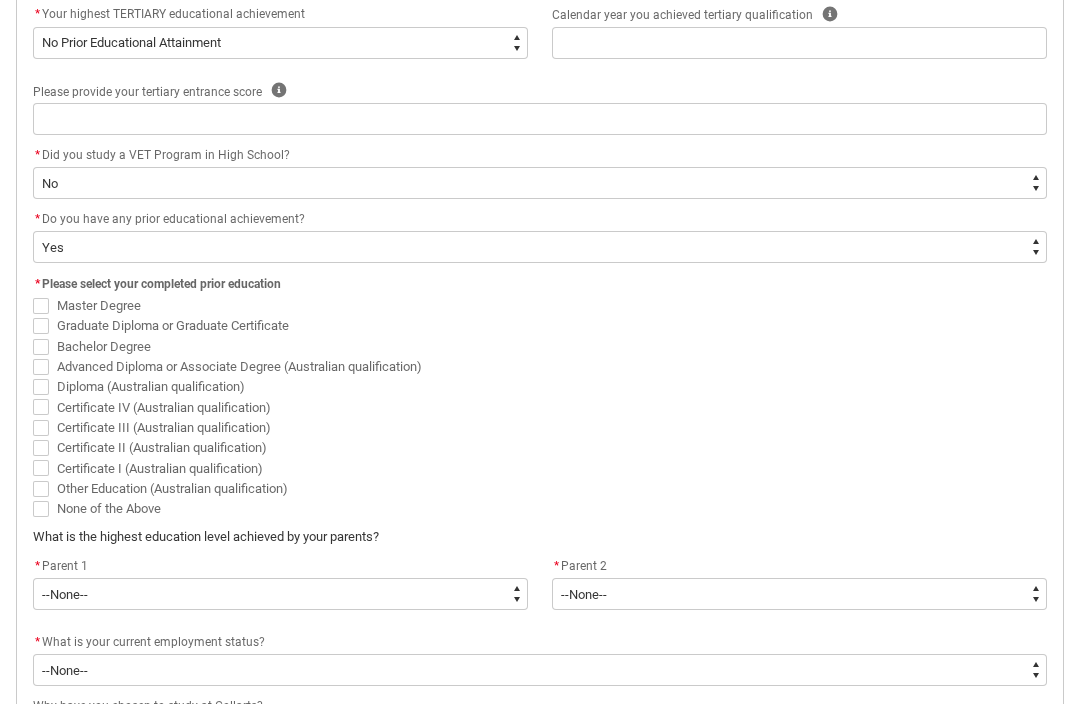 click on "* Do you have any prior educational achievement?" 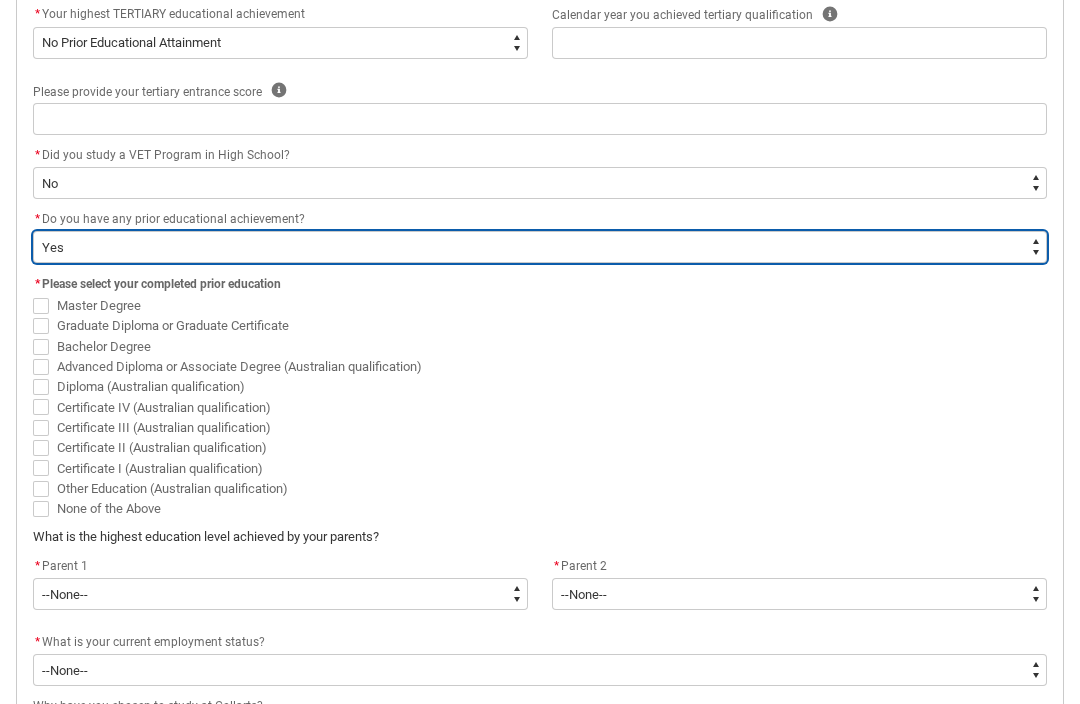 click on "--None-- Yes No" at bounding box center (540, 247) 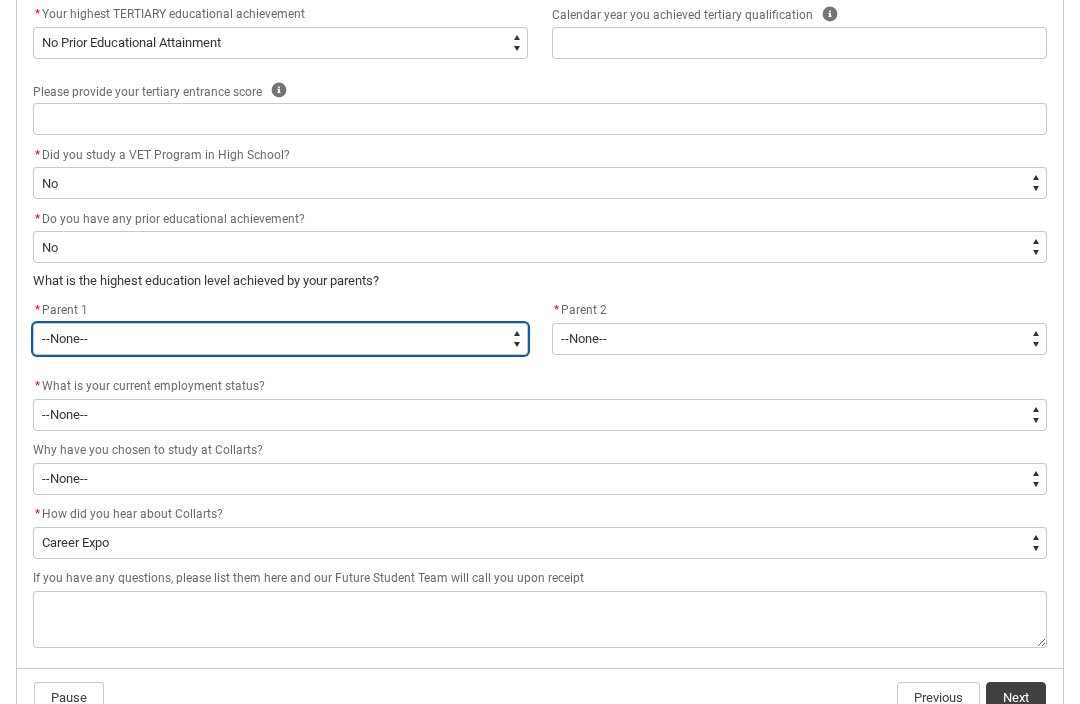 click on "--None-- Postgraduate qualification (e.g. Postgraduate Diploma, Master's, PhD) Bachelor Degree Other post school qualification (e.g. VET Certificate, Associate Degree or Diploma) Completed Year 12 schooling or equivalent Did not complete Year 12 schooling or equivalent Completed Year 10 schooling or equivalent Did not complete Year 10 schooling or equivalent Don’t know No information provided by student" at bounding box center [280, 339] 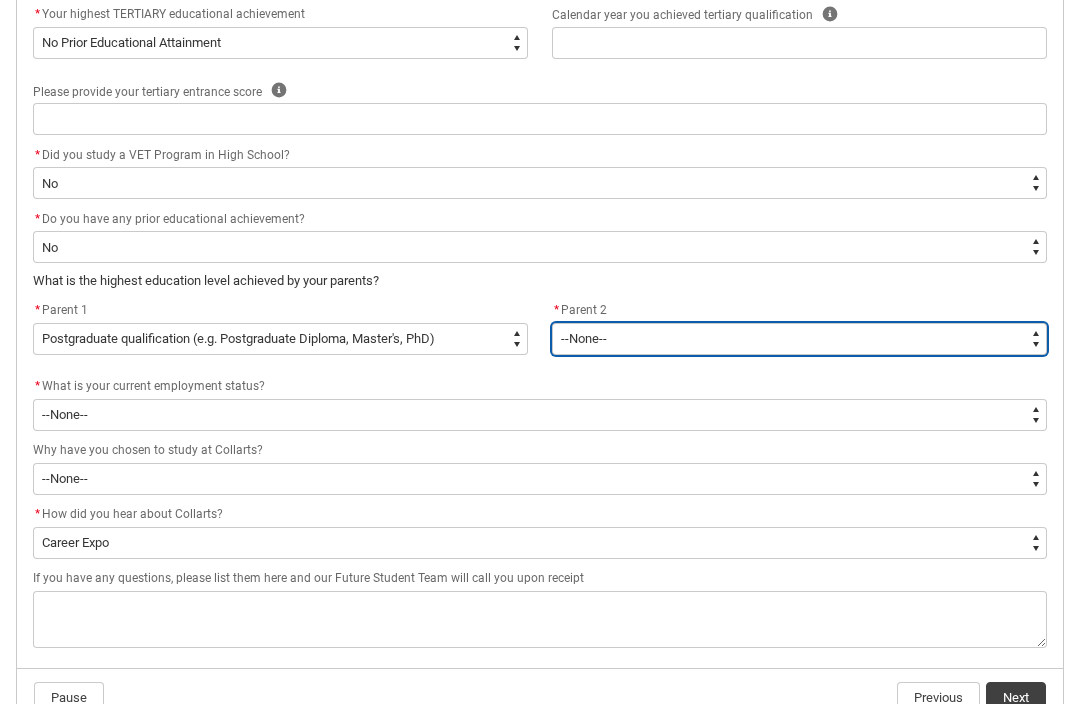 click on "--None-- Postgraduate qualification (e.g. Postgraduate Diploma, Master's, PhD) Bachelor Degree Other post school qualification (e.g. VET Certificate, Associate Degree or Diploma) Completed Year 12 schooling or equivalent Did not complete Year 12 schooling or equivalent Completed Year 10 schooling or equivalent Did not complete Year 10 schooling or equivalent Don’t know No information provided by student" at bounding box center (799, 339) 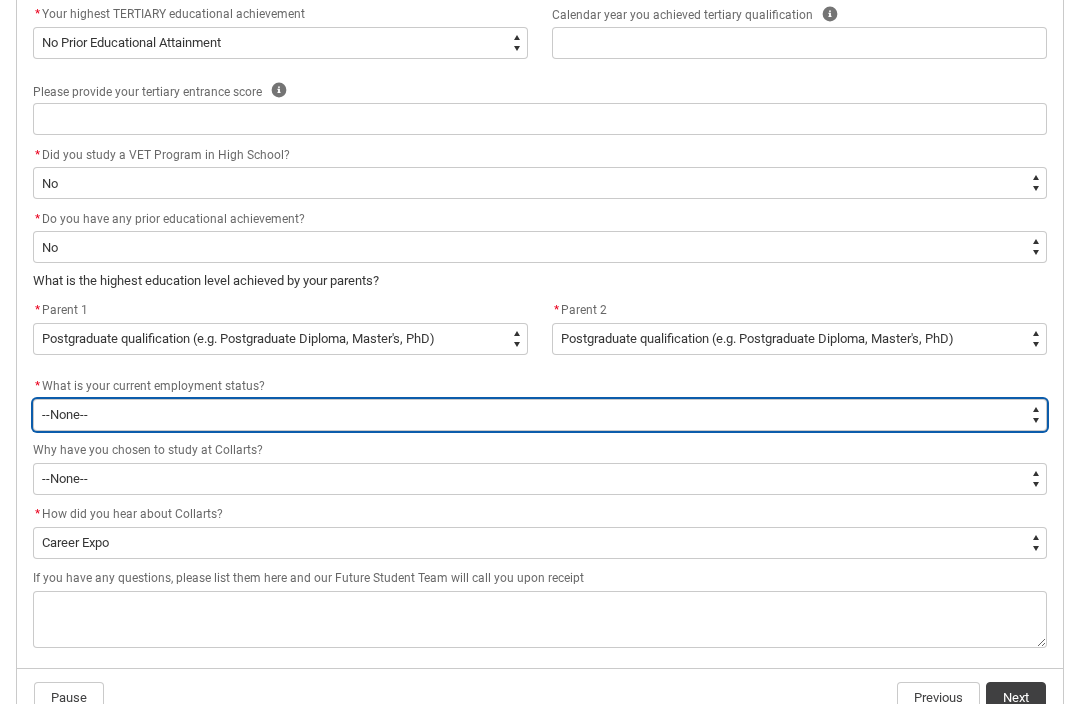 click on "--None-- Full-time employee Part-time employee Self employed - not employing others Self employed - employing others Employed - unpaid worker in a family business Unemployed - seeking full-time work Unemployed - seeking part-time work Not employed - not seeking employment" at bounding box center [540, 415] 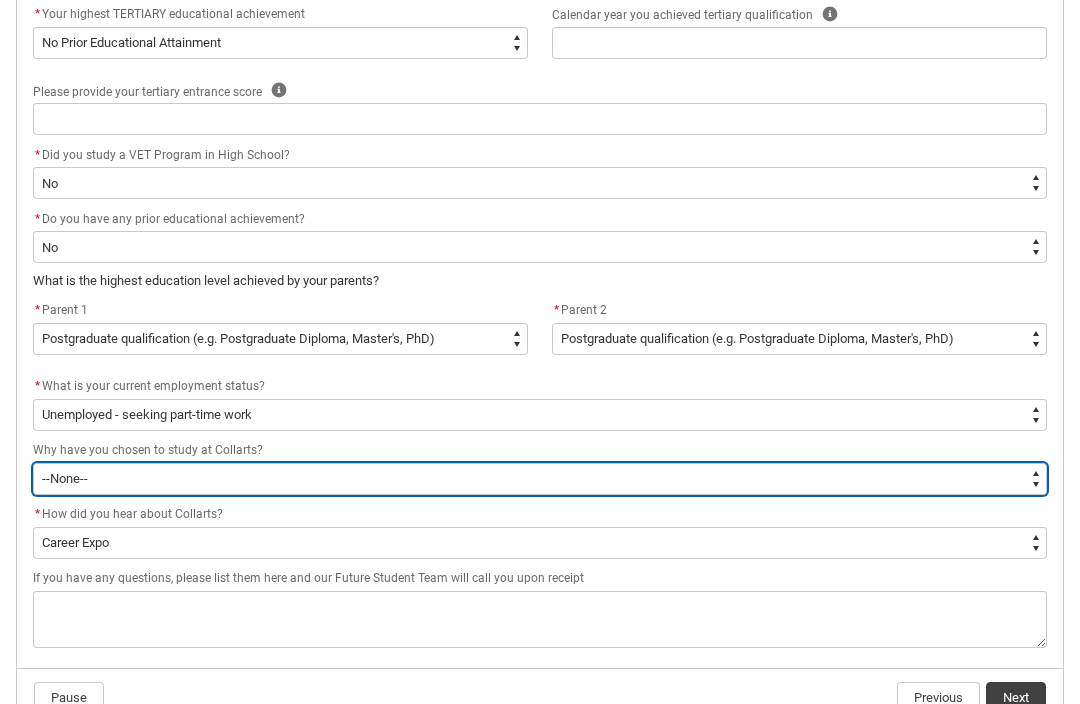 click on "--None-- To get a job To develop my existing business To start my own business To try for a different career To get a better job or promotion It was a requirement of my job I wanted extra skills for my job To get into another course of study For personal interest or self-development To get skills for community/voluntary work Other reasons" at bounding box center (540, 479) 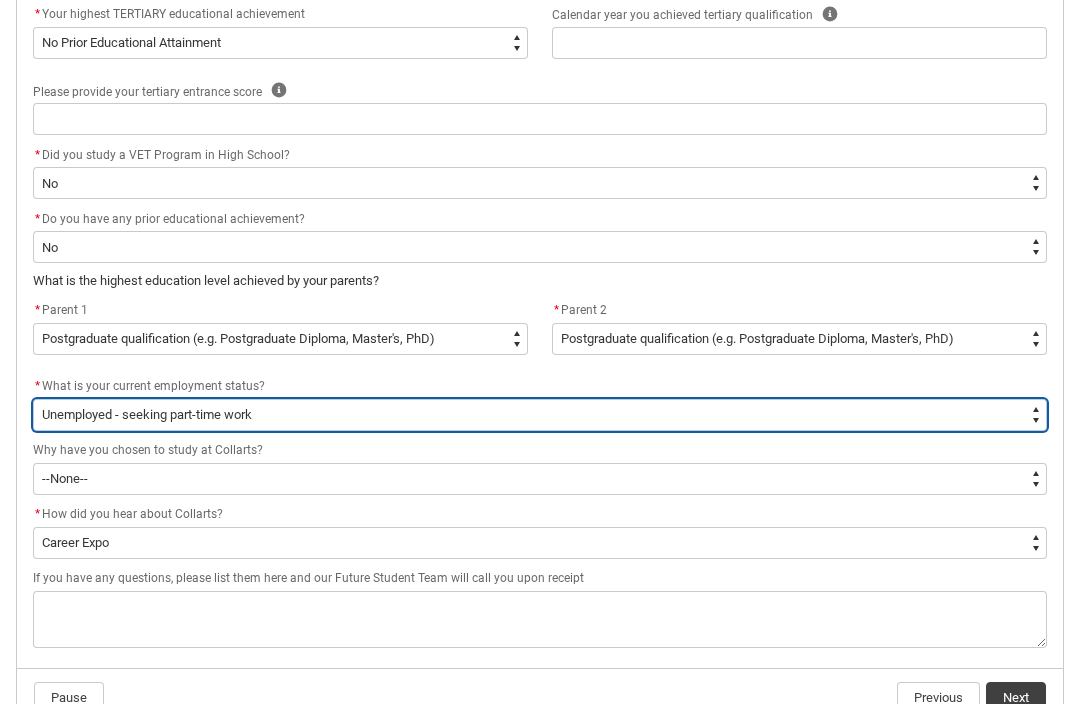 click on "--None-- Full-time employee Part-time employee Self employed - not employing others Self employed - employing others Employed - unpaid worker in a family business Unemployed - seeking full-time work Unemployed - seeking part-time work Not employed - not seeking employment" at bounding box center [540, 415] 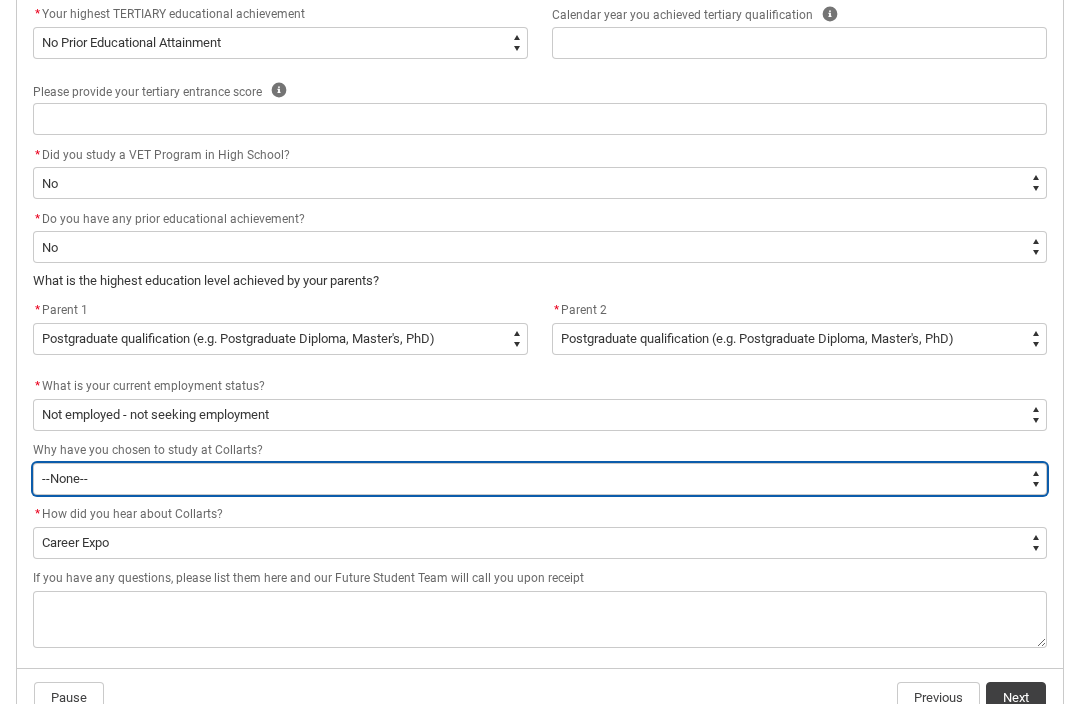 click on "--None-- To get a job To develop my existing business To start my own business To try for a different career To get a better job or promotion It was a requirement of my job I wanted extra skills for my job To get into another course of study For personal interest or self-development To get skills for community/voluntary work Other reasons" at bounding box center (540, 479) 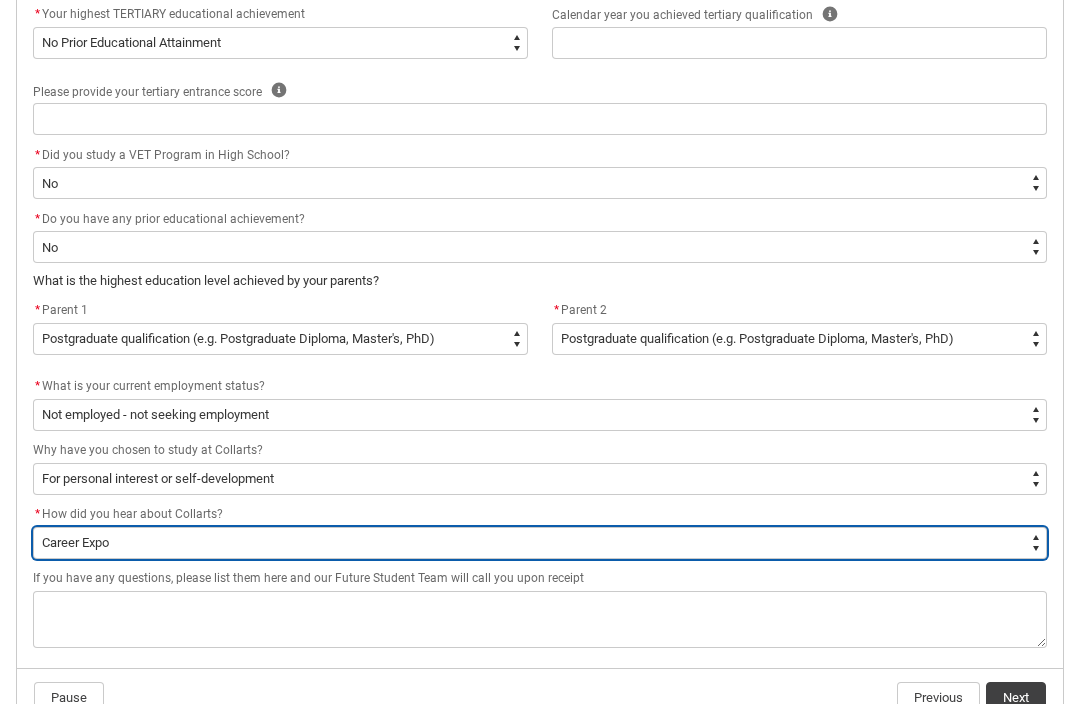 click on "--None-- Advertising - Facebook Advertising - Google Advertising - Instagram Advertising - YouTube Advertising - Other Career Advisor Career Expo Collarts Newsletter/Email Collarts Website Festivals/Events Freeza/Amplified In the Media Online Search (Google) Radio Signage Socials (Facebook, Instagram, TikTok, LinkedIn etc) Spotify VET course at school VTAC Word of mouth Workshops at Collarts Workshops at school Other" at bounding box center [540, 543] 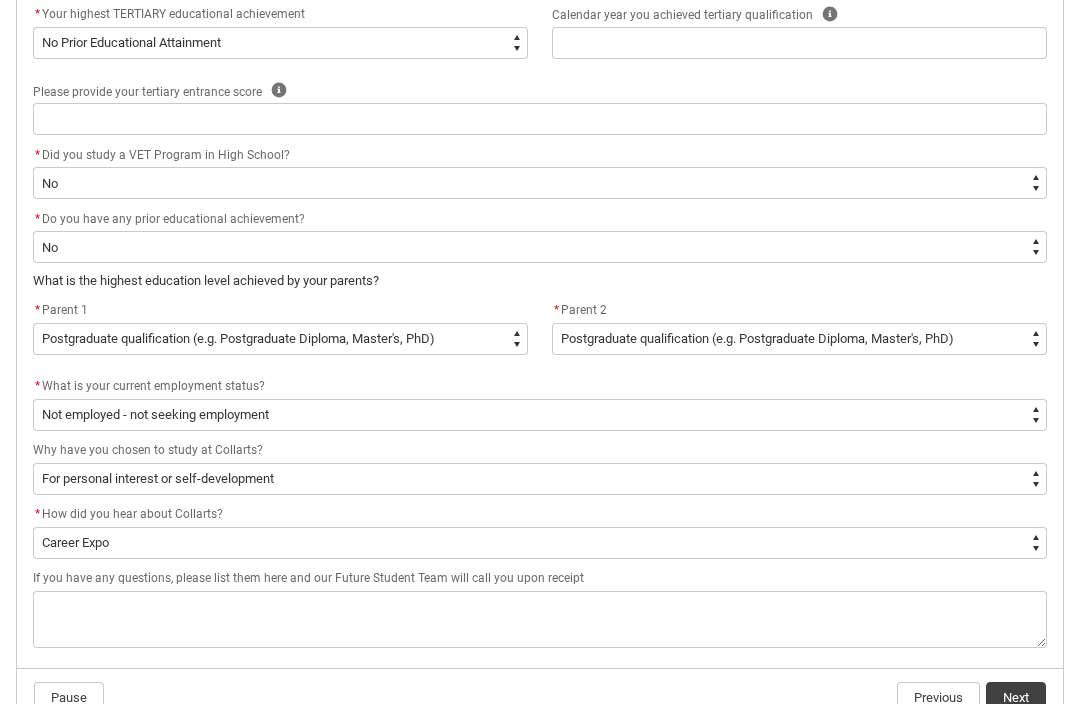 click on "Next" 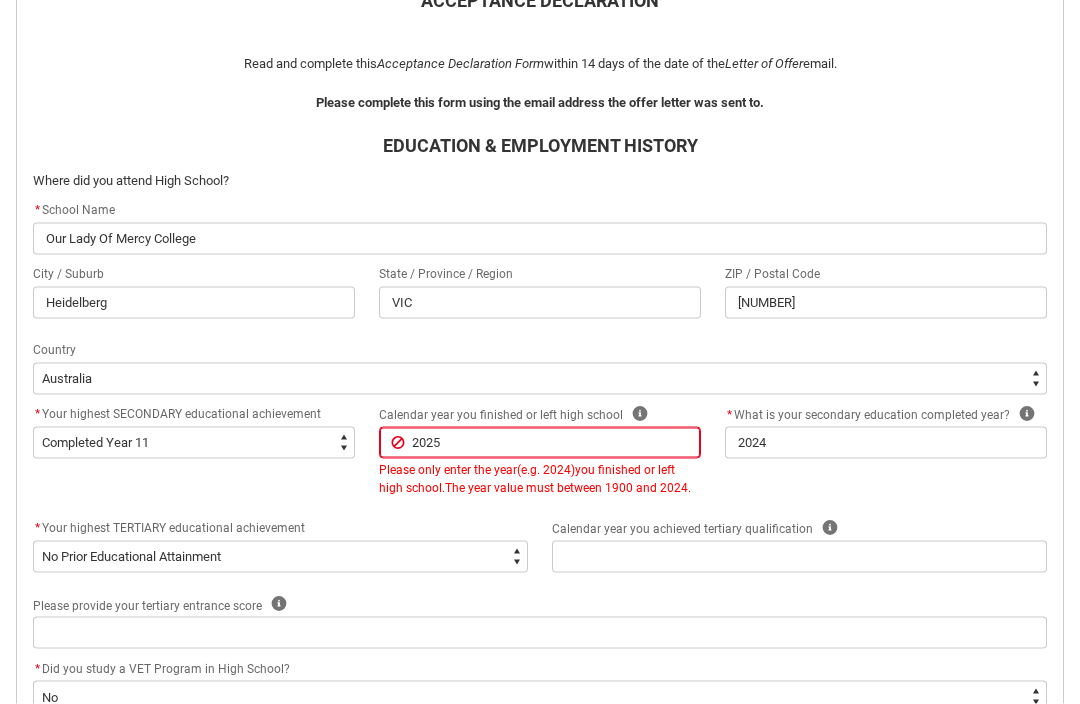 scroll, scrollTop: 505, scrollLeft: 0, axis: vertical 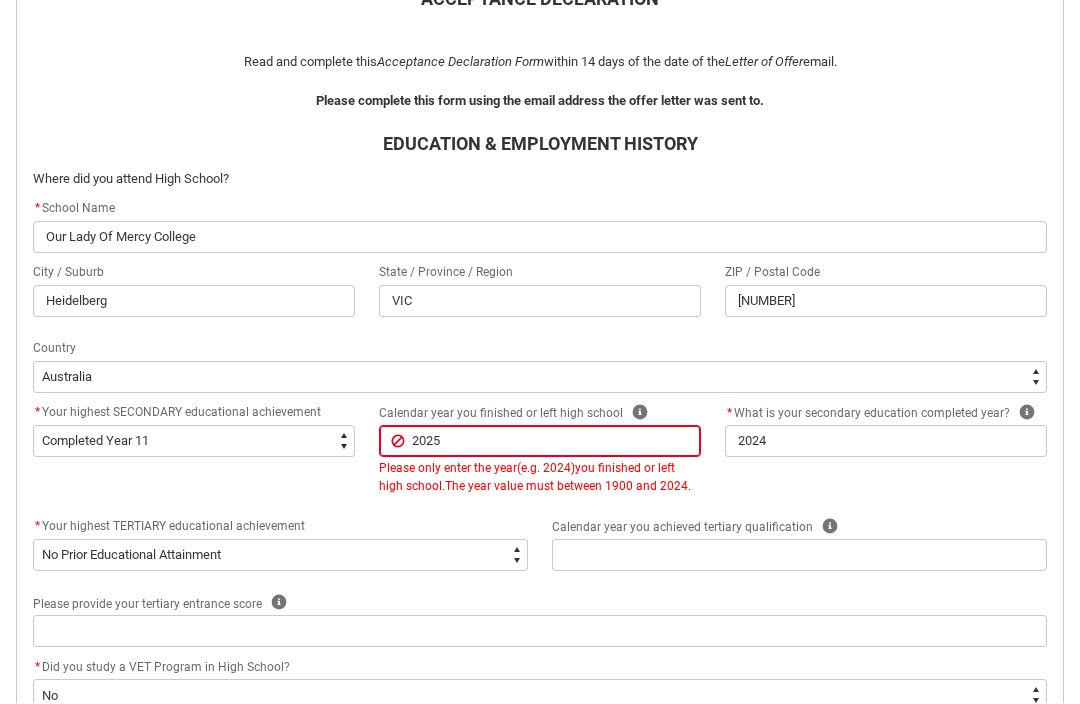 click on "2025" at bounding box center (540, 442) 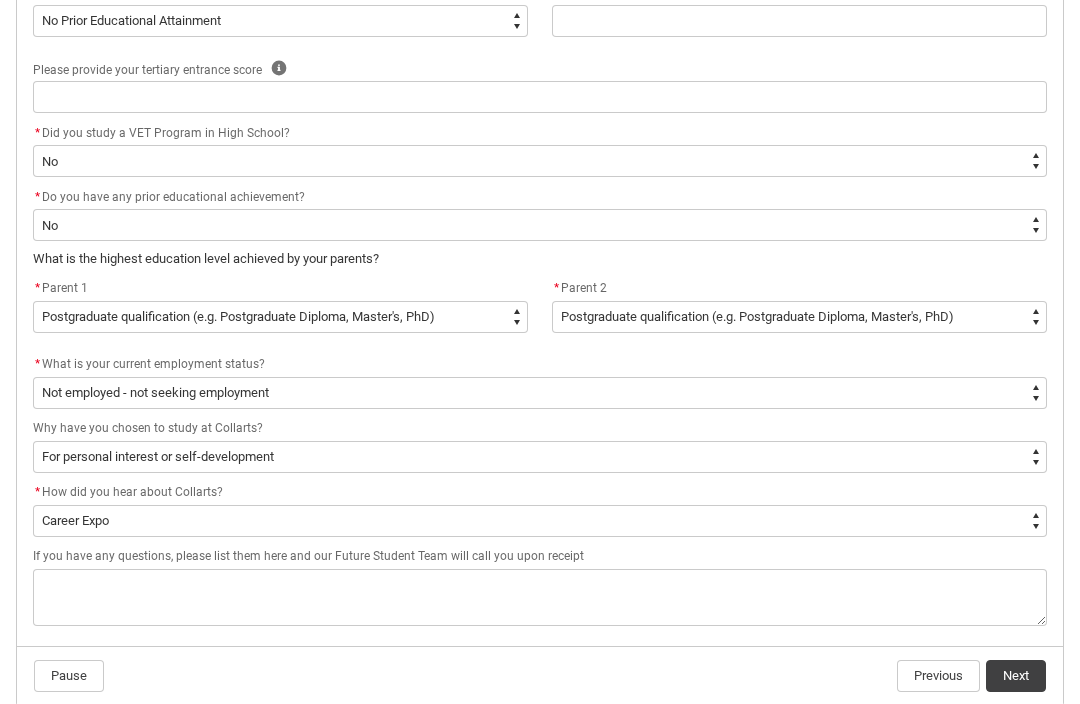 scroll, scrollTop: 1069, scrollLeft: 0, axis: vertical 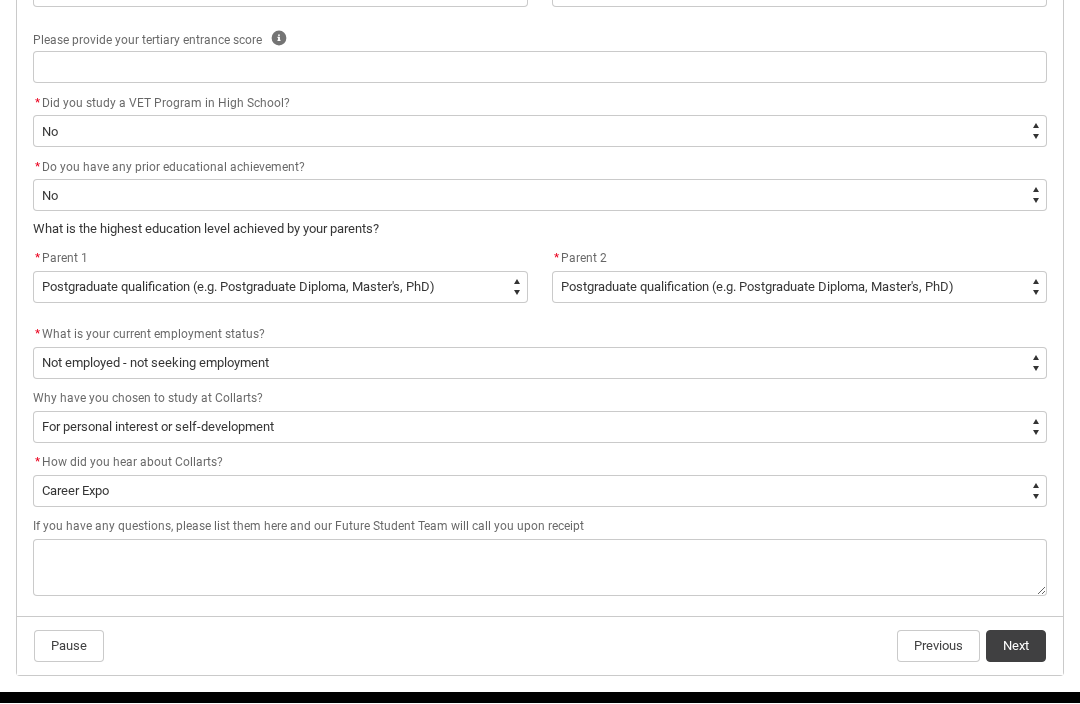 click on "Next" 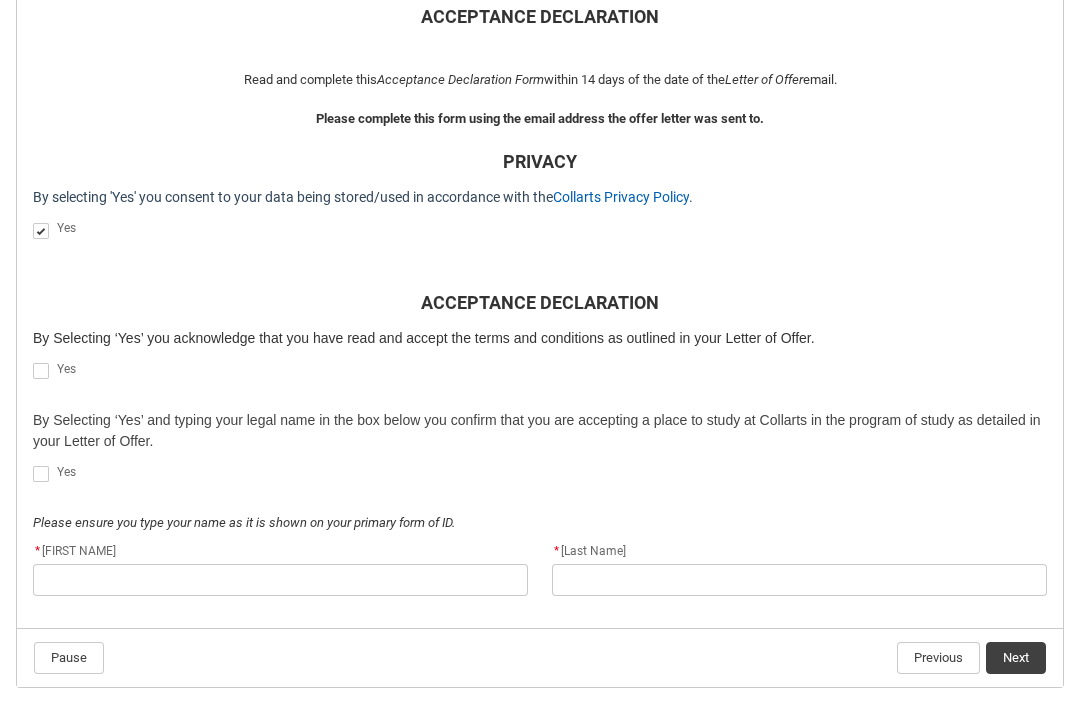 scroll, scrollTop: 497, scrollLeft: 0, axis: vertical 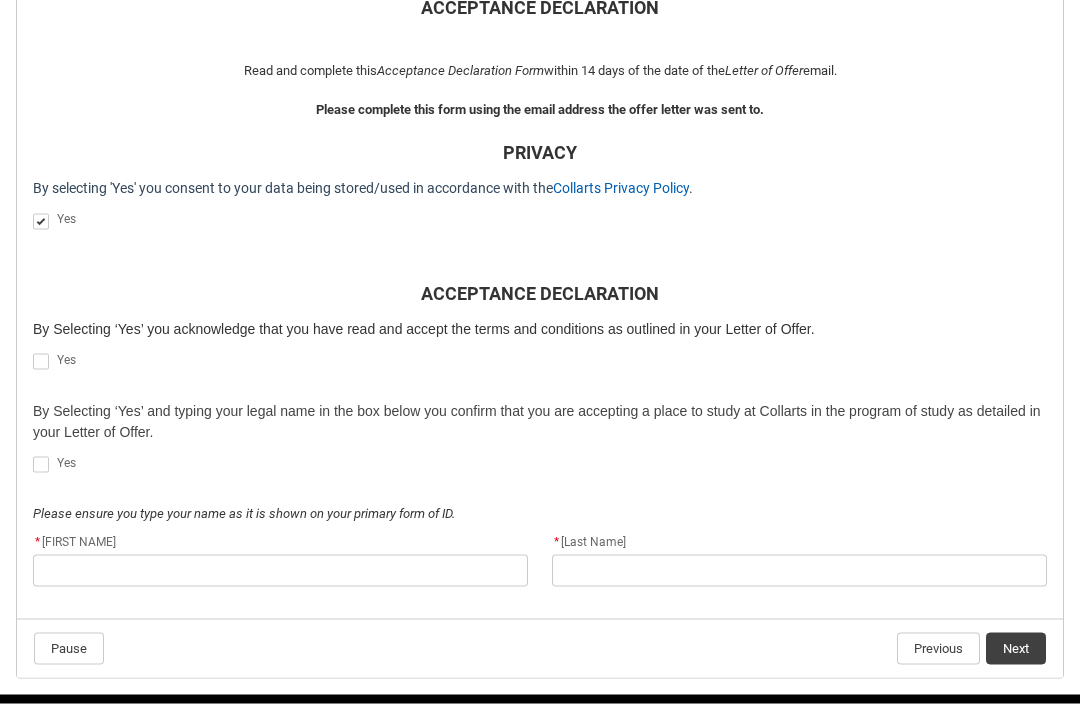 click 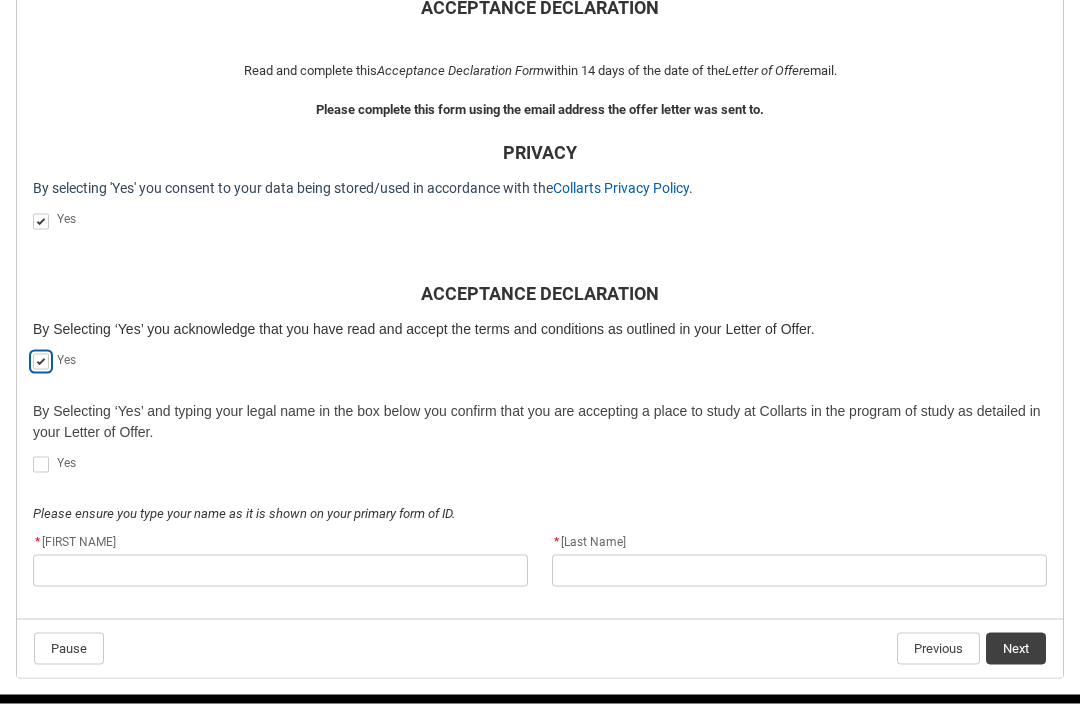 scroll, scrollTop: 497, scrollLeft: 0, axis: vertical 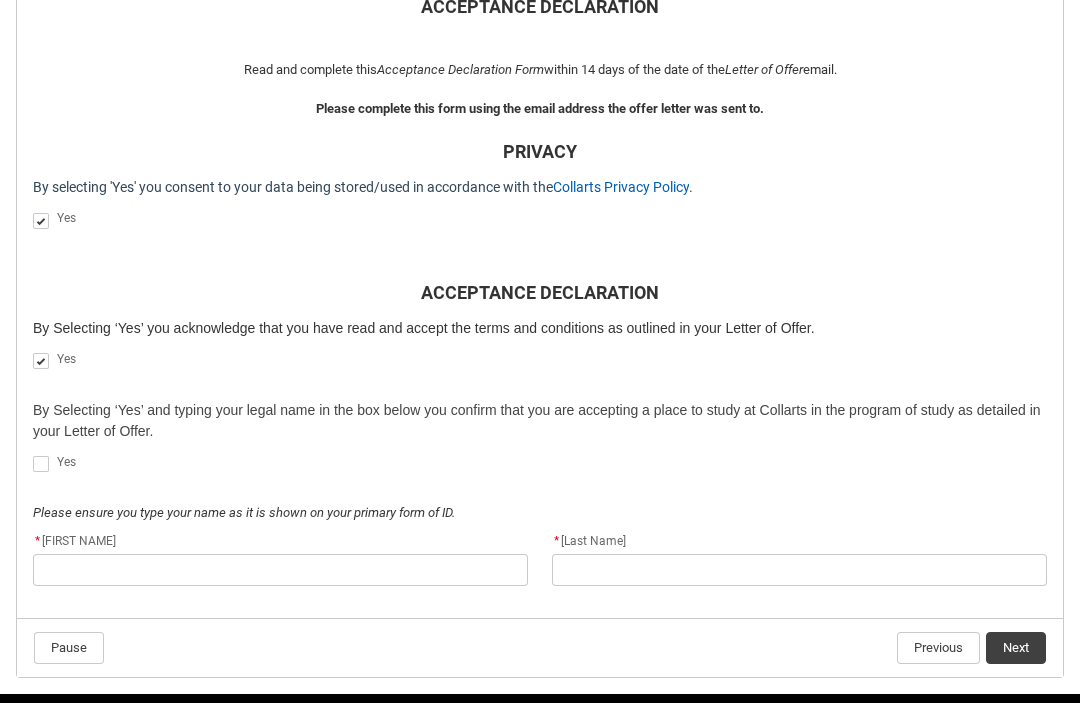 click 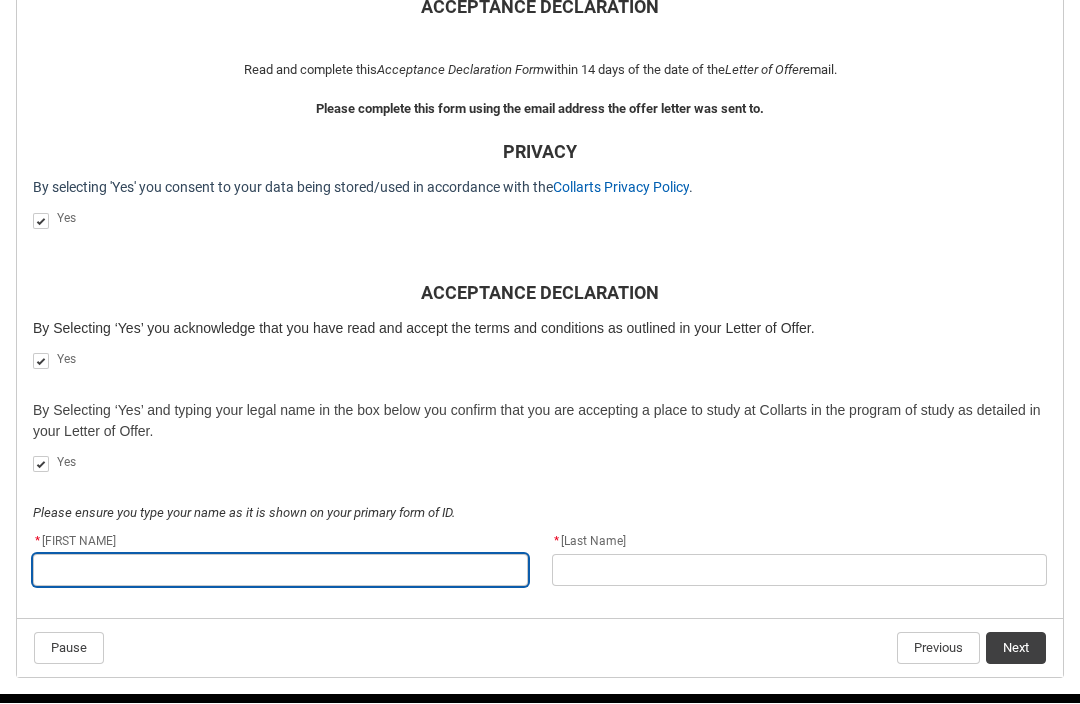 click at bounding box center [280, 571] 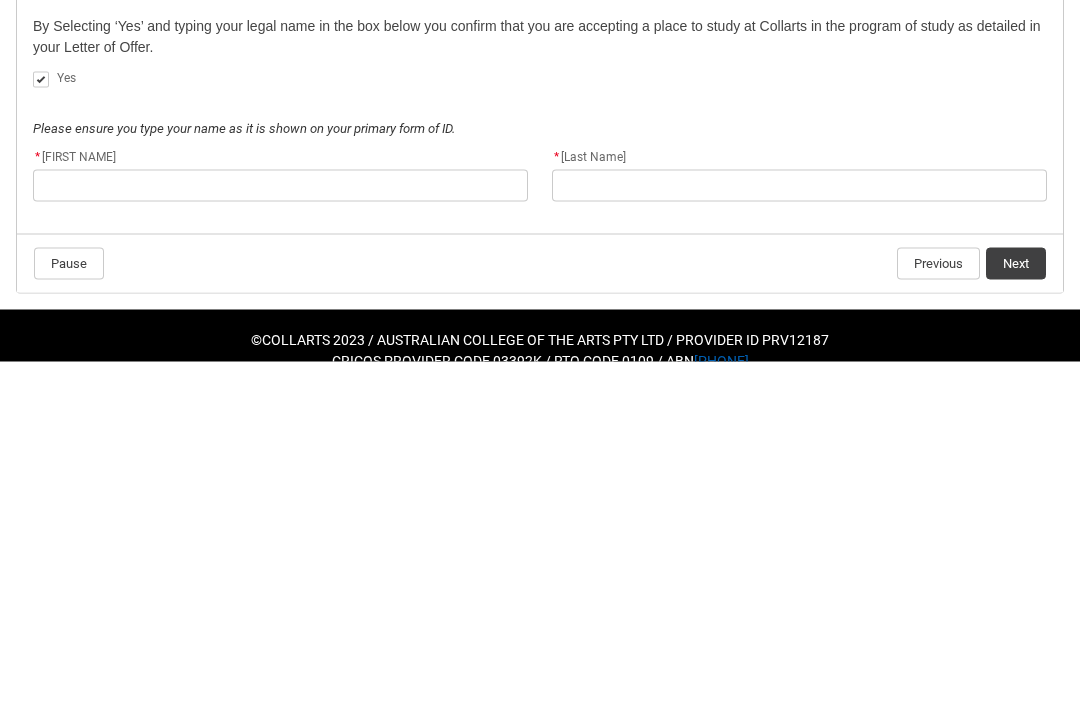 scroll, scrollTop: 497, scrollLeft: 0, axis: vertical 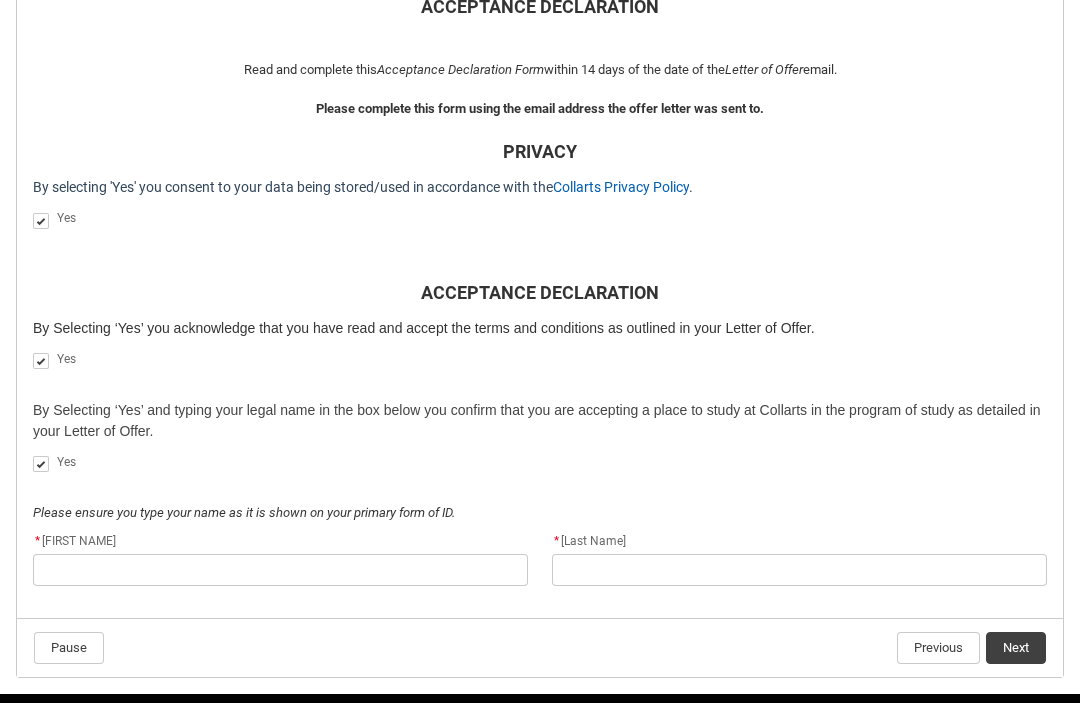 click on "Next" 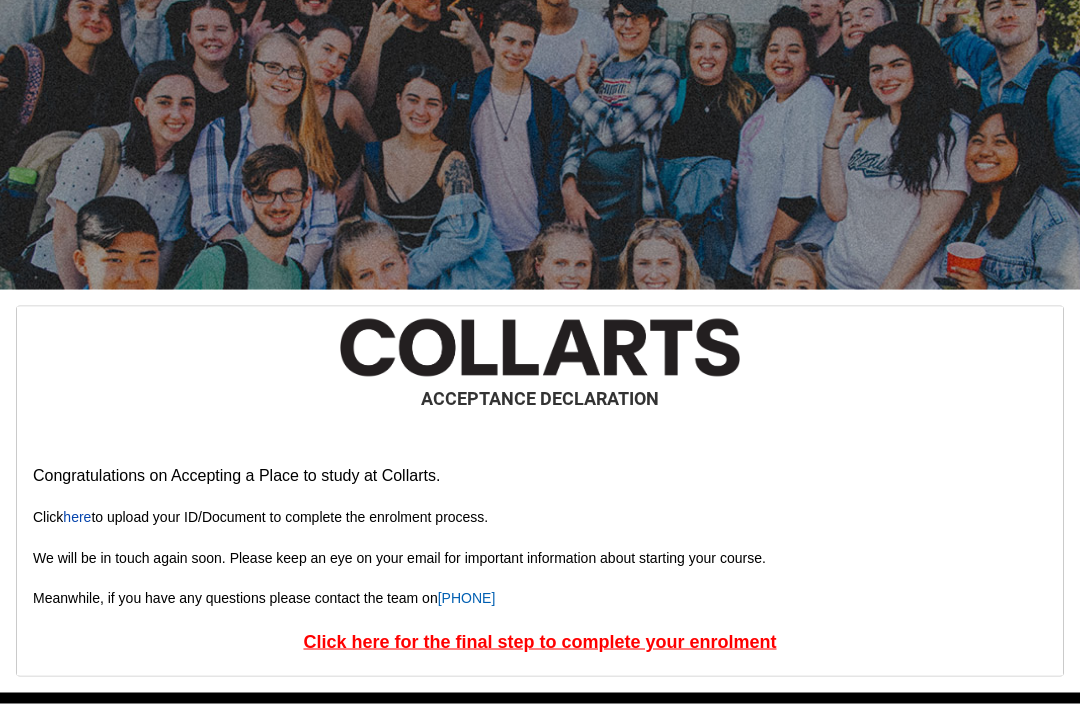 scroll, scrollTop: 106, scrollLeft: 0, axis: vertical 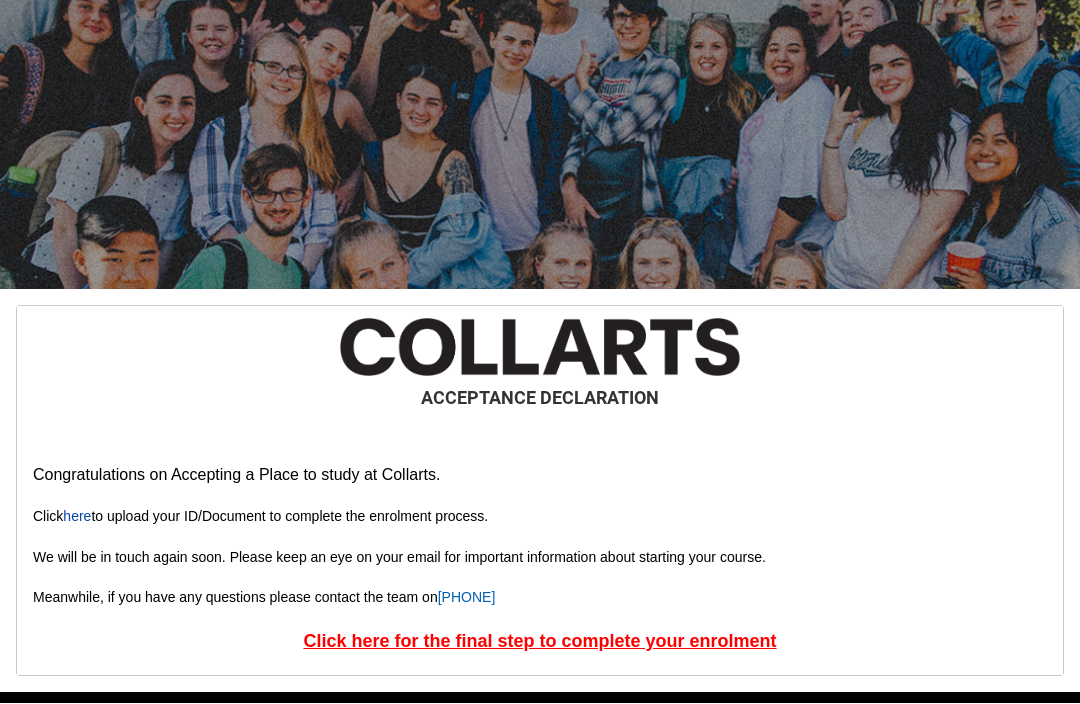 click on "here" 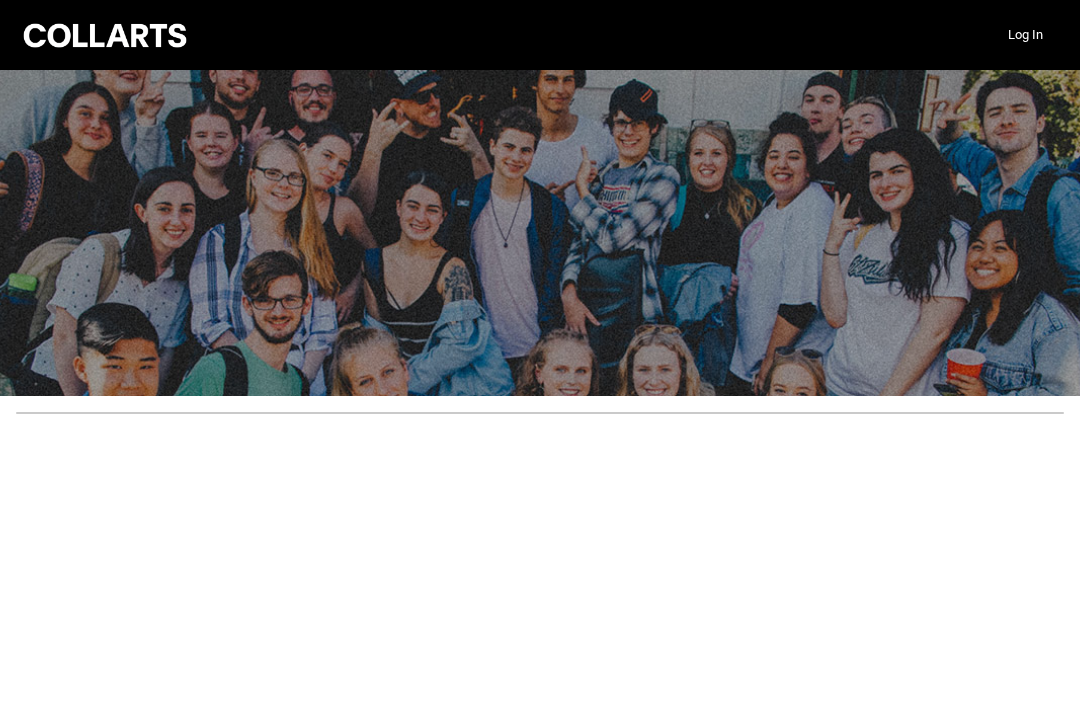 scroll, scrollTop: 0, scrollLeft: 0, axis: both 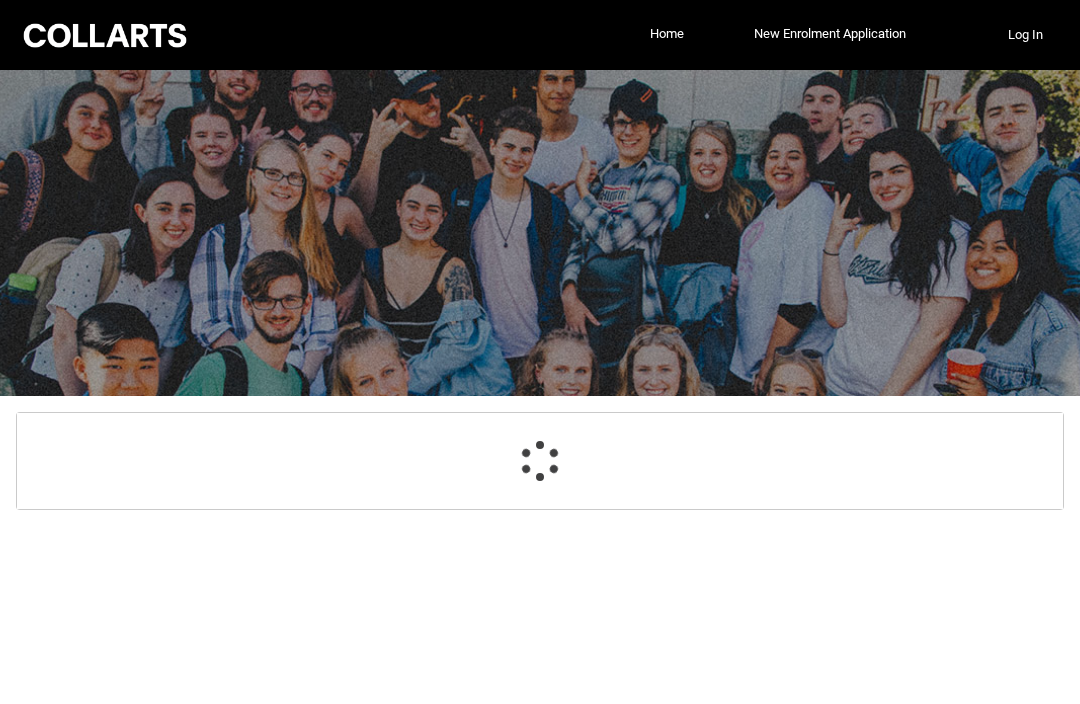 select on "GenderOptions.Female" 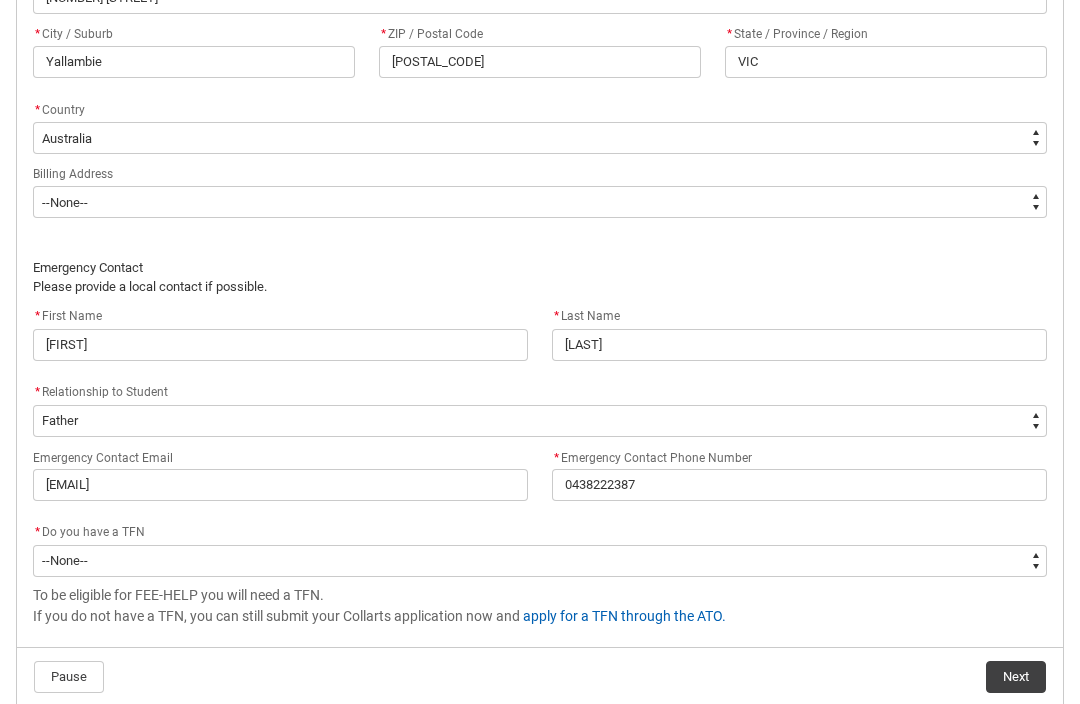 scroll, scrollTop: 1373, scrollLeft: 0, axis: vertical 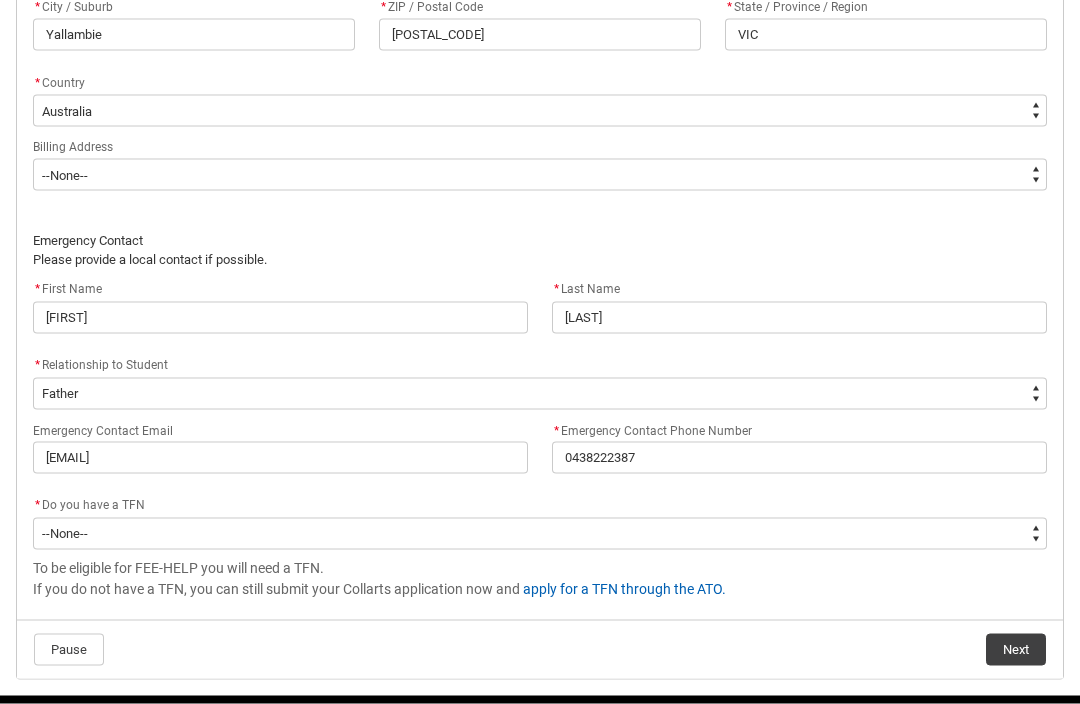 click on "ACCEPTANCE DECLARATION Read and complete this  Acceptance Declaration  Form  within 14 days of the date of the  Letter of Offer  email. Please complete this form using the email address the offer letter was sent to. PERSONAL DETAILS * Mr. Ms. Mrs. Dr. Prof. Miss Other * First Name [FIRST] Middle Name [MIDDLE] * Last Name [LAST] * Preferred Name [PREFERRED] * I identify my gender as: *   --None-- Female Male Other, or prefer not to disclose Non-Binary Different Term * Date of Birth [DATE] Select a date for   Format: 31 Dec 2024 Home Phone Number [PHONE] * Mobile Phone Number [PHONE] * Email [EMAIL] Address * Street [STREET] * City / Suburb [CITY] * ZIP / Postal Code [POSTAL_CODE] * State / Province / Region [STATE] * Country *   --None-- Adelie Land (France) Afghanistan Aland Islands Albania Algeria Andorra Angola Anguilla Antigua and Barbuda Argentina Argentinian Antarctic Territory Armenia Aruba Australia Australian Antarctic Territory Australian External Territories, nec Benin" at bounding box center [540, -141] 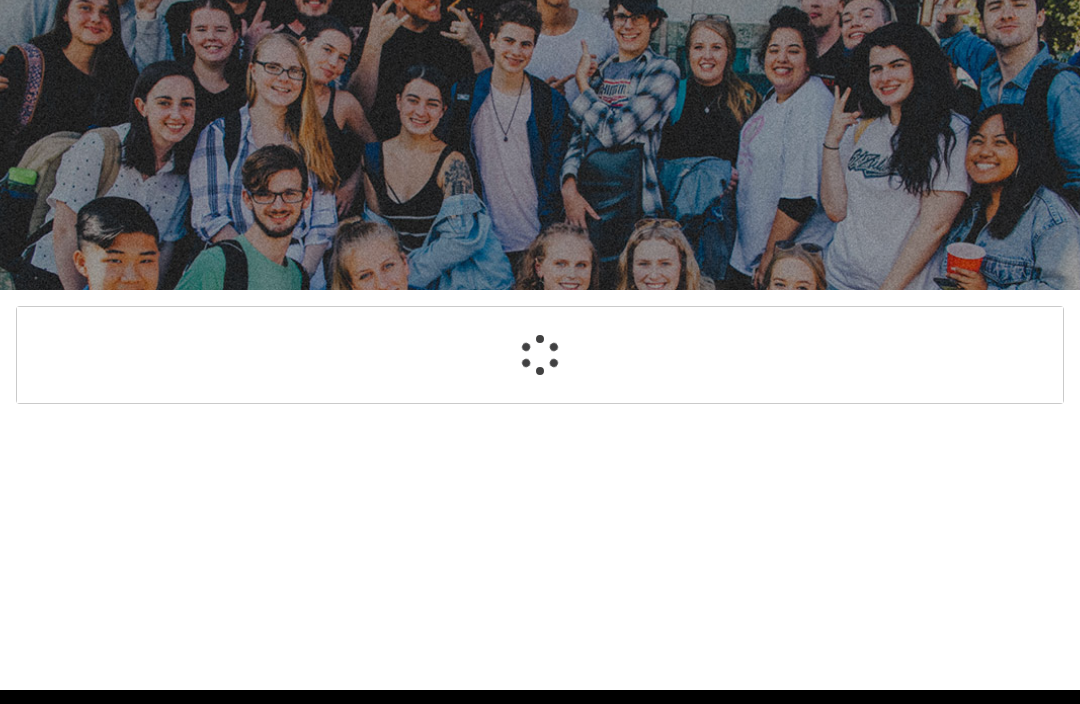 select on "GenderOptions.Female" 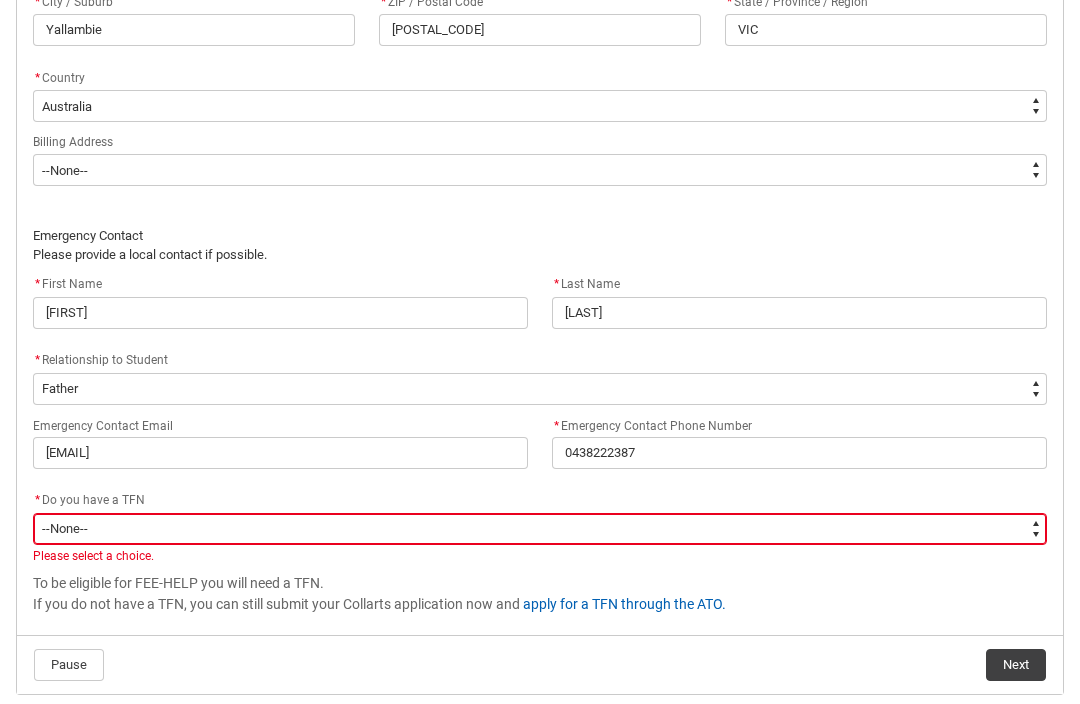 scroll, scrollTop: 1393, scrollLeft: 0, axis: vertical 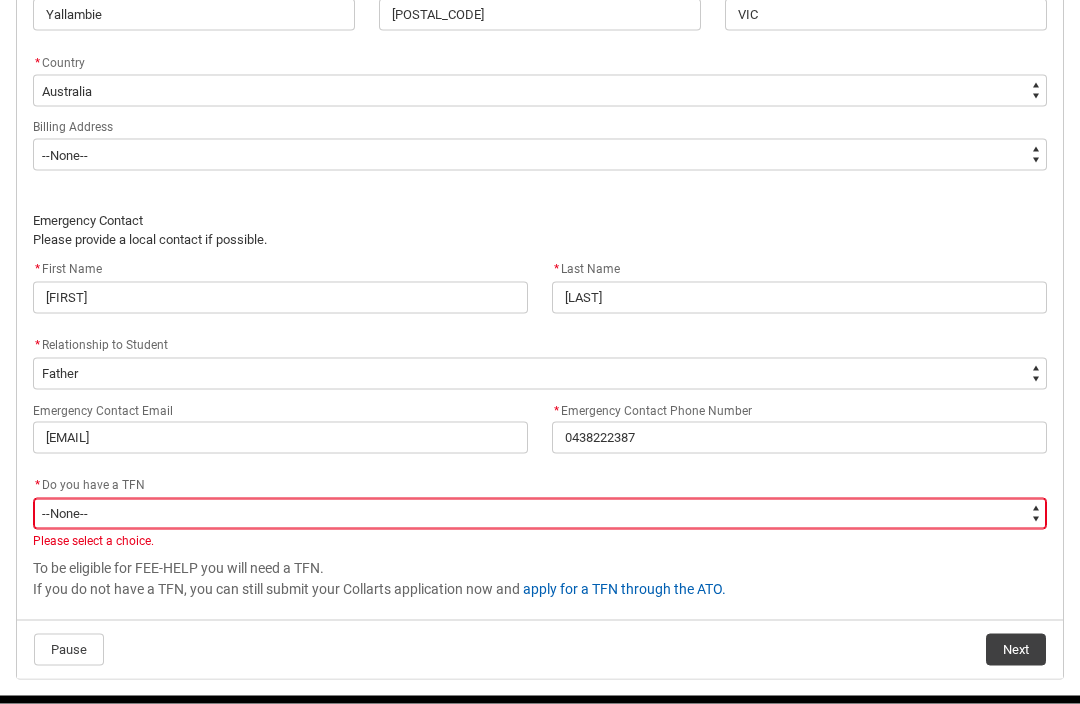 click on "--None-- Yes No" at bounding box center (540, 514) 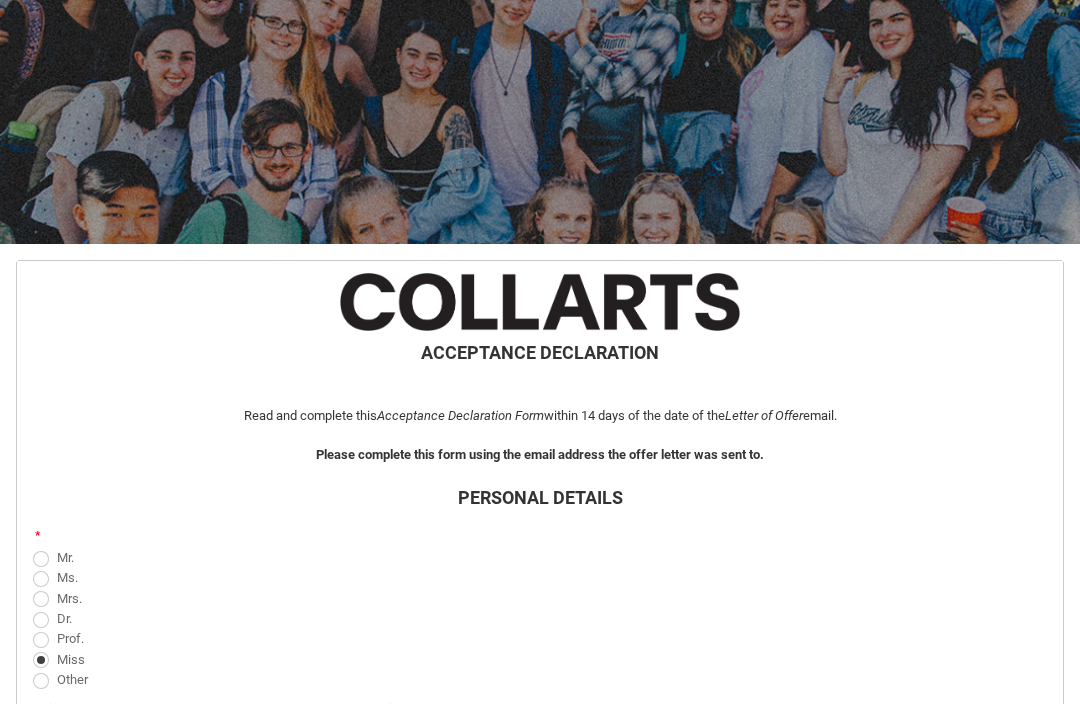 scroll, scrollTop: 0, scrollLeft: 0, axis: both 